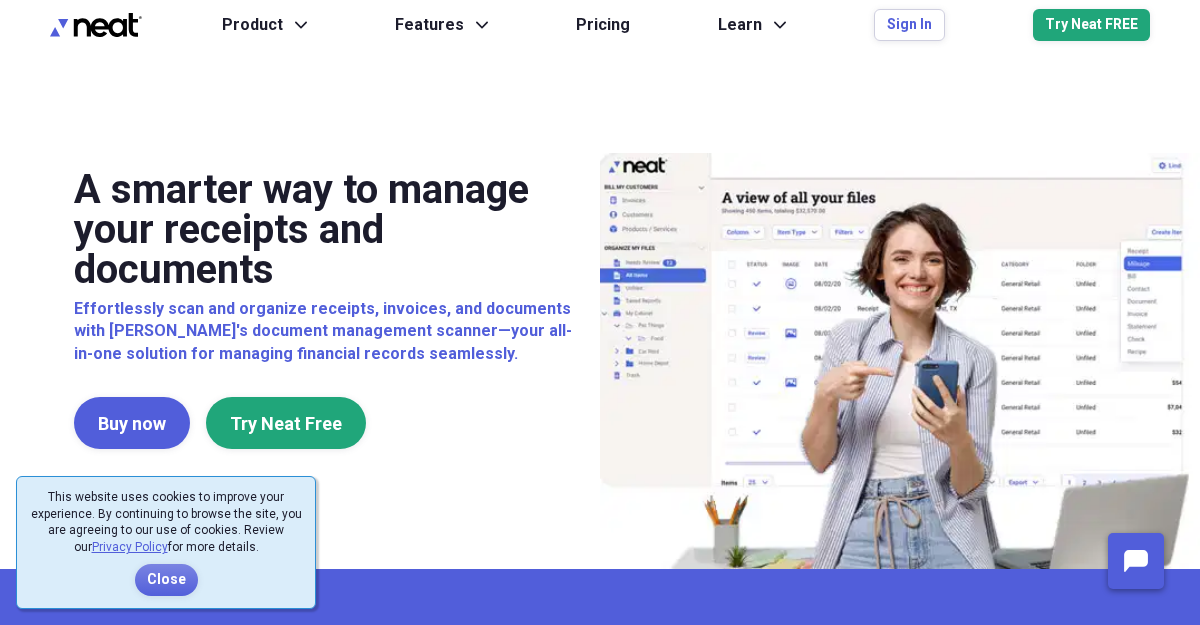 scroll, scrollTop: 0, scrollLeft: 0, axis: both 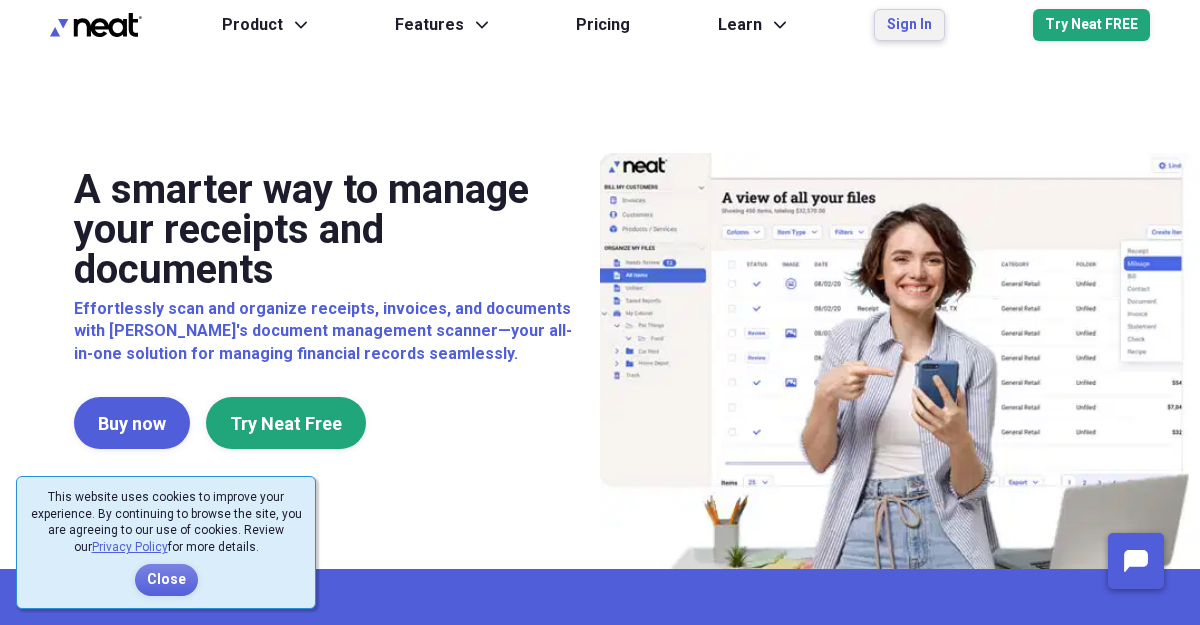 click on "Sign In" at bounding box center (909, 25) 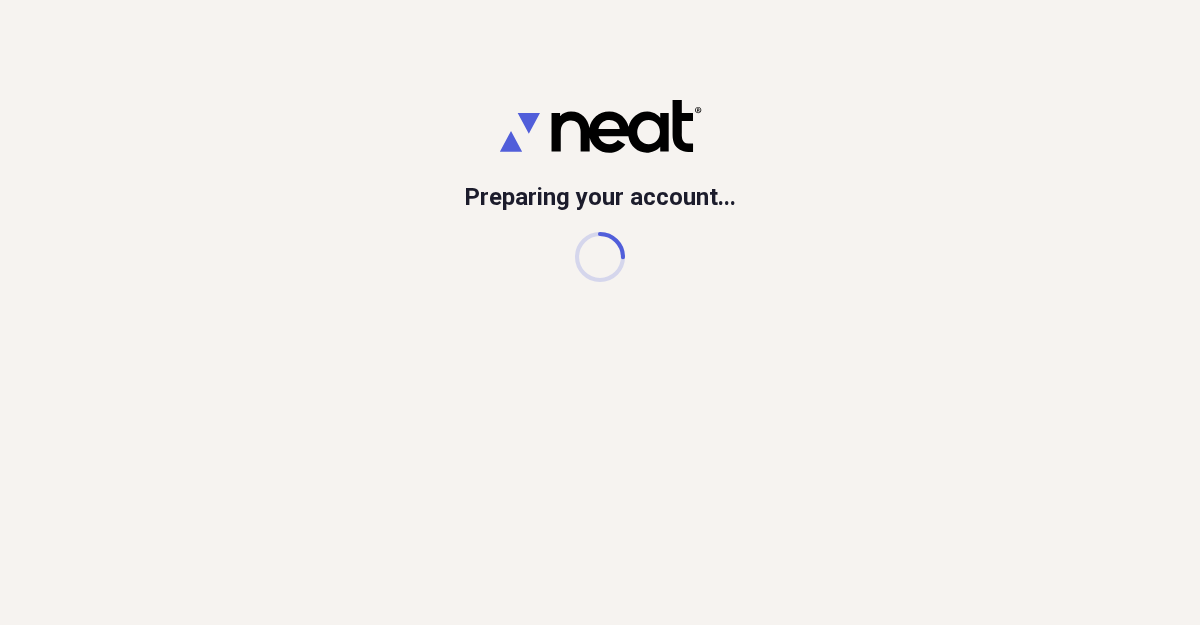 scroll, scrollTop: 0, scrollLeft: 0, axis: both 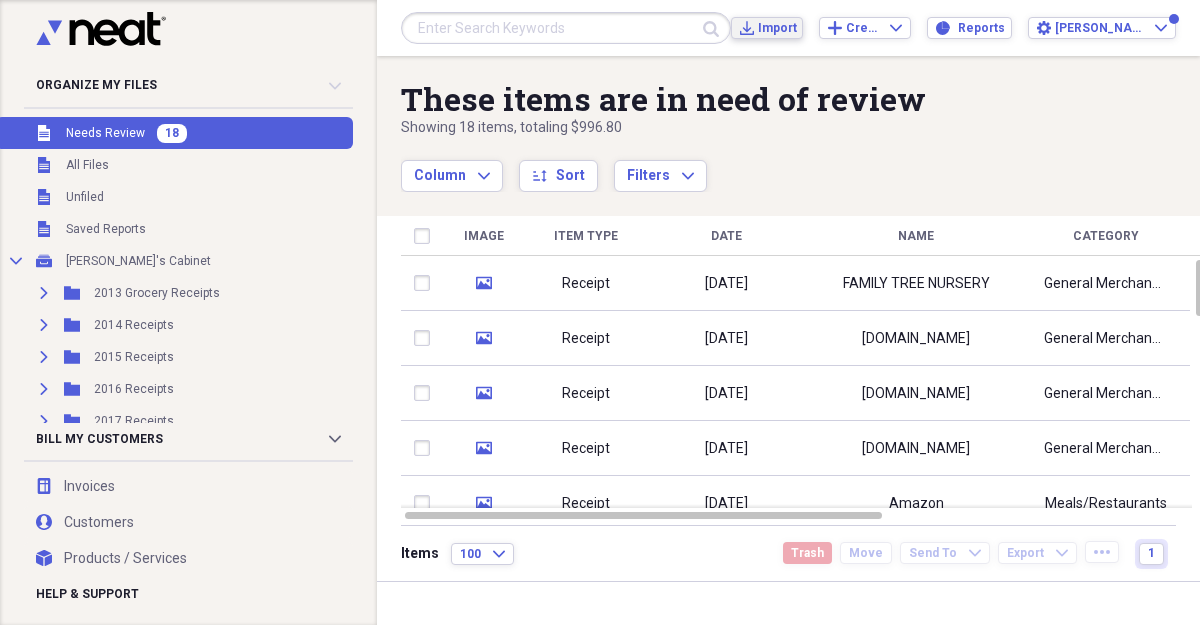 click on "Import" at bounding box center [776, 28] 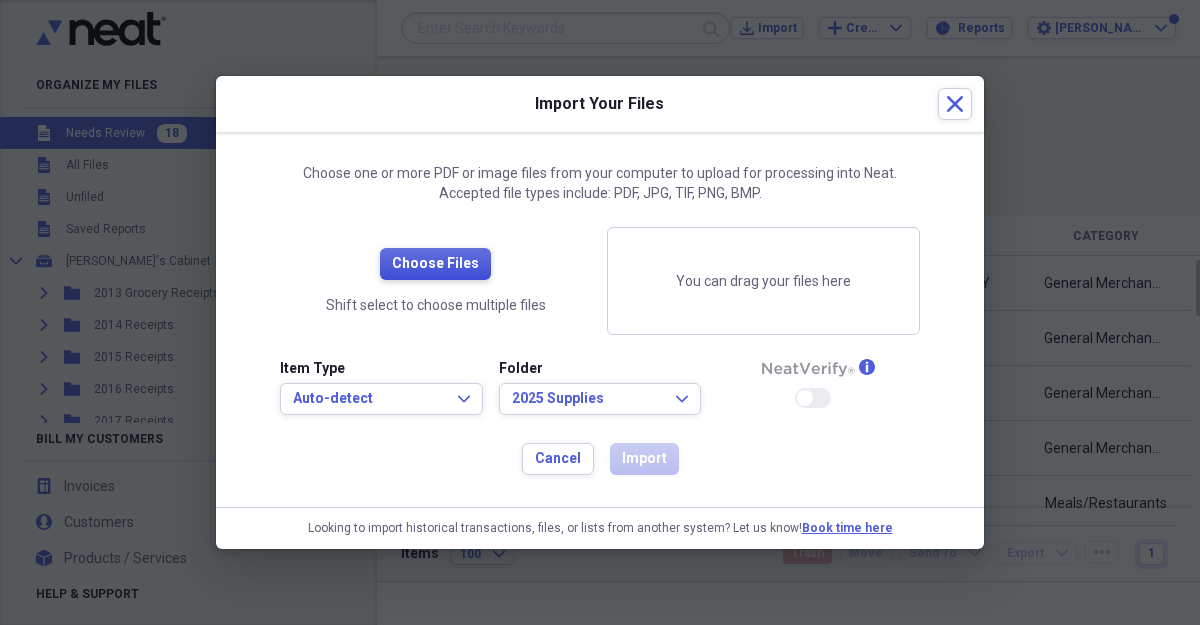 click on "Choose Files" at bounding box center (435, 264) 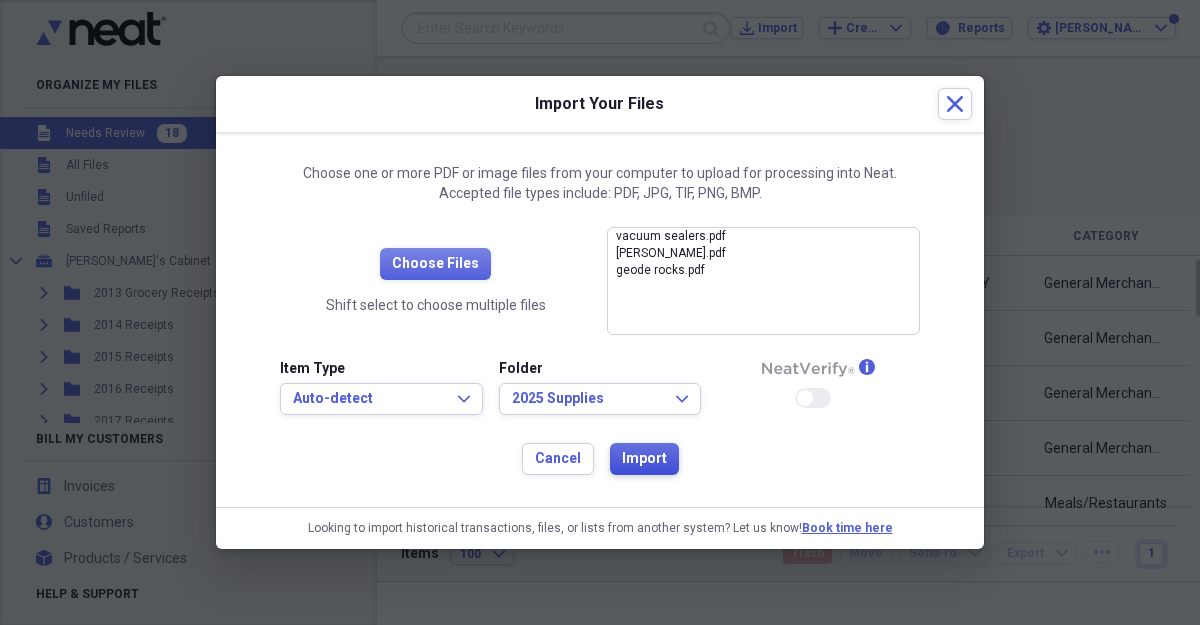 click on "Import" at bounding box center [644, 459] 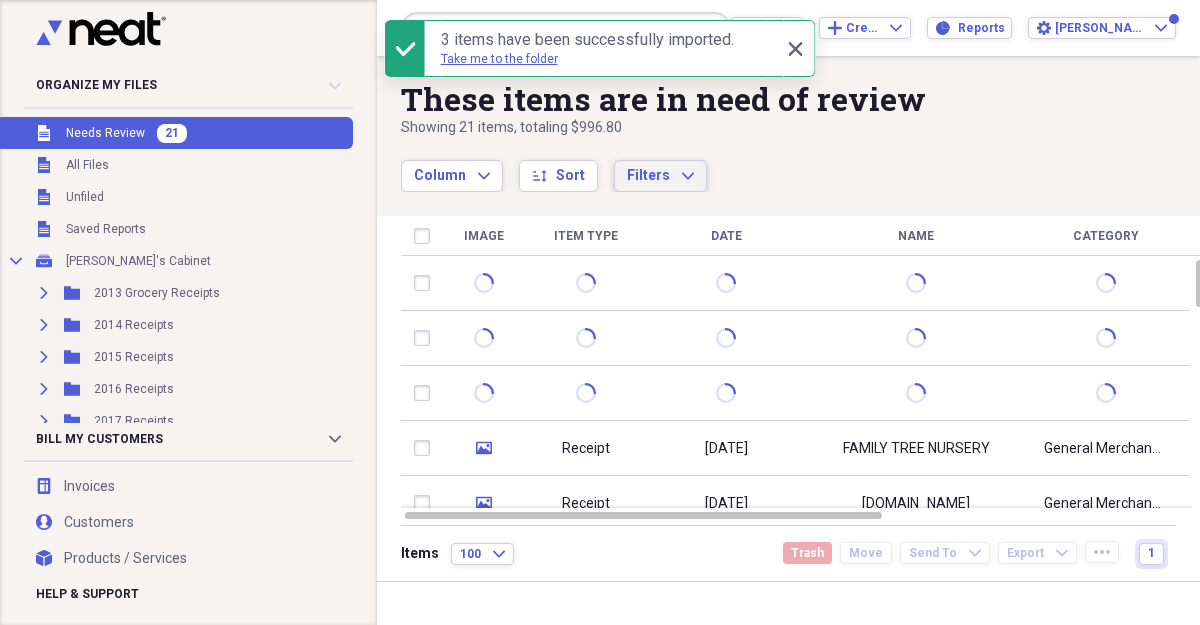click on "Filters  Expand" at bounding box center [660, 176] 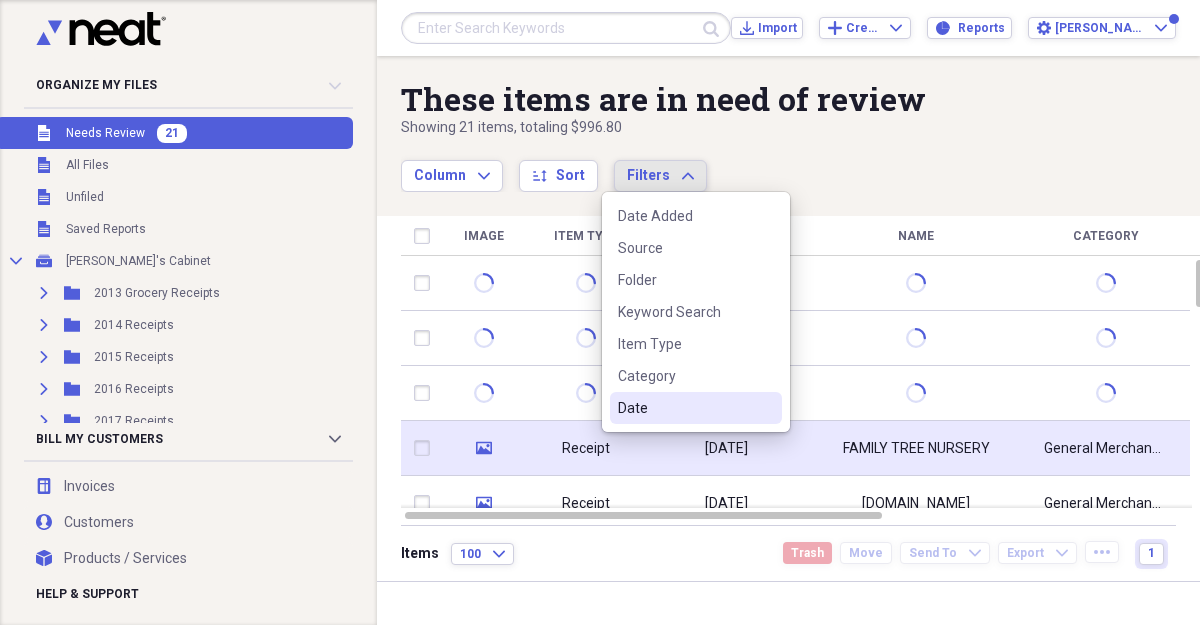 click on "FAMILY TREE NURSERY" at bounding box center [916, 448] 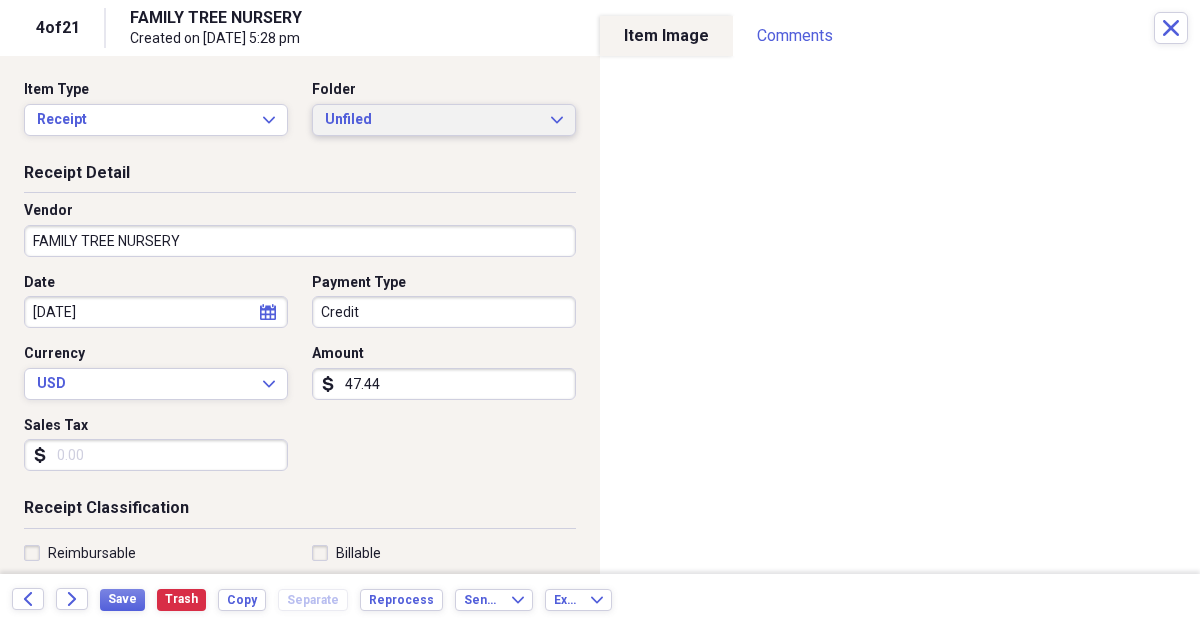 click on "Expand" 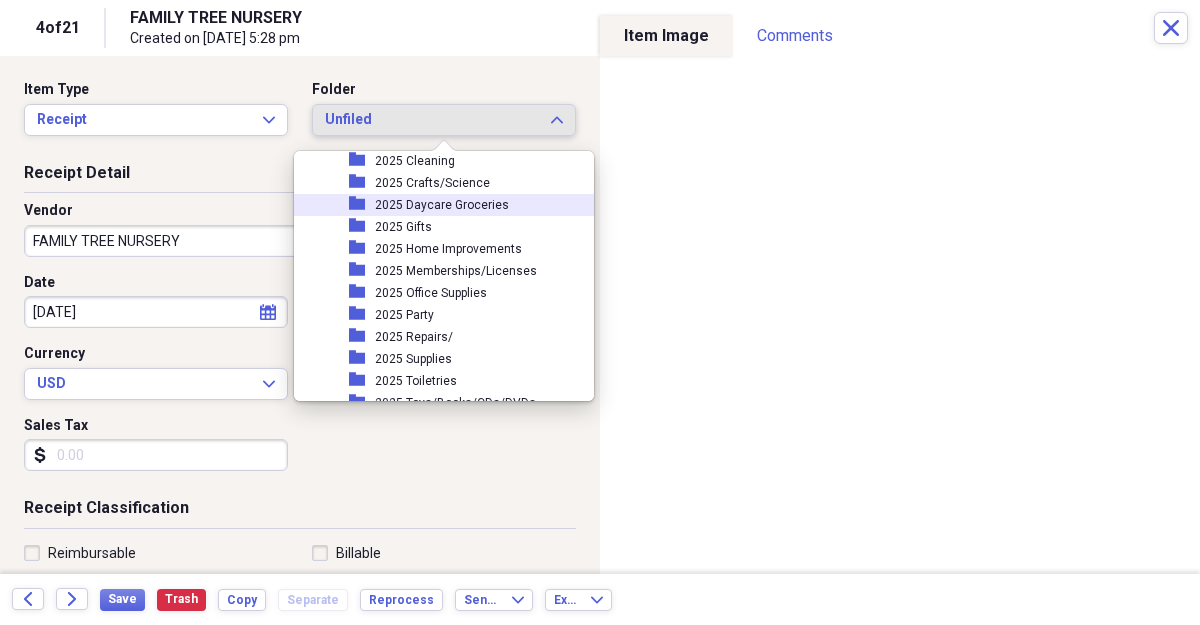 scroll, scrollTop: 778, scrollLeft: 0, axis: vertical 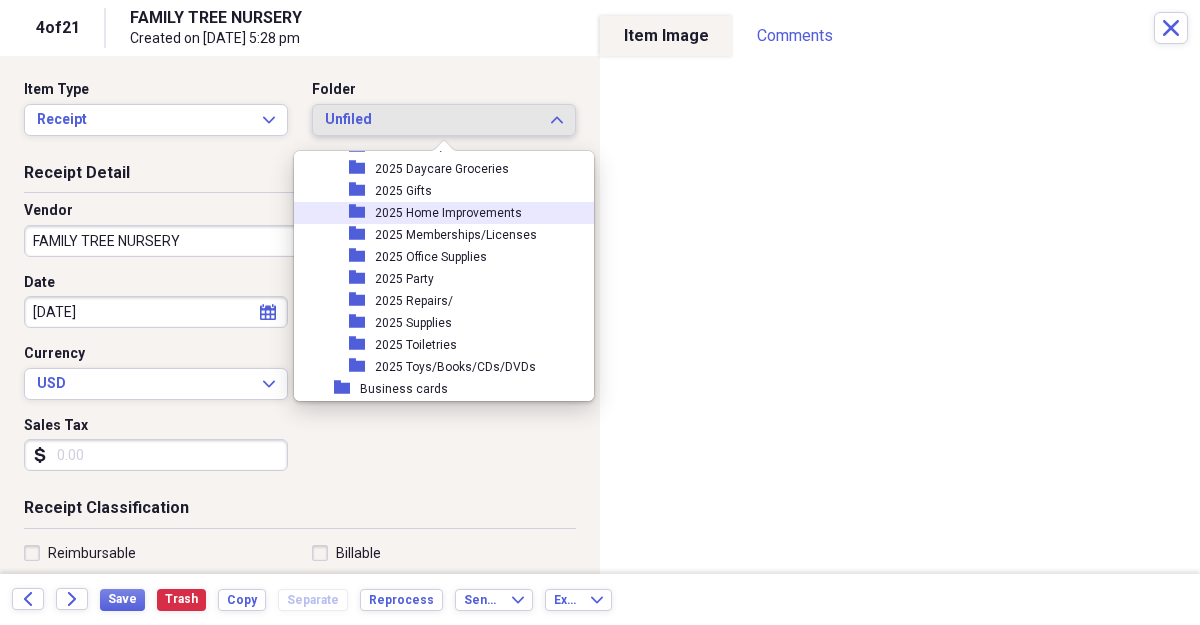 click on "2025 Home Improvements" at bounding box center [448, 213] 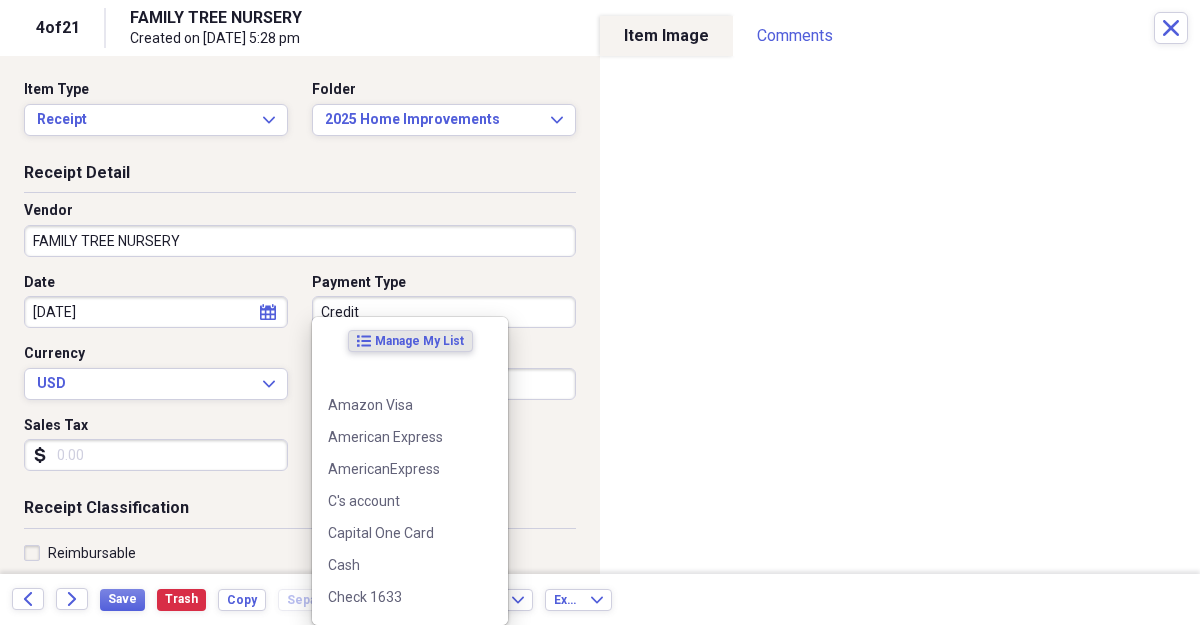 click on "Credit" at bounding box center (444, 312) 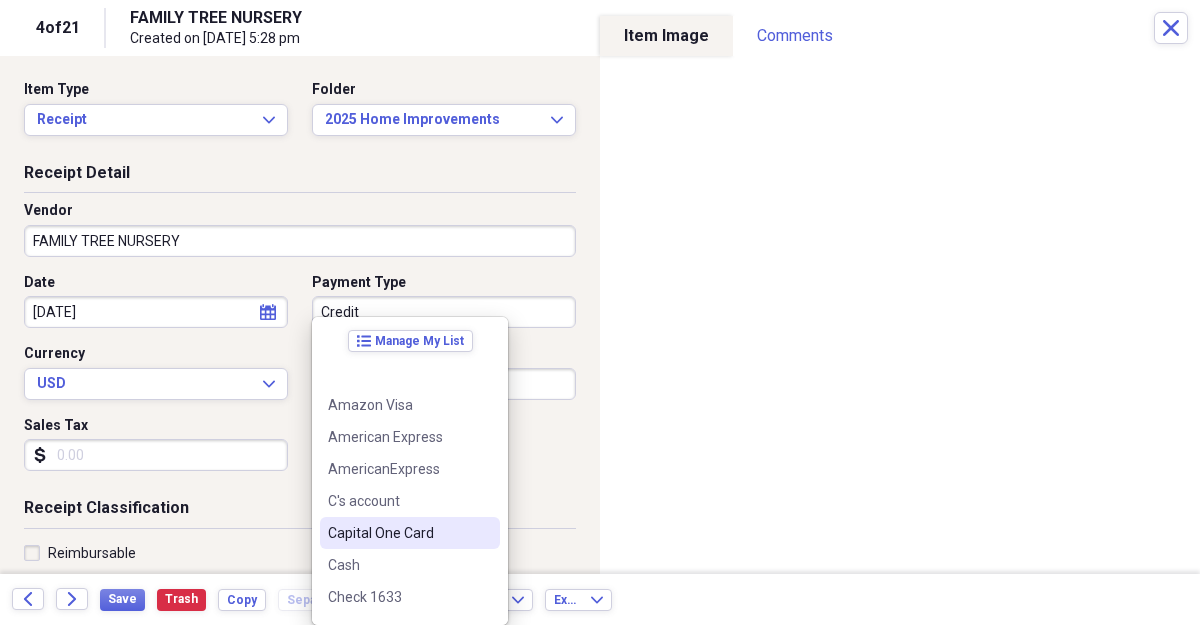 click on "Capital One Card" at bounding box center [398, 533] 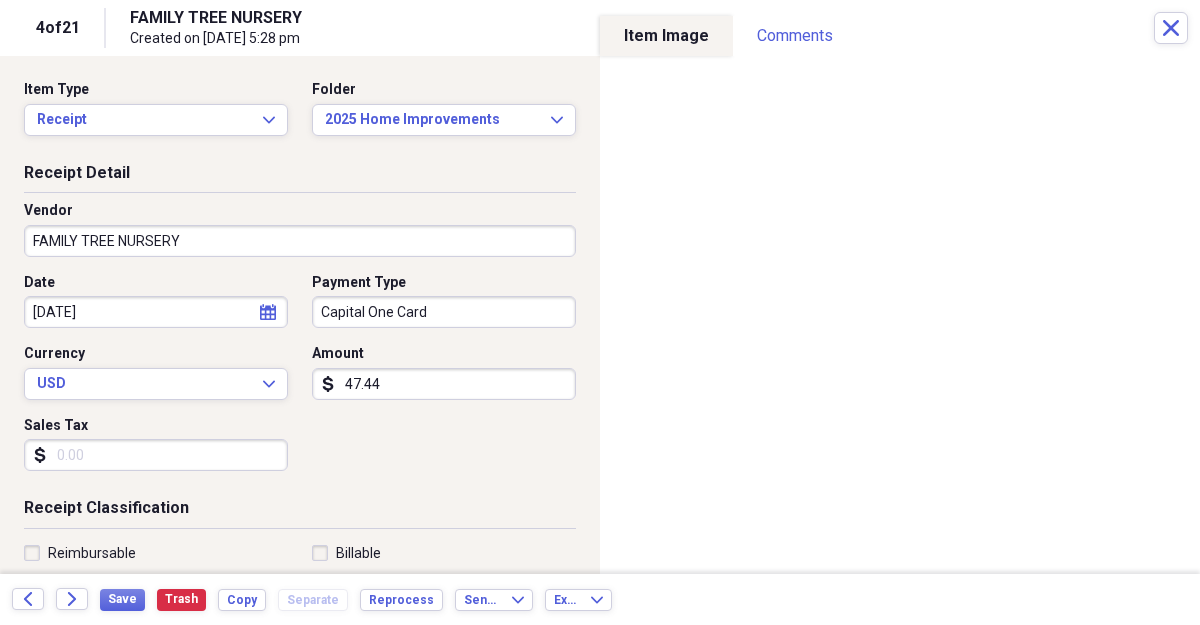click on "Sales Tax" at bounding box center (156, 455) 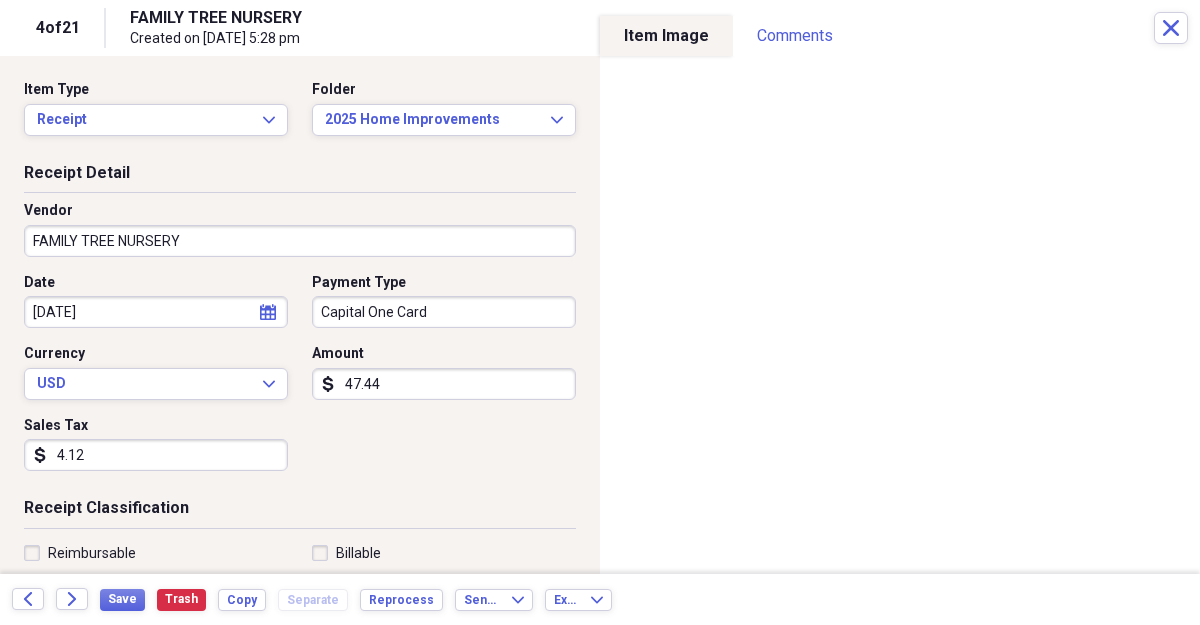 click on "4.12" at bounding box center [156, 455] 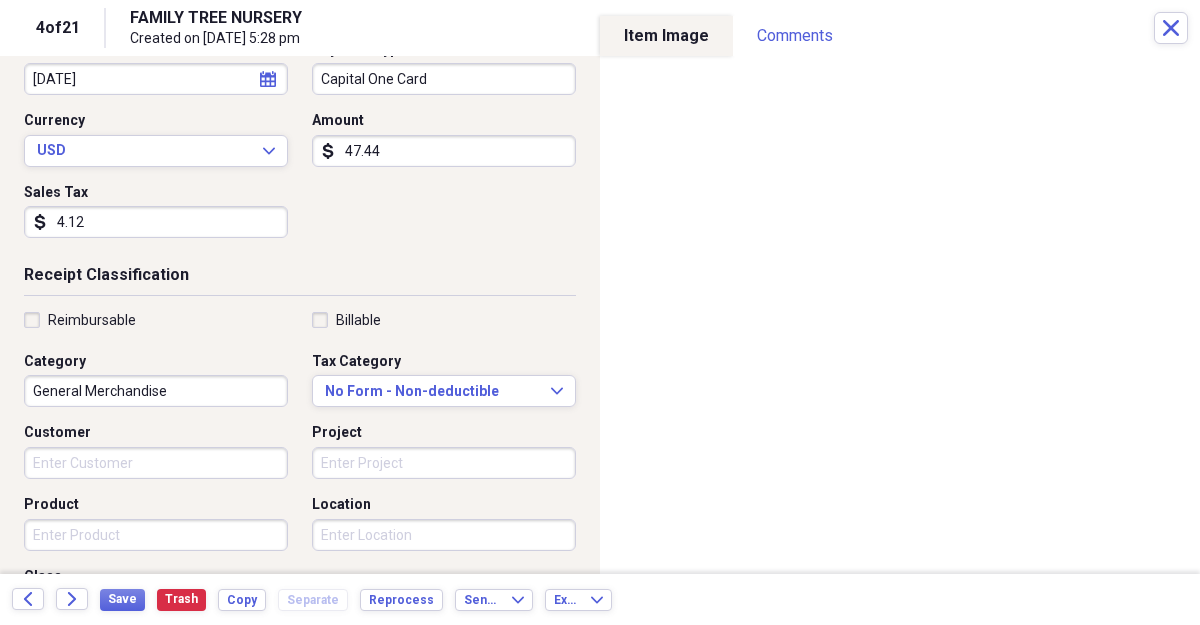 scroll, scrollTop: 238, scrollLeft: 0, axis: vertical 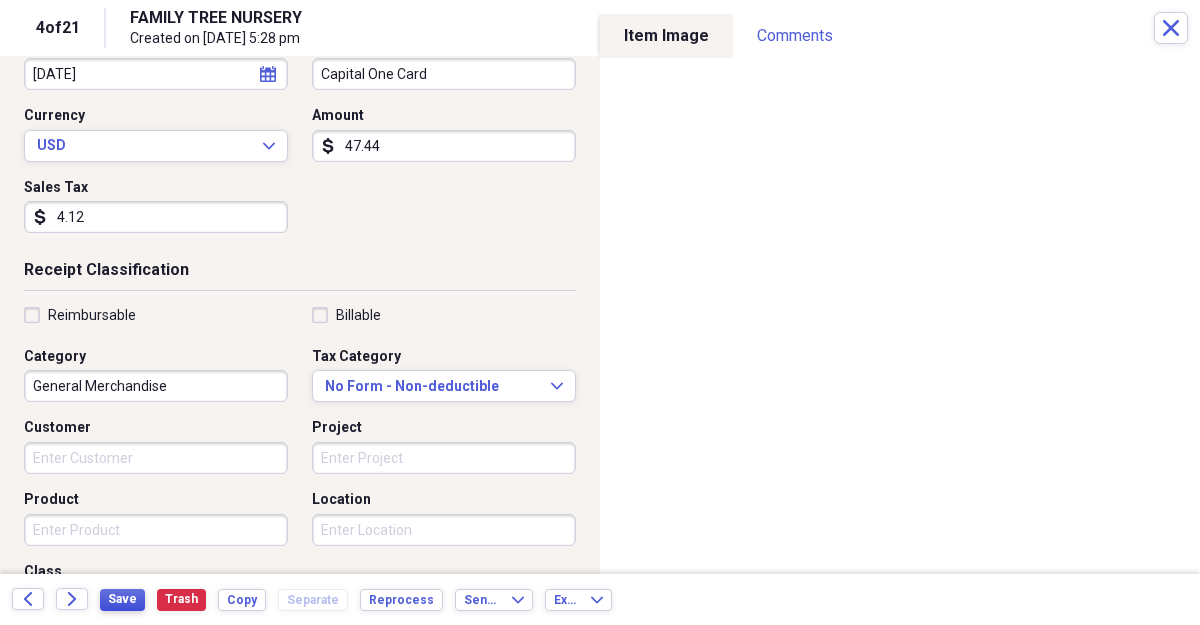 type on "4.12" 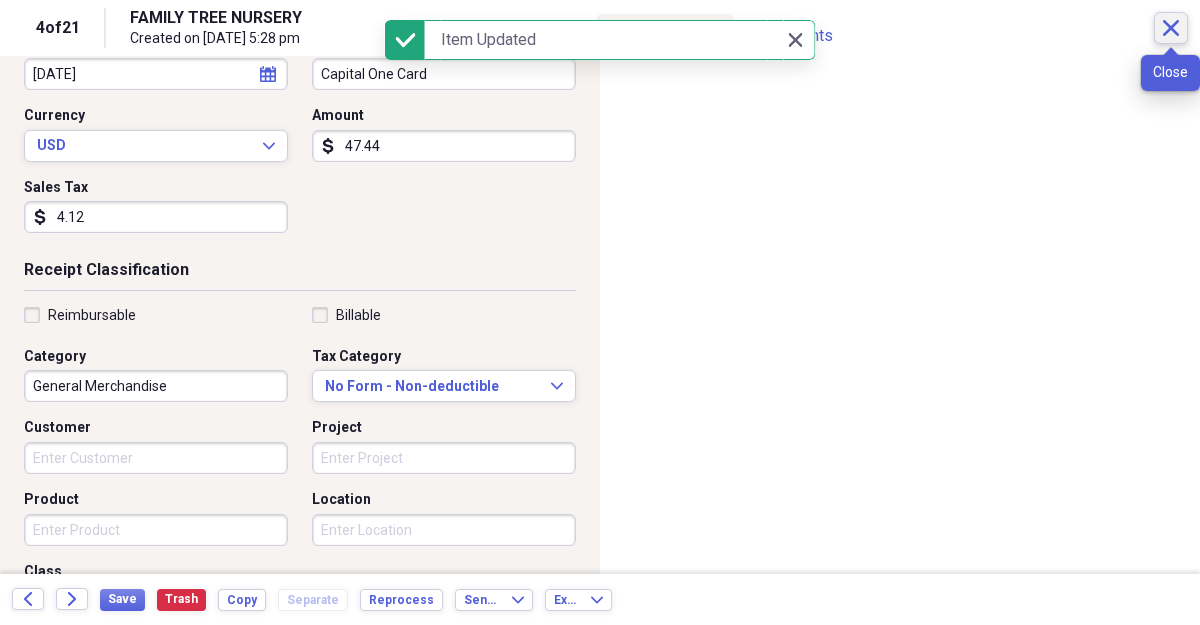 click on "Close" at bounding box center [1171, 28] 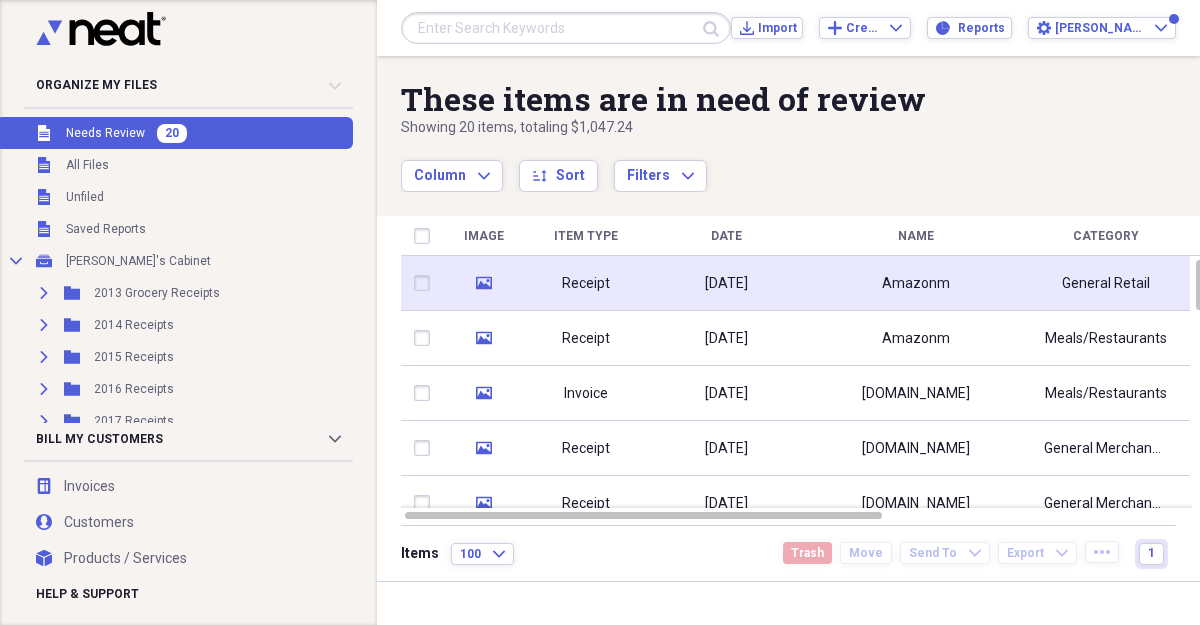 click on "[DATE]" at bounding box center [726, 284] 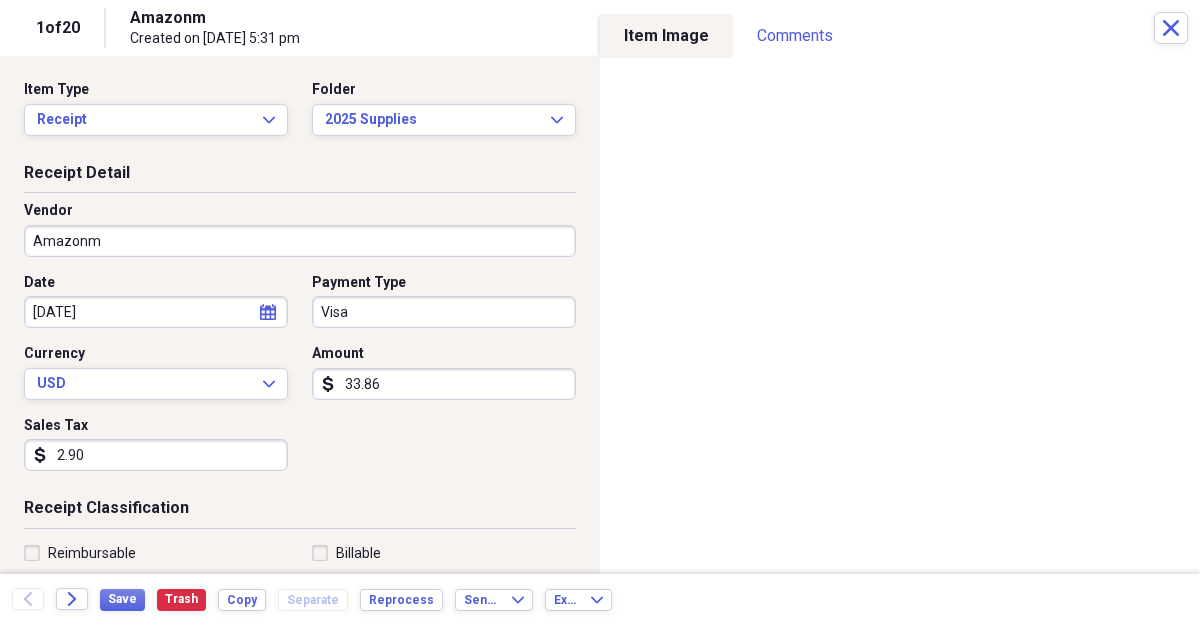 click on "Vendor Amazonm" at bounding box center (300, 229) 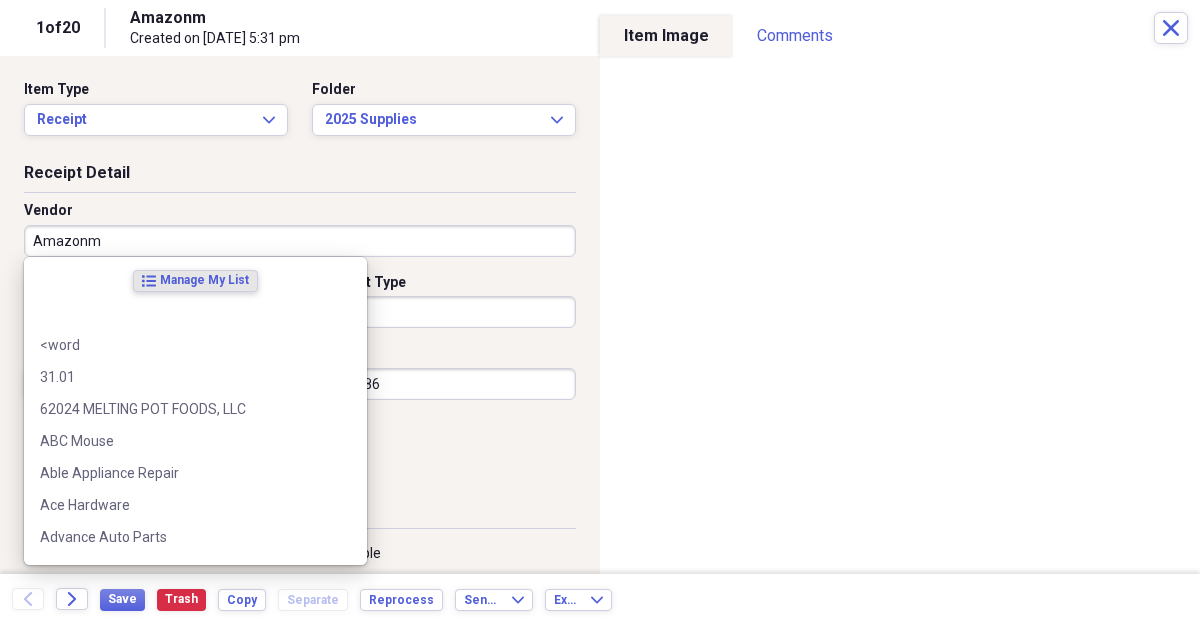 click on "Amazonm" at bounding box center [300, 241] 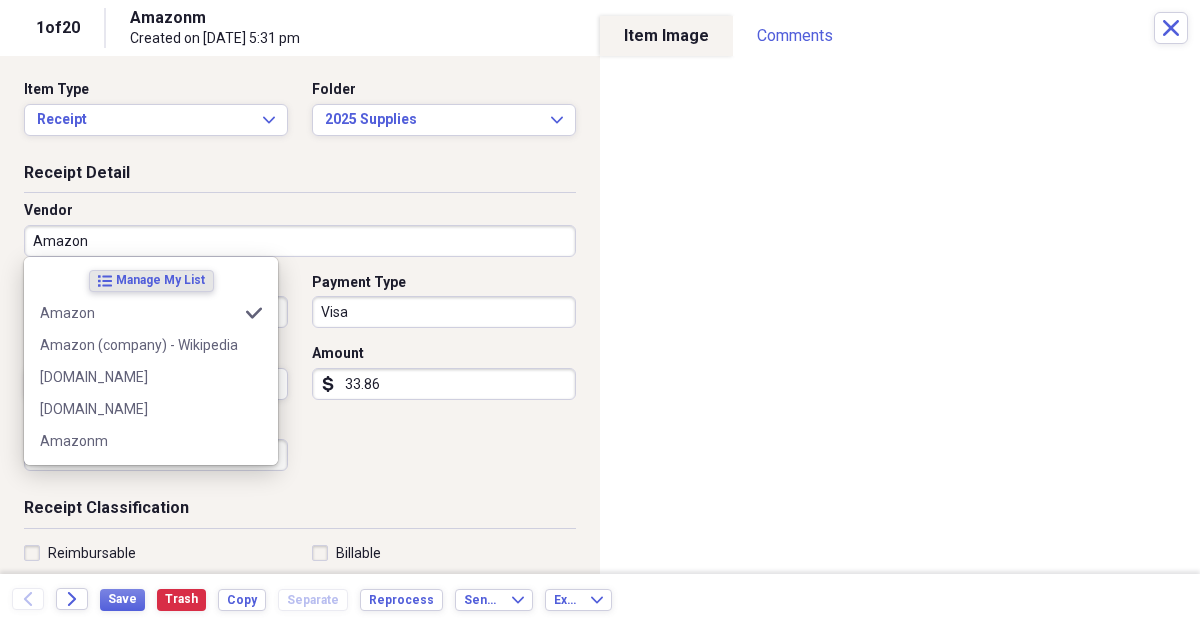 type on "General Merchandise" 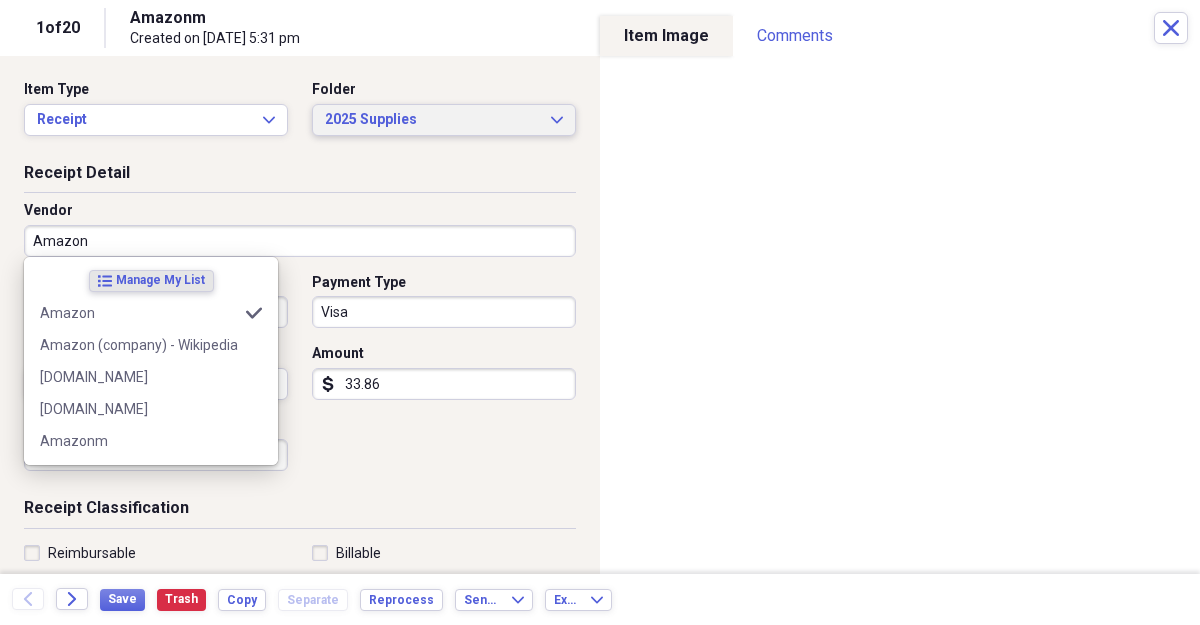 type on "Amazon" 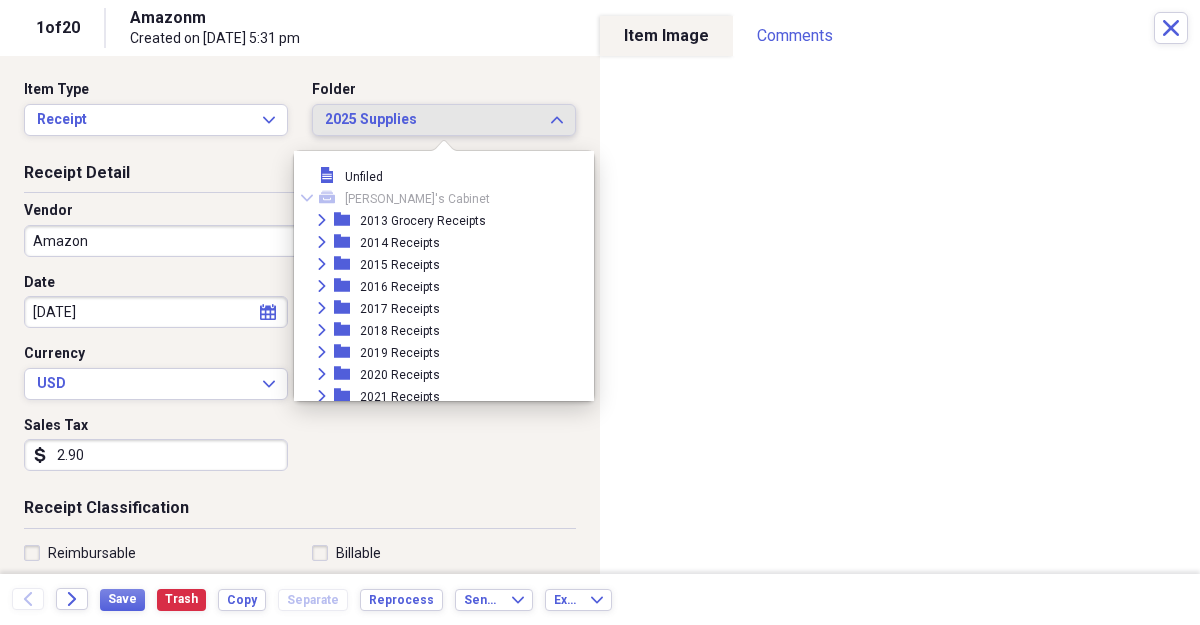 scroll, scrollTop: 825, scrollLeft: 0, axis: vertical 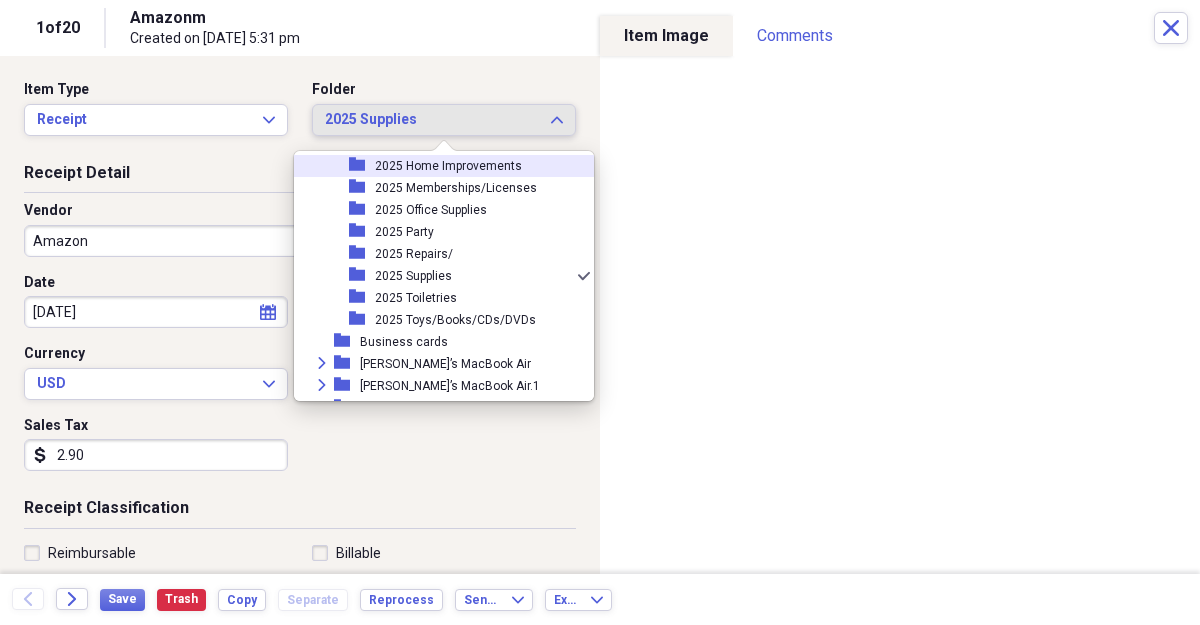 click 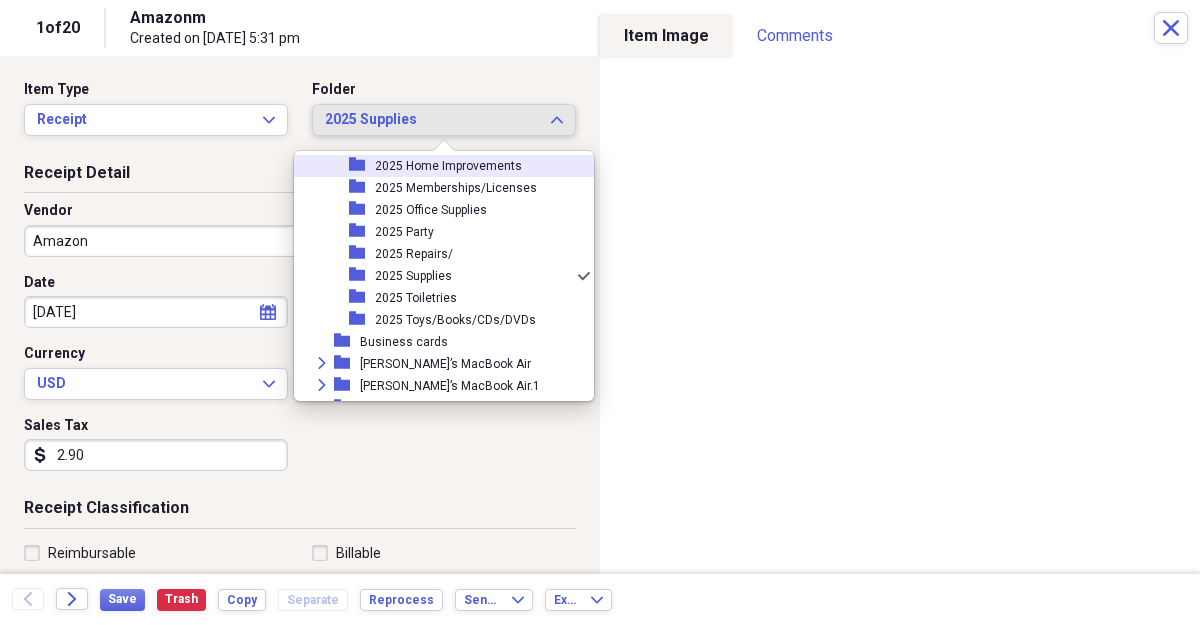 click on "2025 Home Improvements" at bounding box center (448, 166) 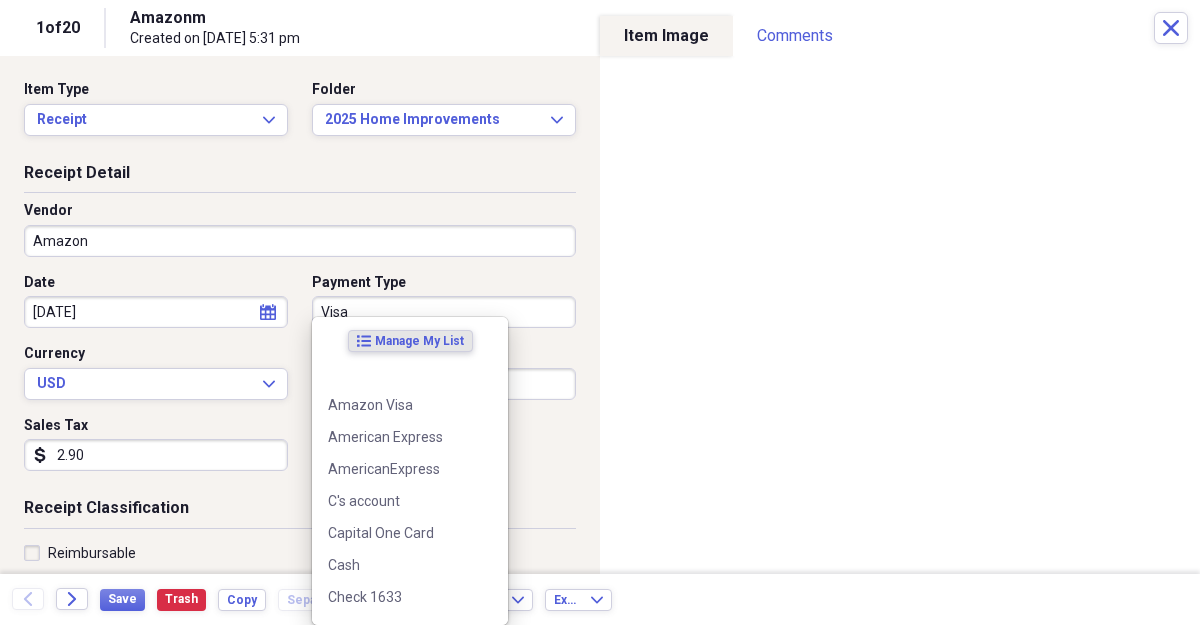 click on "Visa" at bounding box center [444, 312] 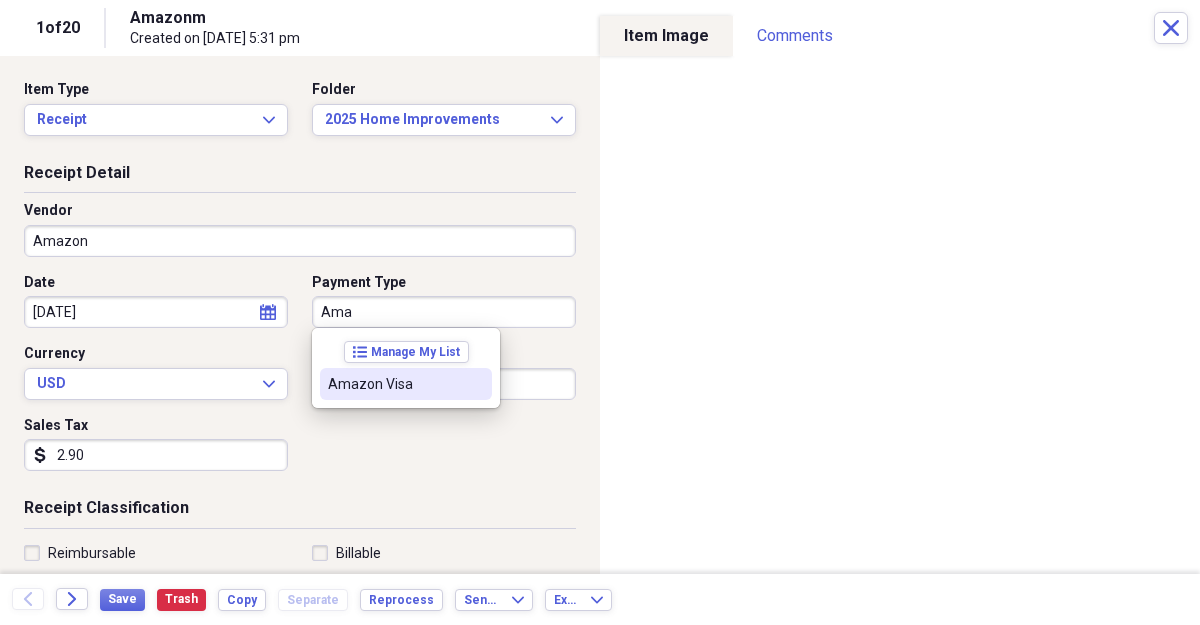click on "Amazon Visa" at bounding box center (394, 384) 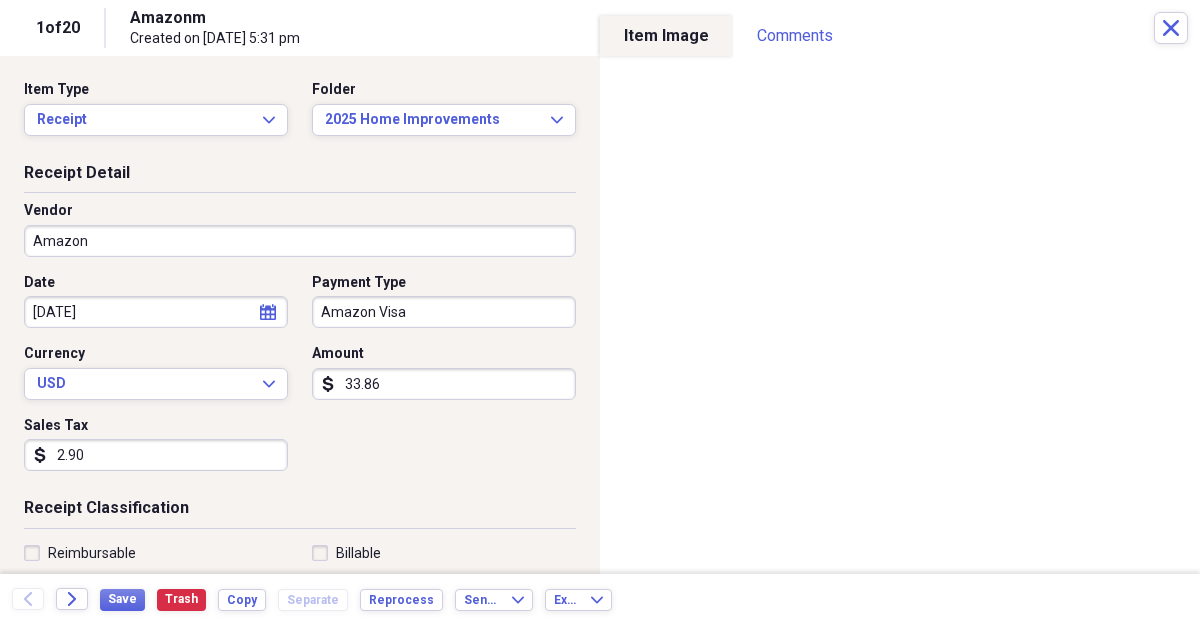 click on "33.86" at bounding box center (444, 384) 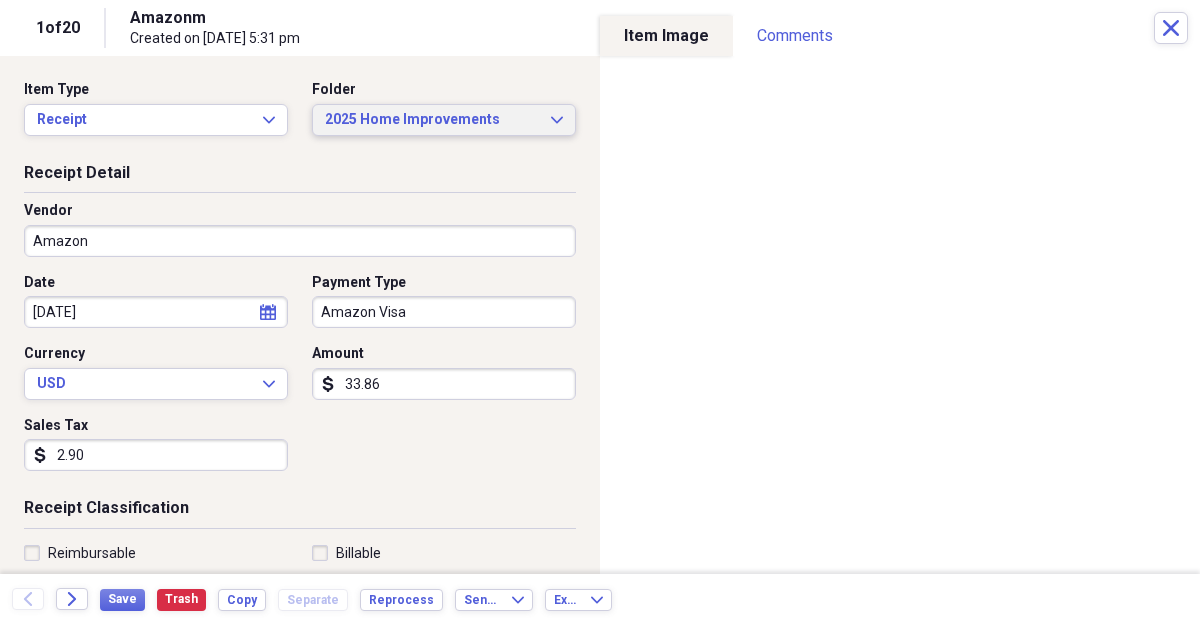 click on "2025 Home Improvements Expand" at bounding box center [444, 120] 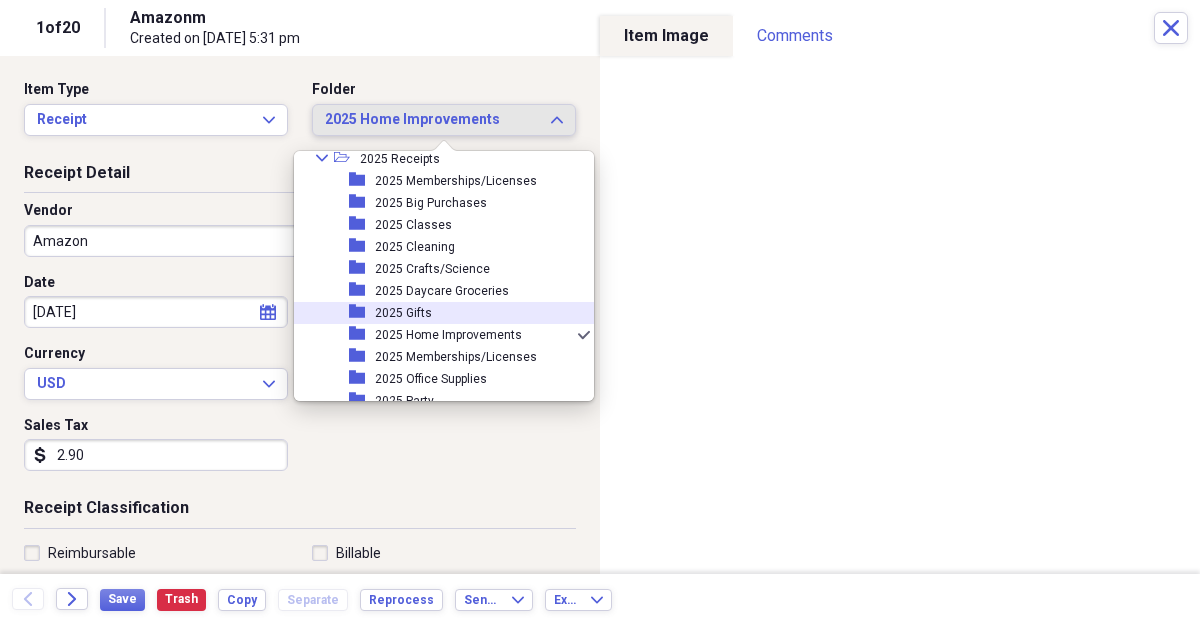 scroll, scrollTop: 654, scrollLeft: 0, axis: vertical 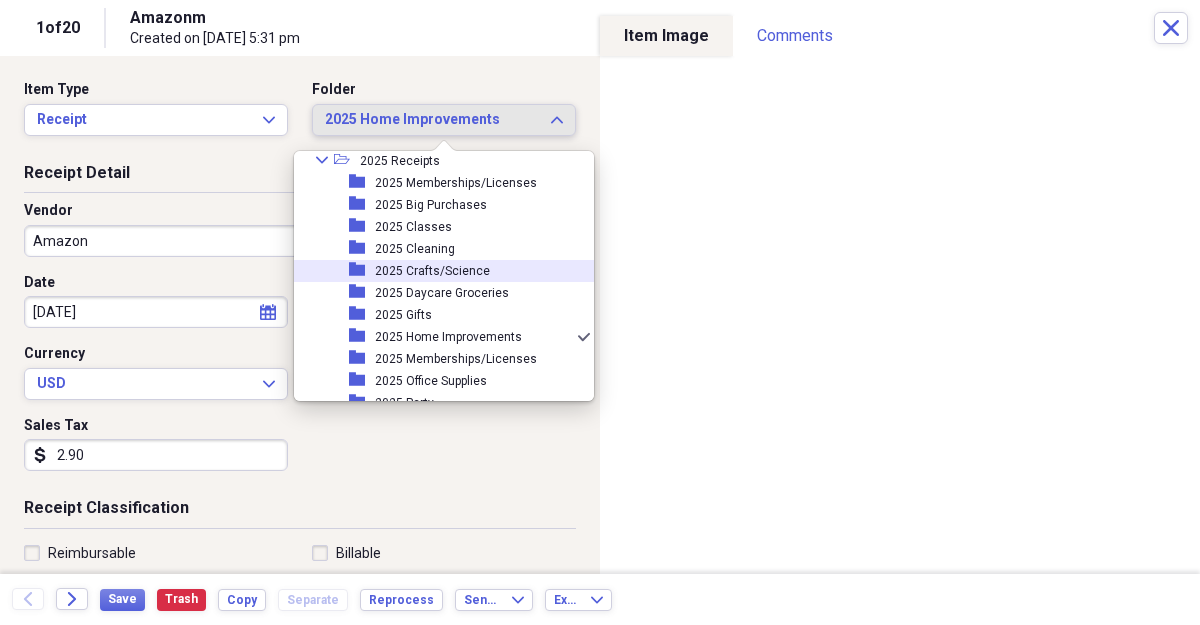 click on "2025 Crafts/Science" at bounding box center [432, 271] 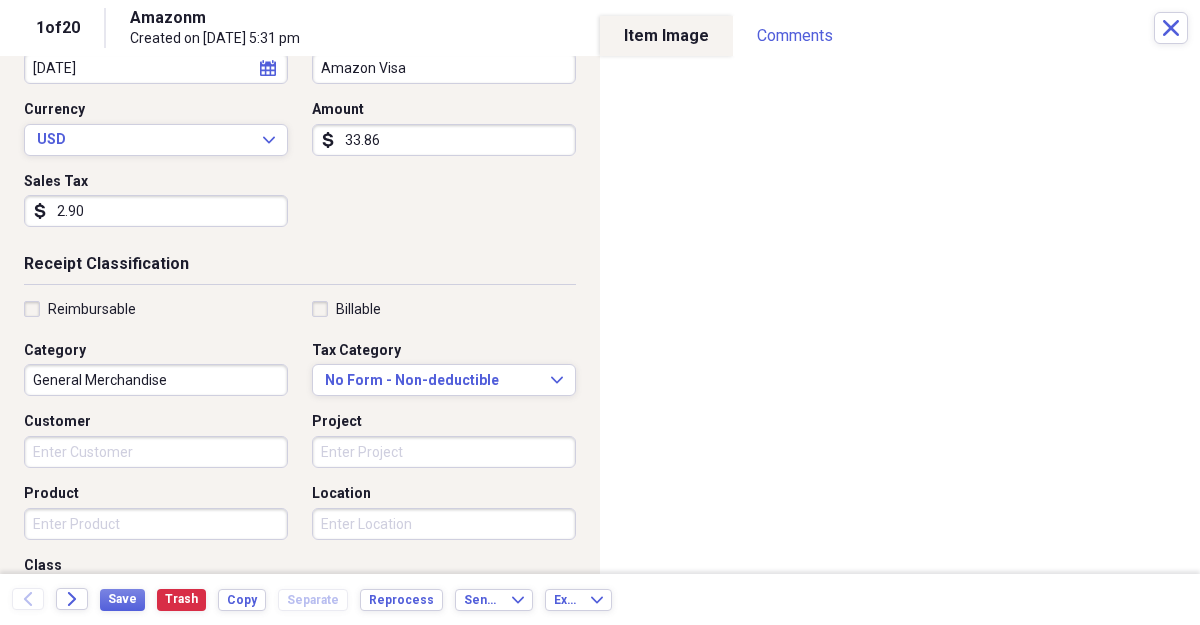 scroll, scrollTop: 268, scrollLeft: 0, axis: vertical 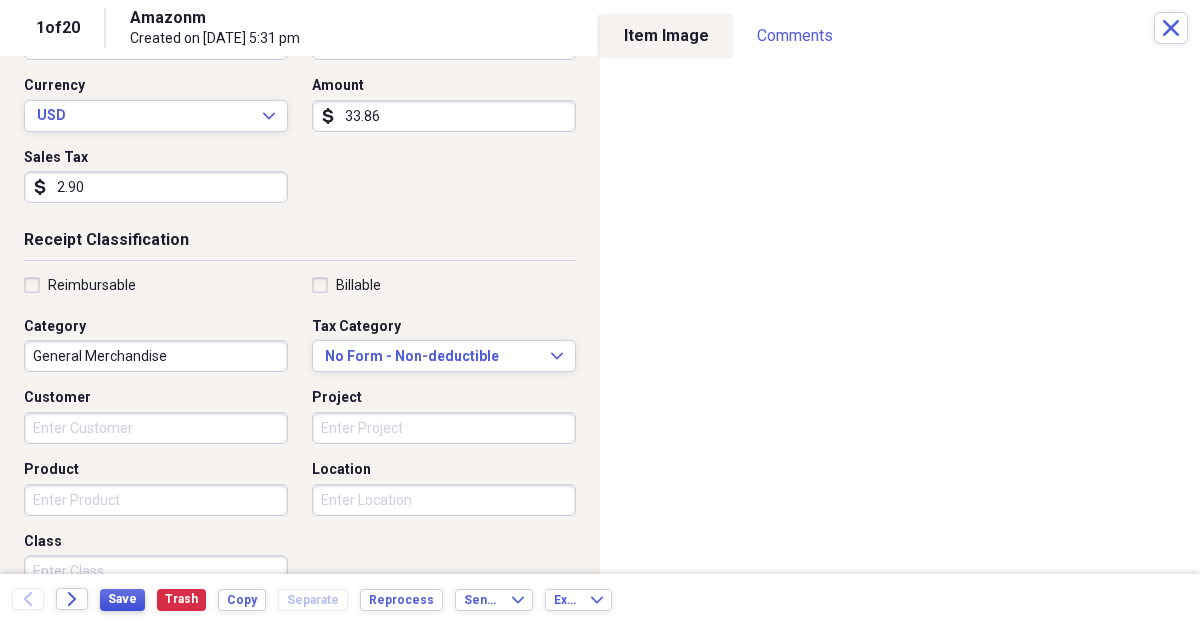 click on "Save" at bounding box center (122, 599) 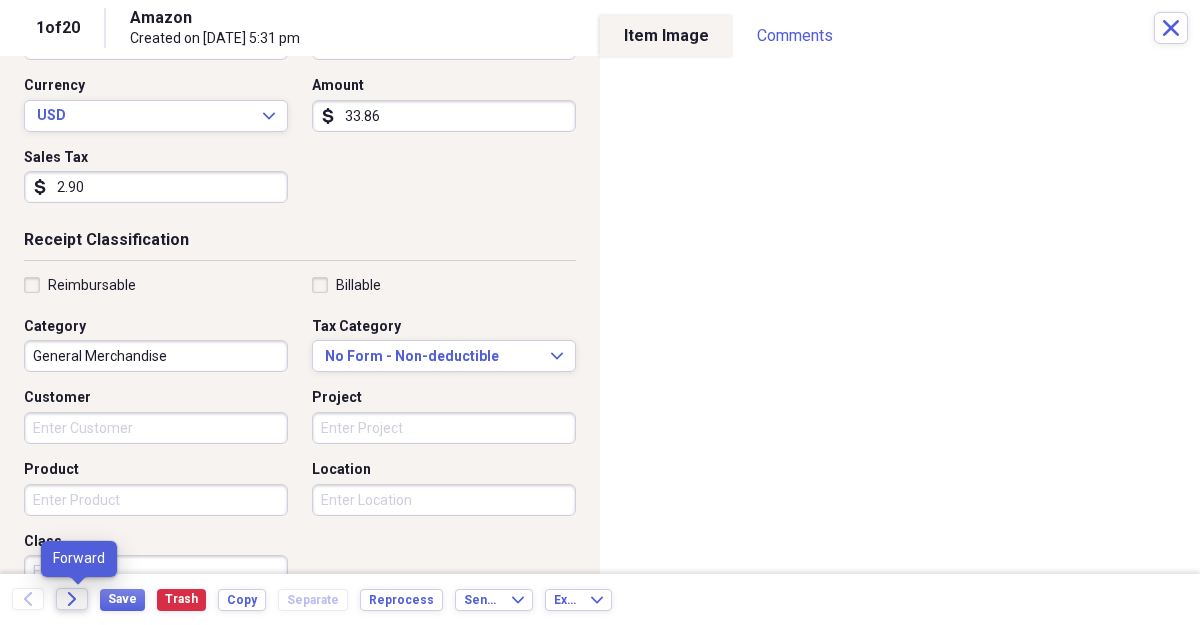 click on "Forward" 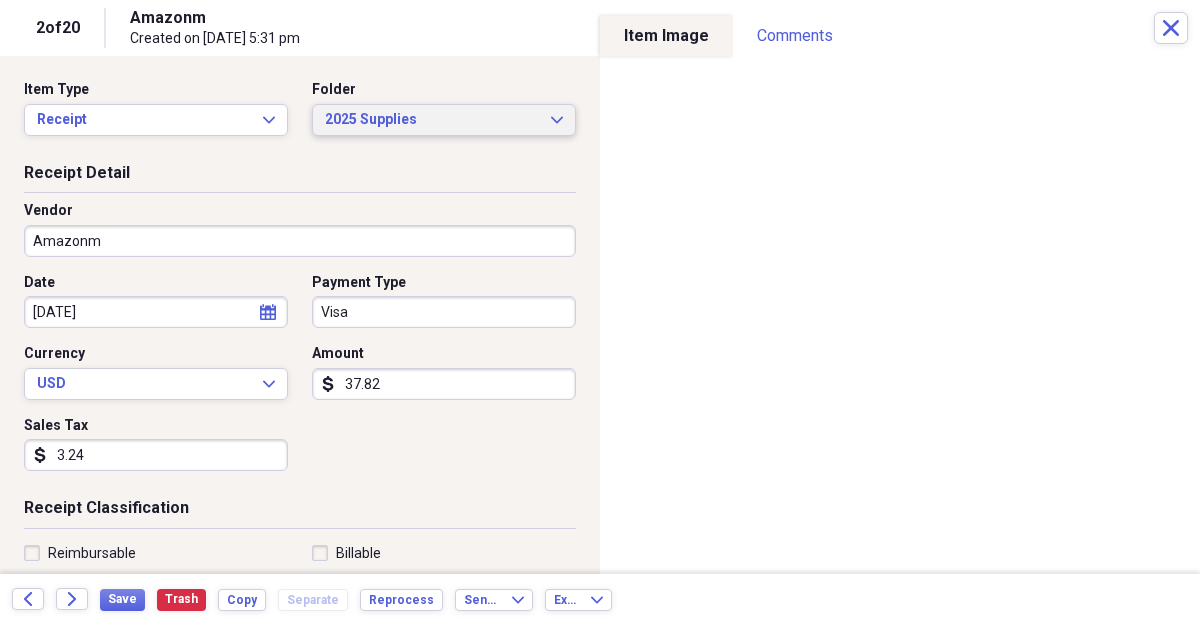 click on "Expand" 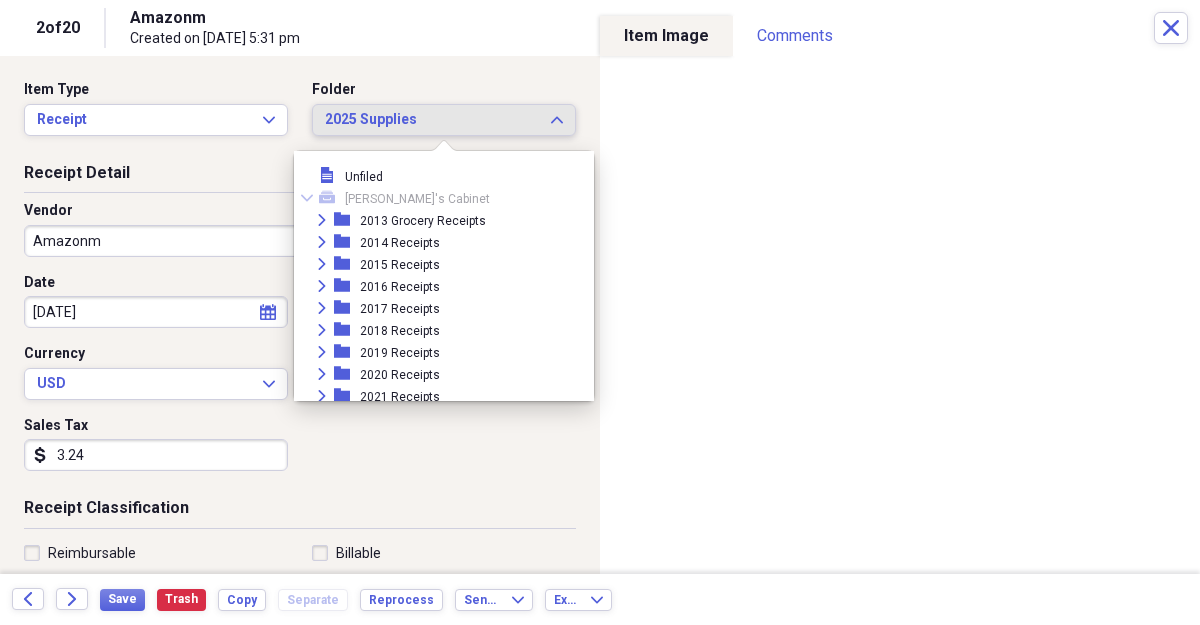 scroll, scrollTop: 825, scrollLeft: 0, axis: vertical 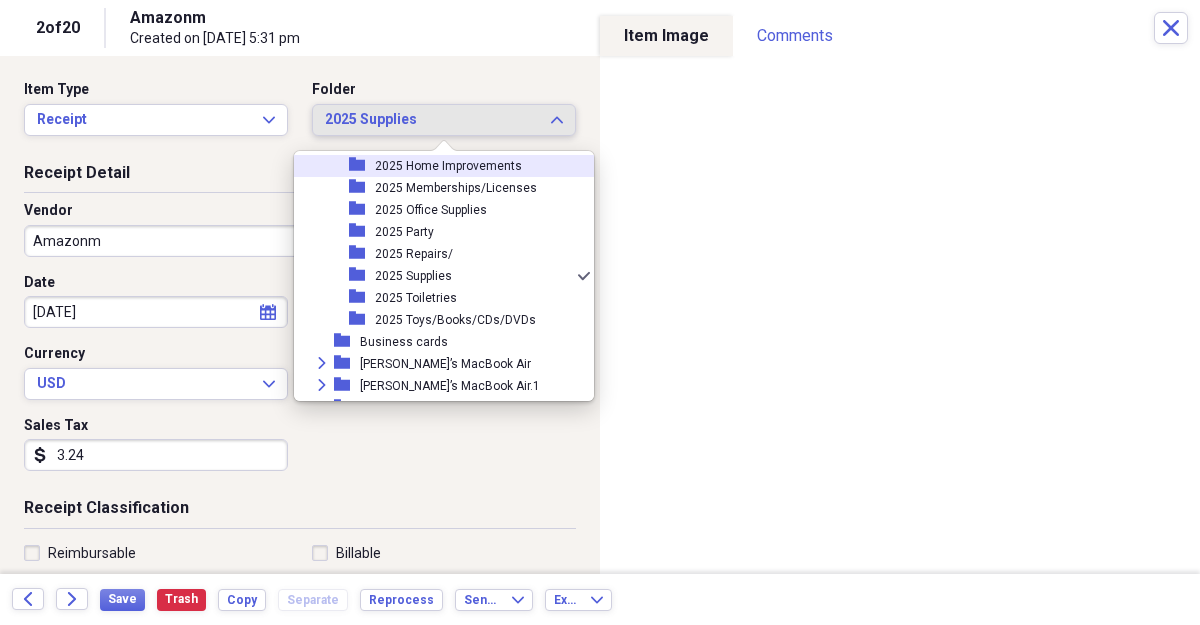 click on "2025 Home Improvements" at bounding box center [448, 166] 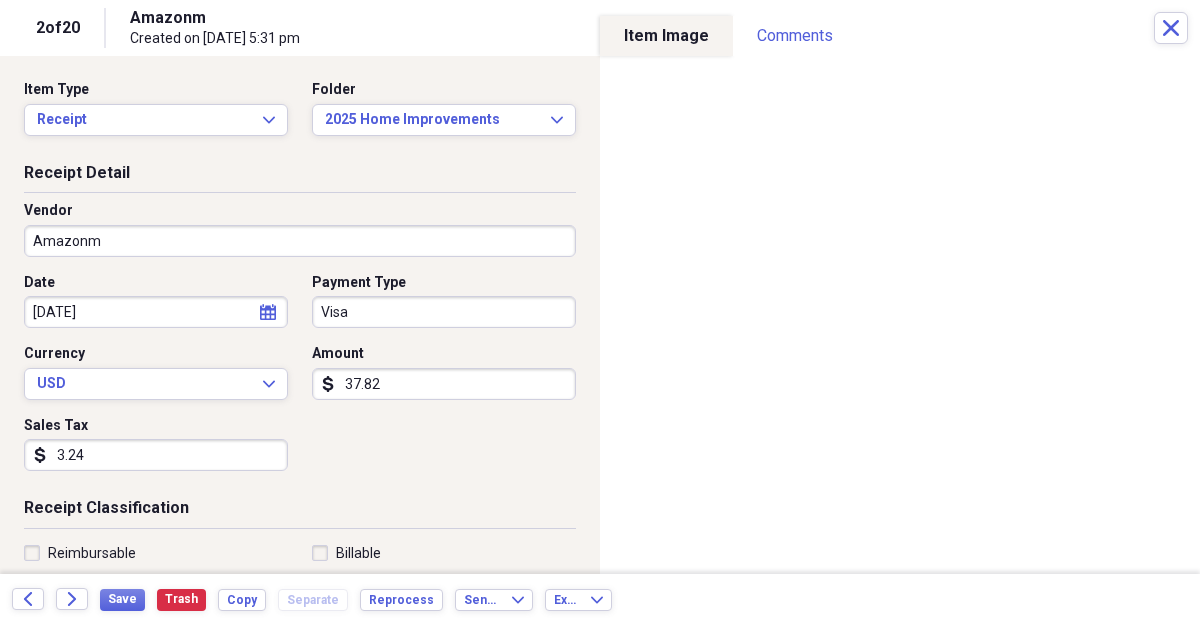 click on "Amazonm" at bounding box center [300, 241] 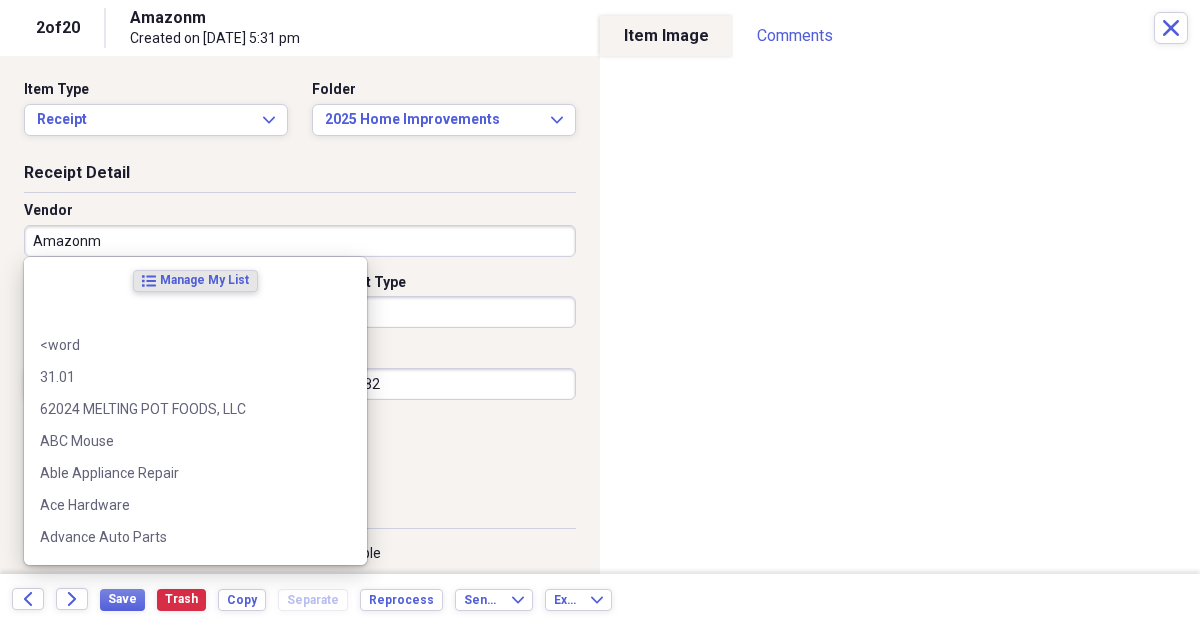 click on "Amazonm" at bounding box center (300, 241) 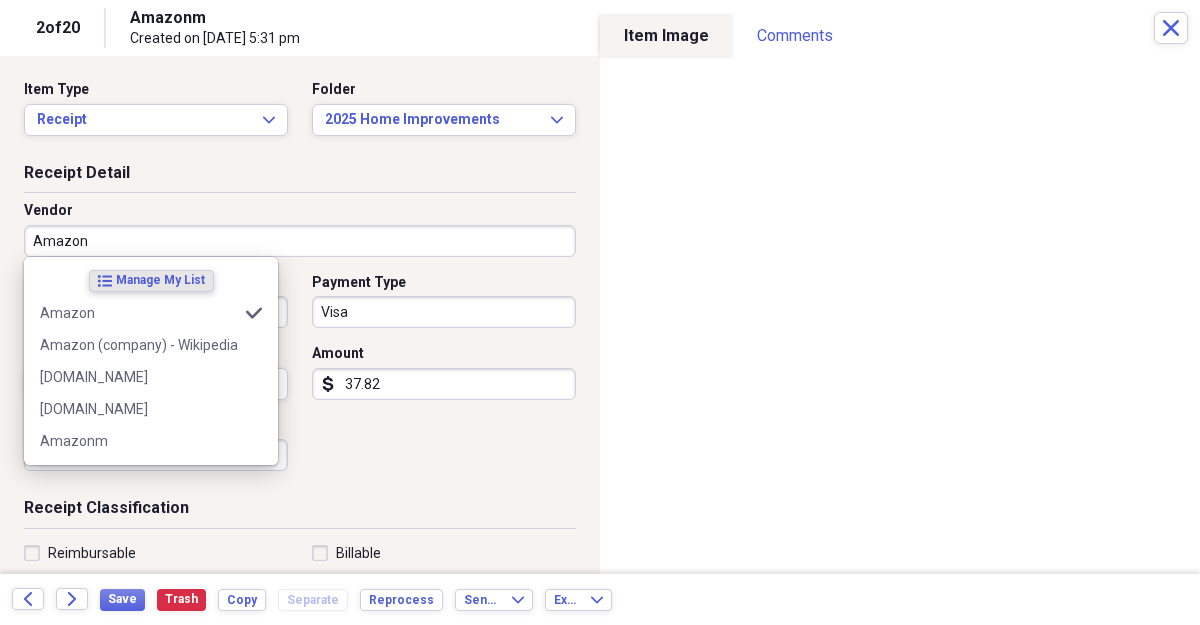 type on "General Merchandise" 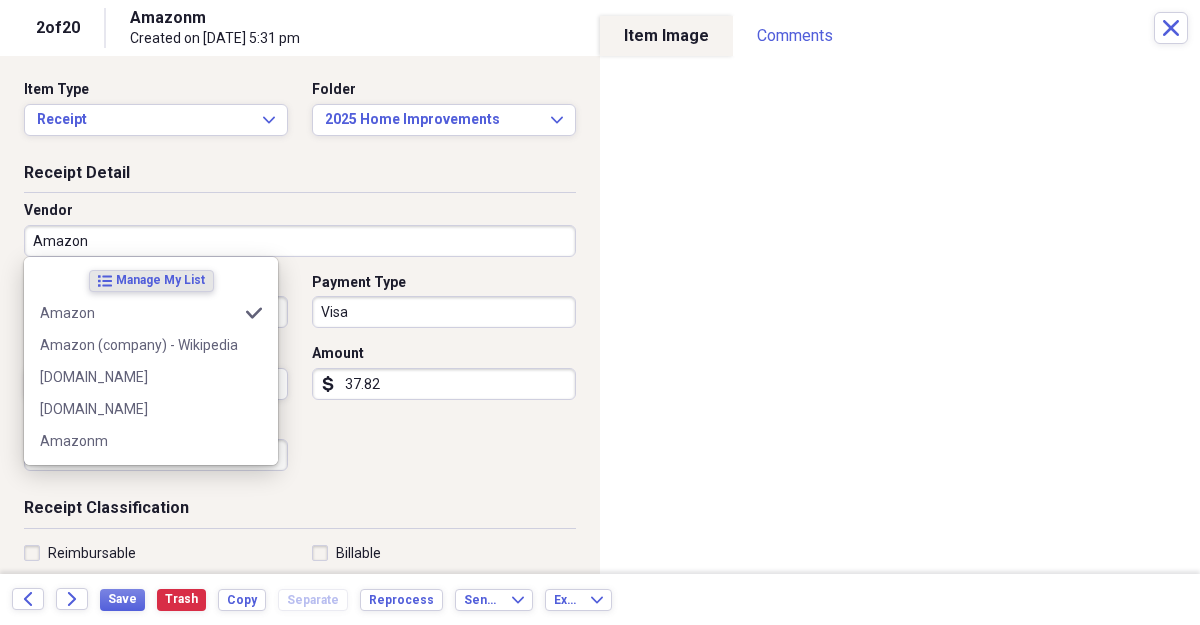 type on "Amazon" 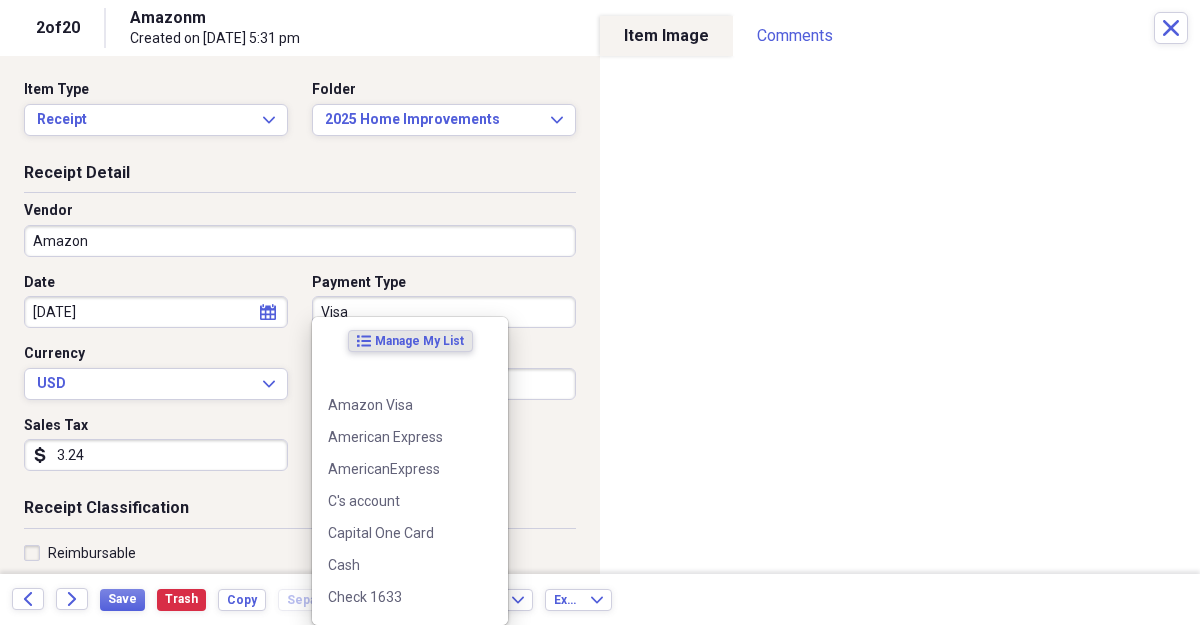 click on "Visa" at bounding box center (444, 312) 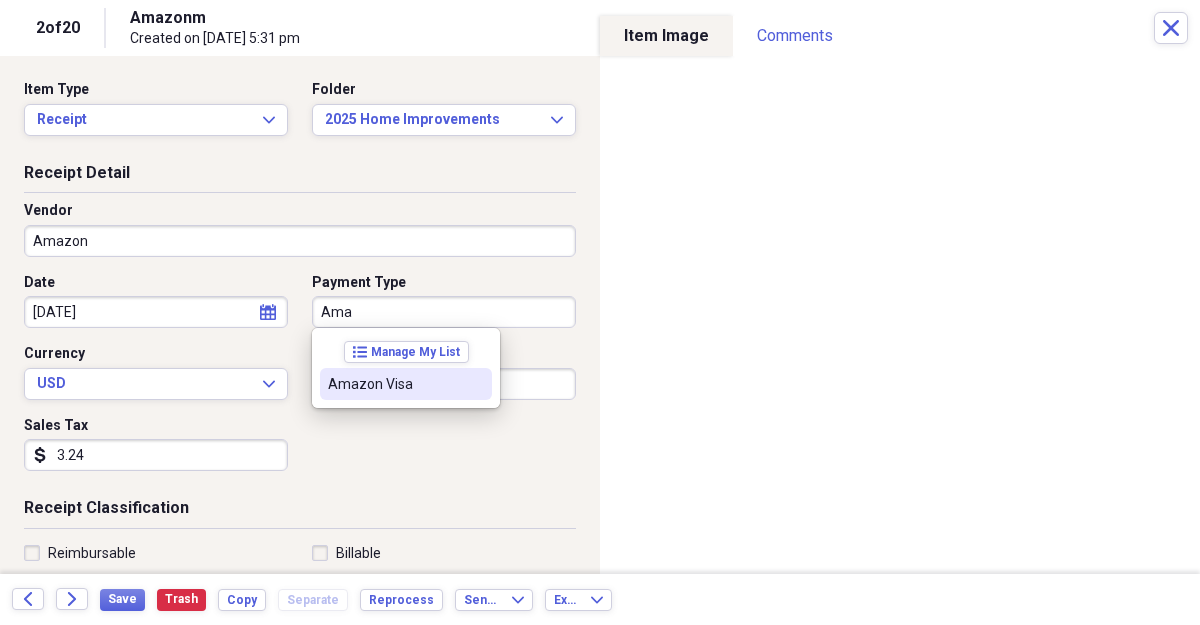 click on "Amazon Visa" at bounding box center [406, 384] 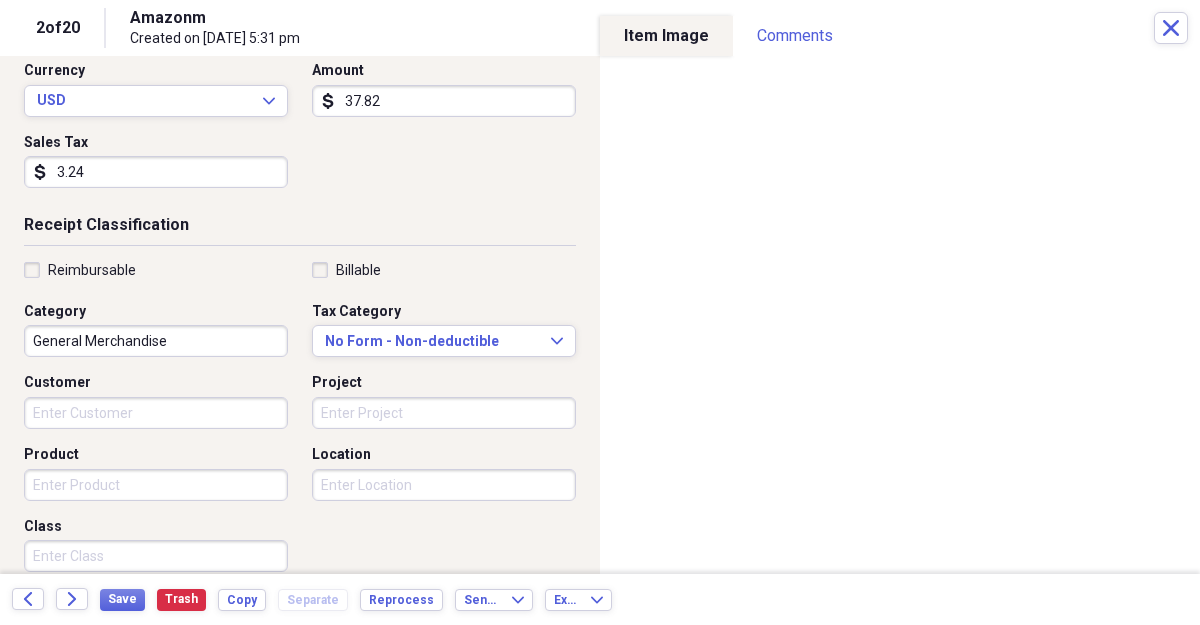 scroll, scrollTop: 301, scrollLeft: 0, axis: vertical 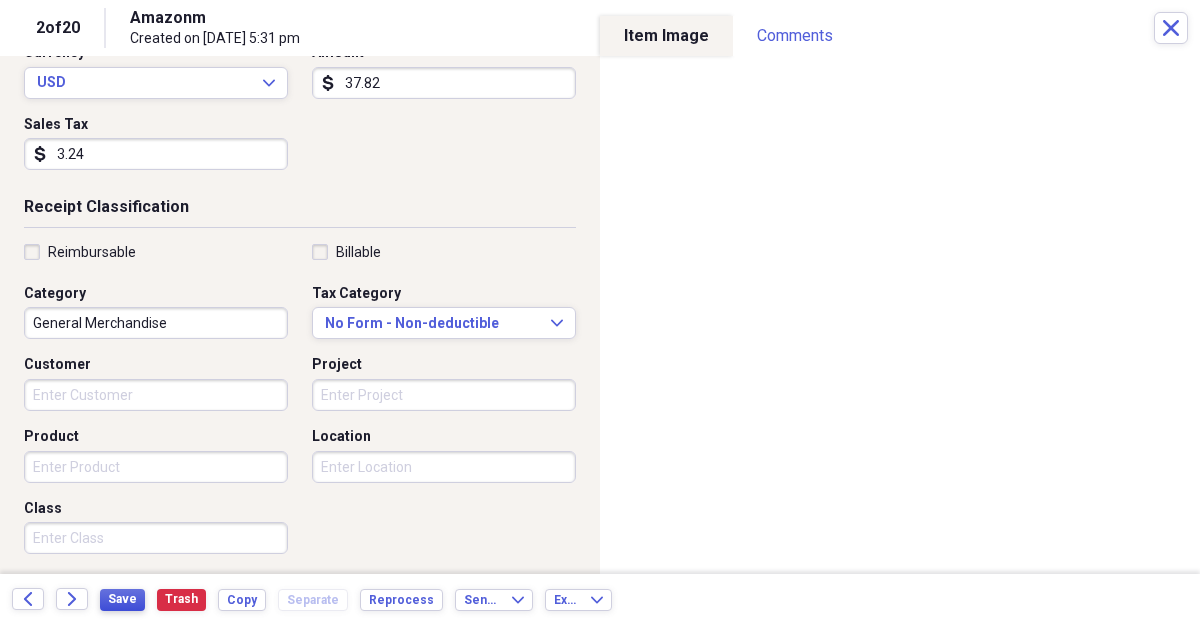 click on "Save" at bounding box center (122, 599) 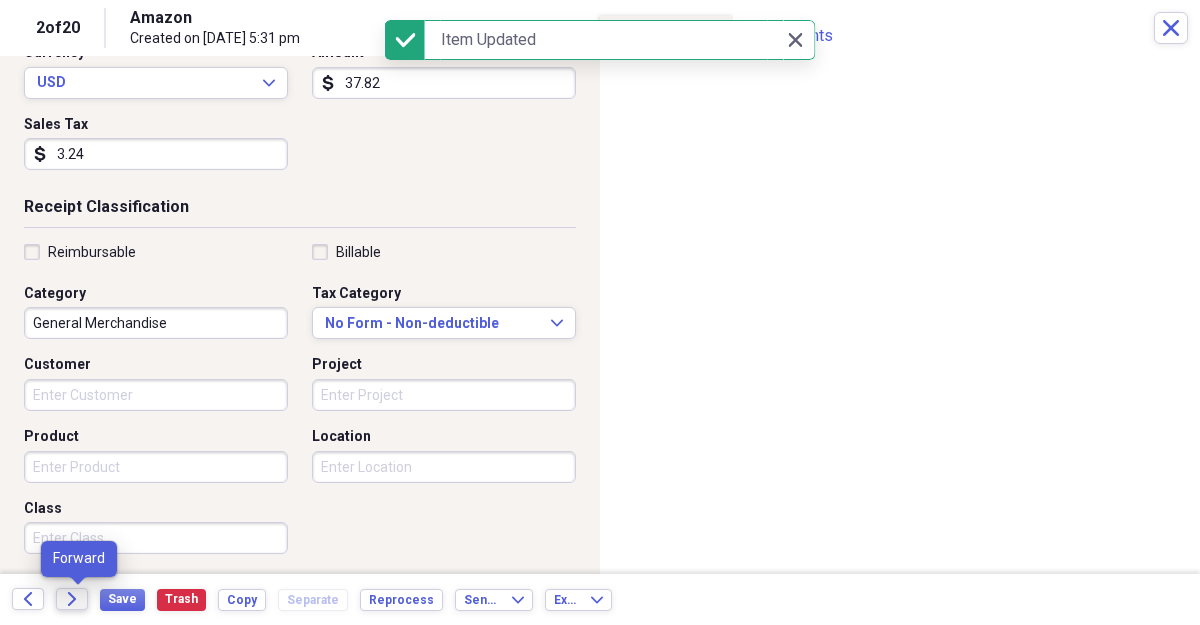 click on "Forward" at bounding box center [72, 599] 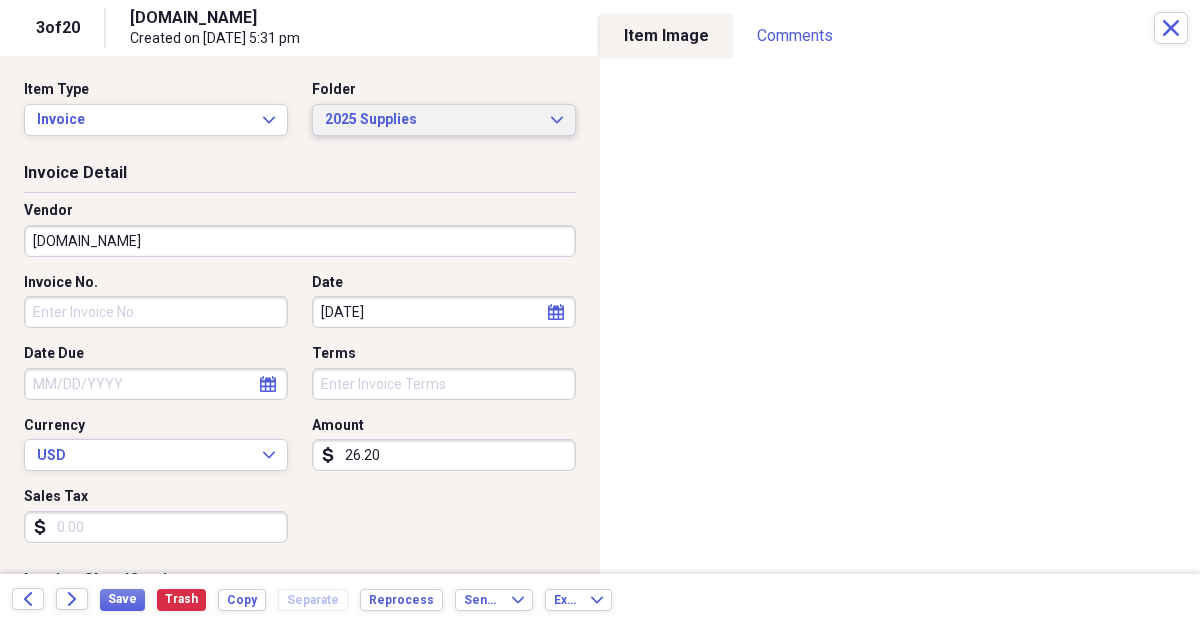 click on "Expand" 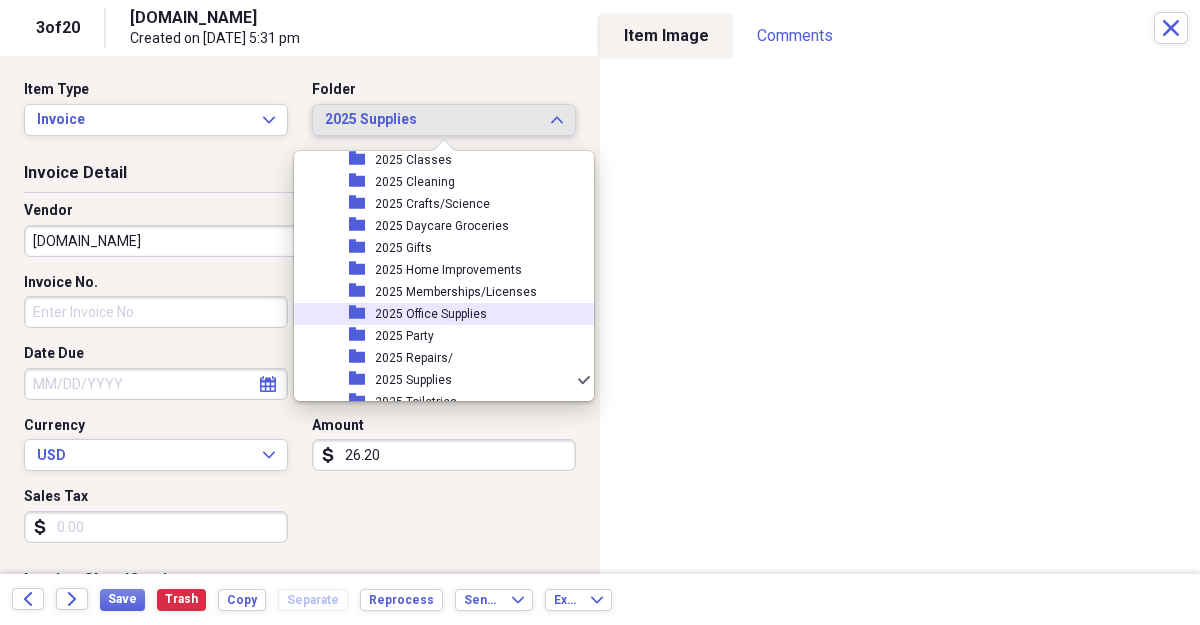 scroll, scrollTop: 715, scrollLeft: 0, axis: vertical 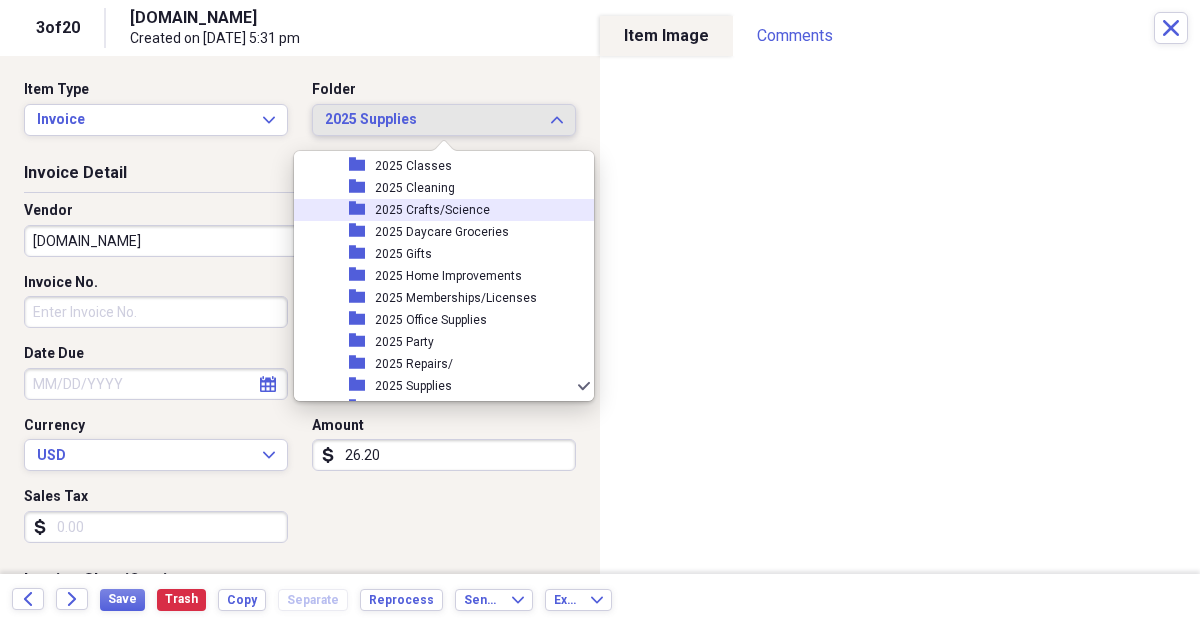 click on "2025 Crafts/Science" at bounding box center (432, 210) 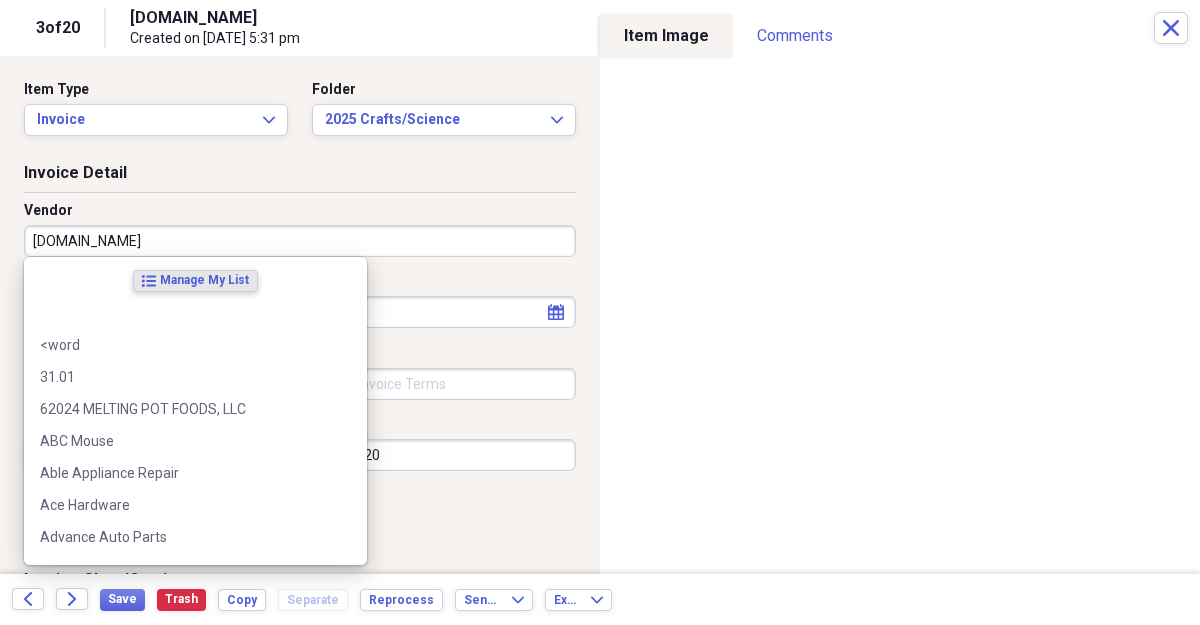 click on "[DOMAIN_NAME]" at bounding box center [300, 241] 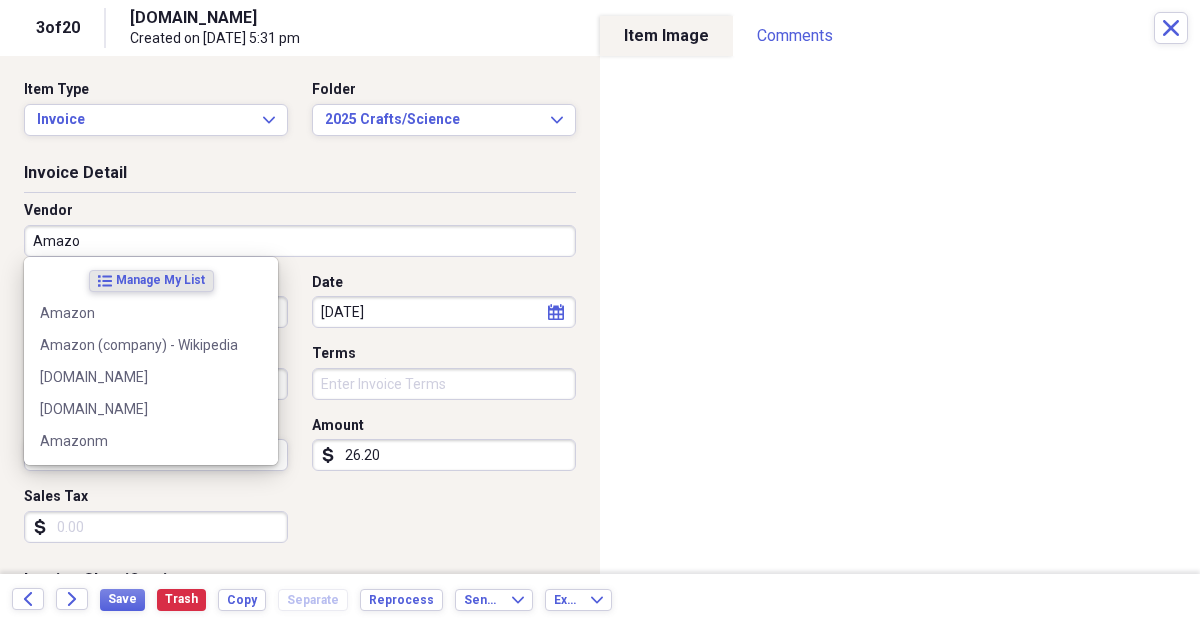 type on "Amazon" 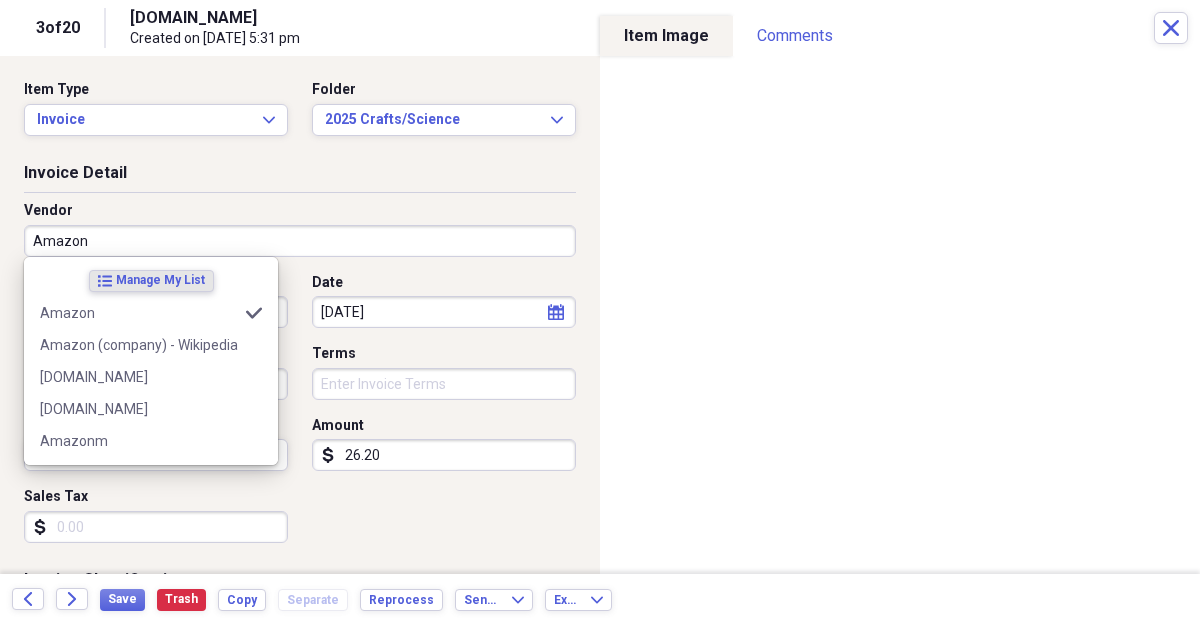 type on "General Merchandise" 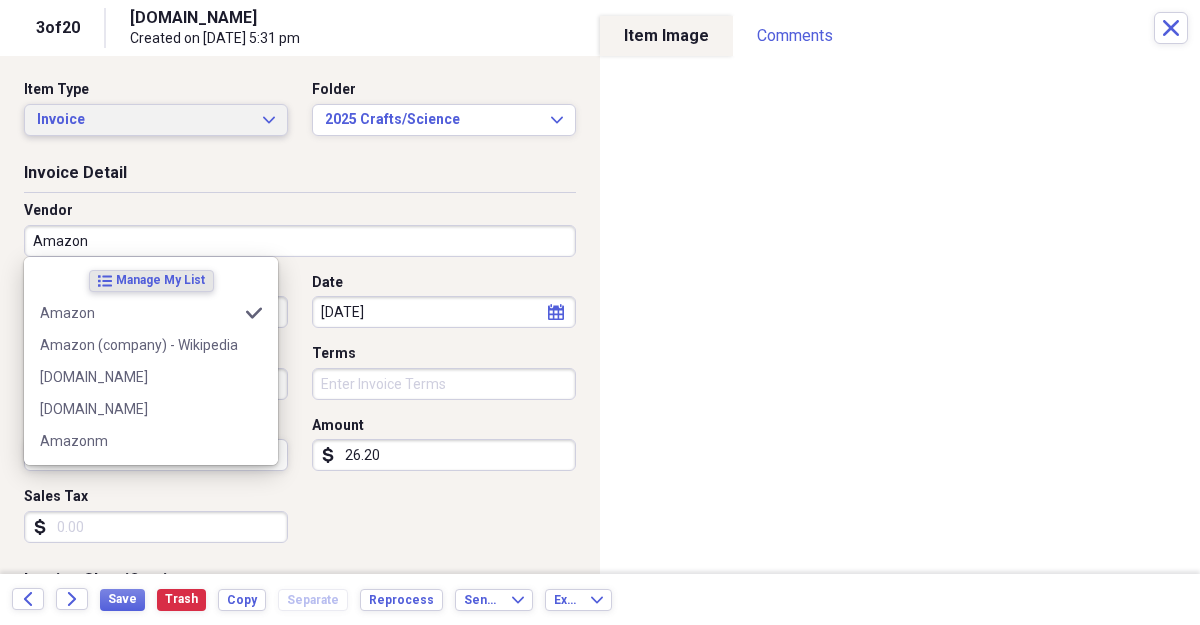 type on "Amazon" 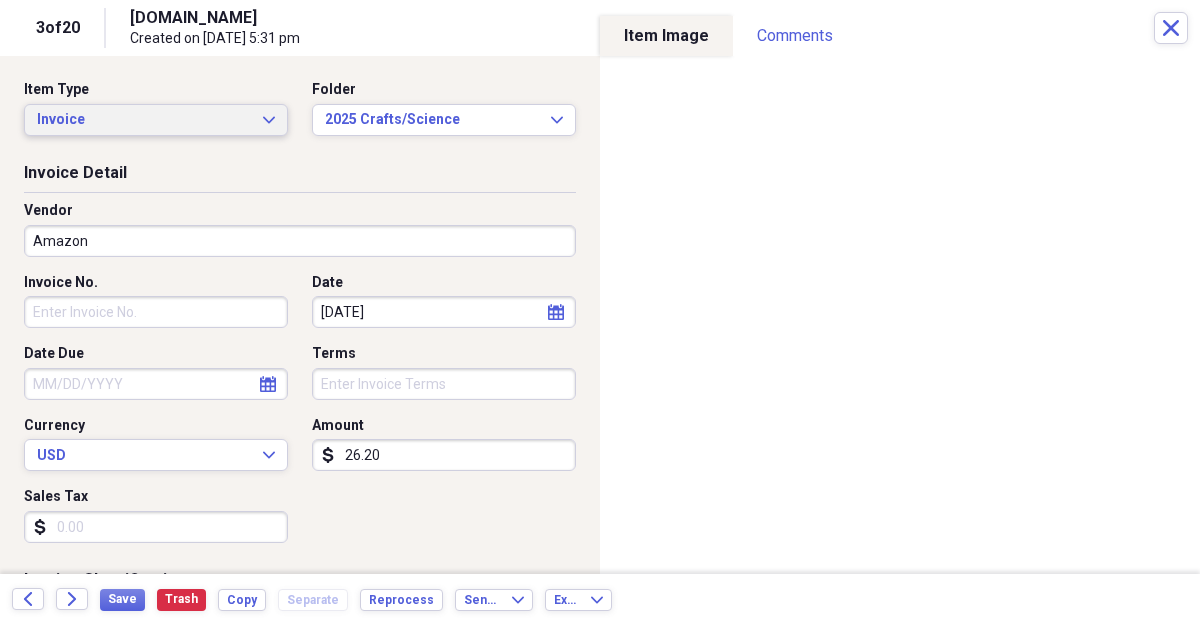 click on "Expand" 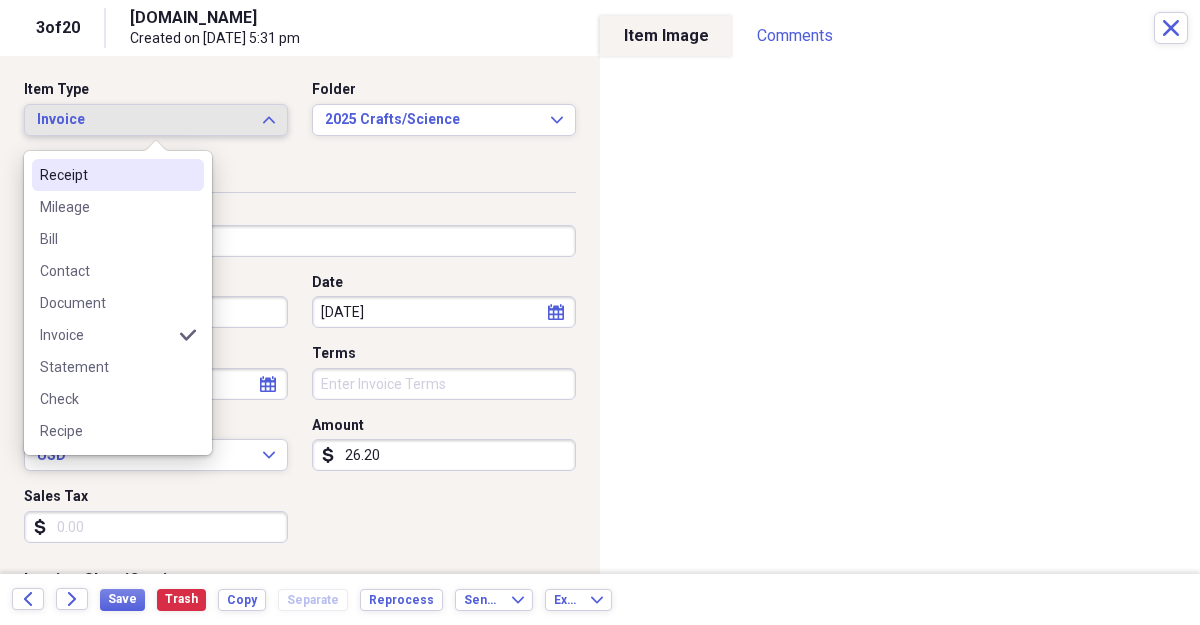 click on "Receipt" at bounding box center (118, 175) 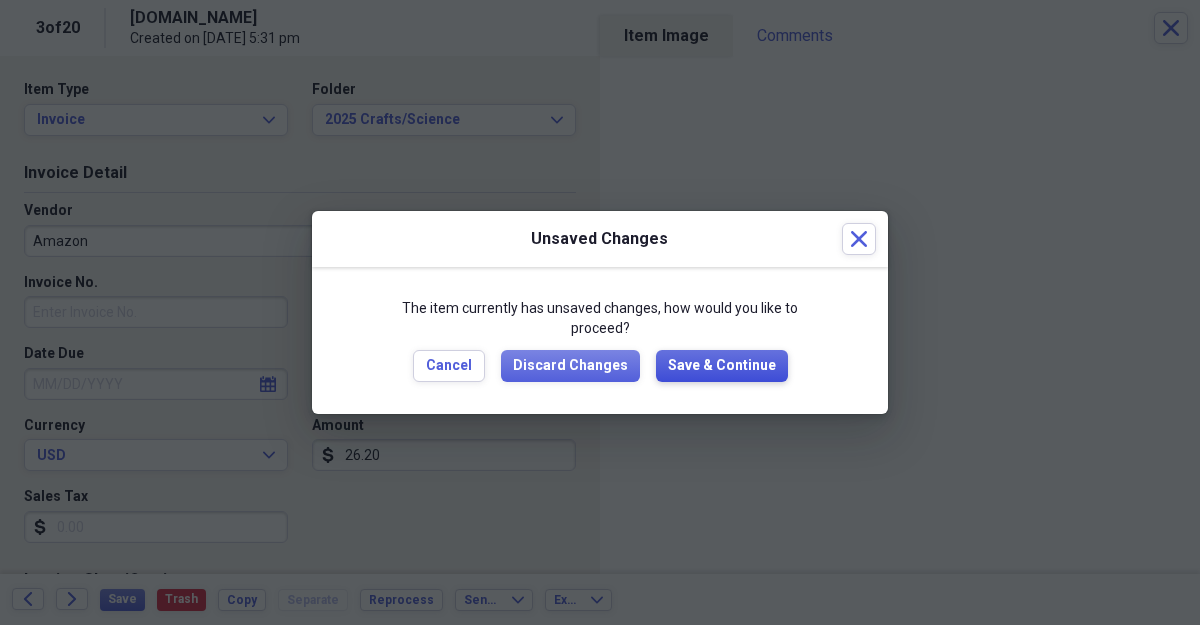 click on "Save & Continue" at bounding box center [722, 366] 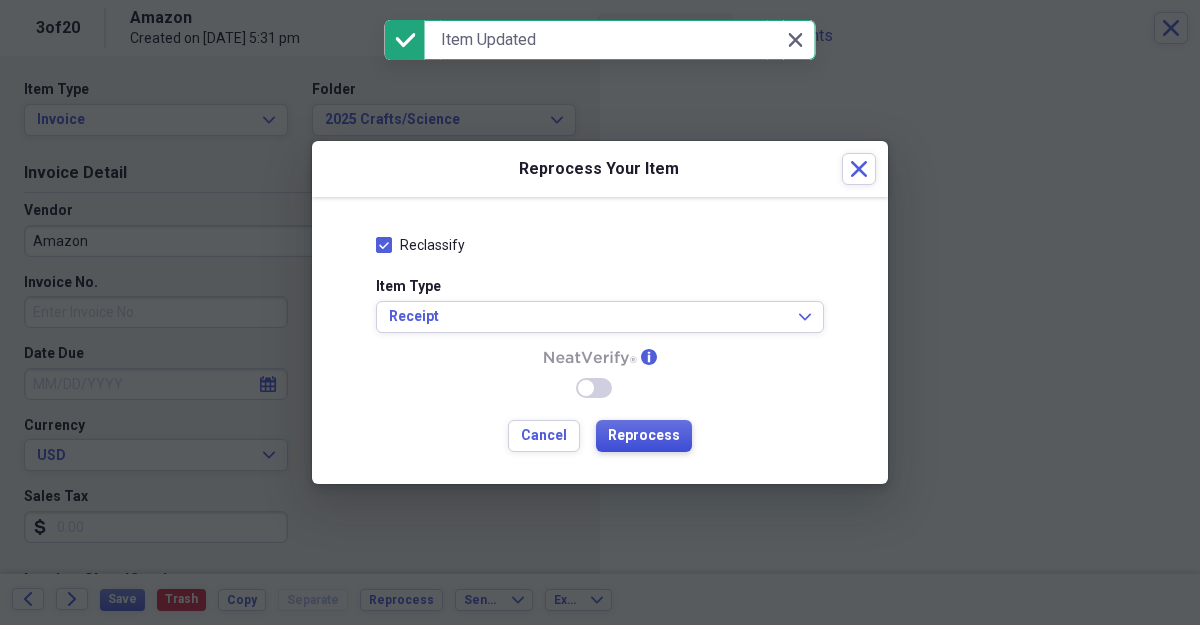 click on "Reprocess" at bounding box center [644, 436] 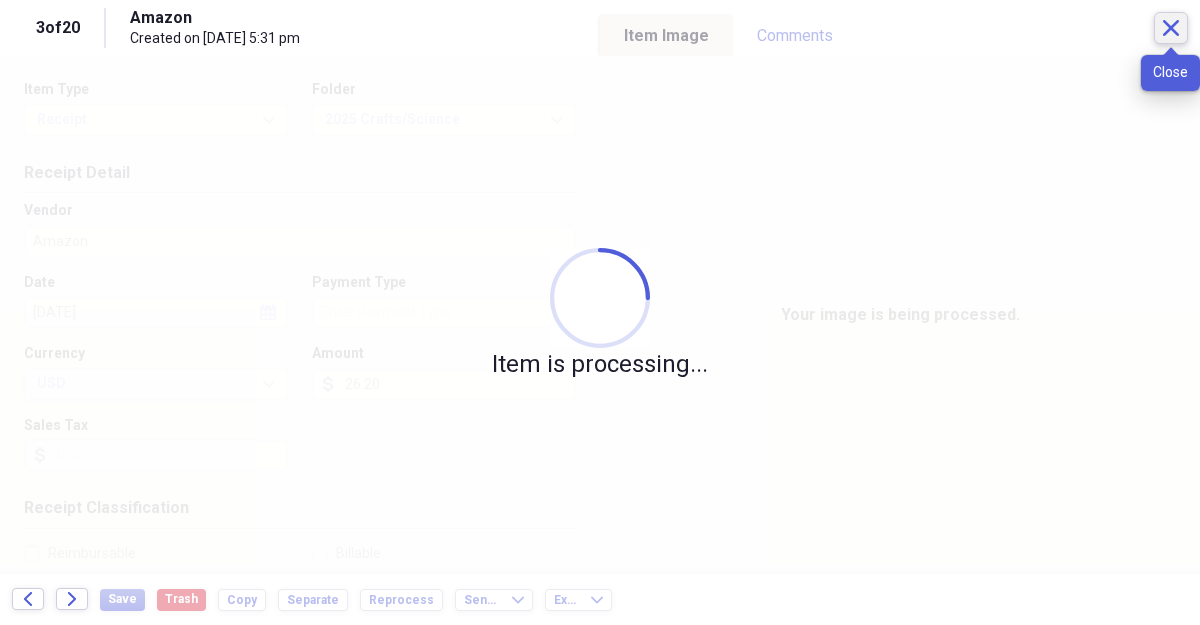 click on "Close" at bounding box center [1171, 28] 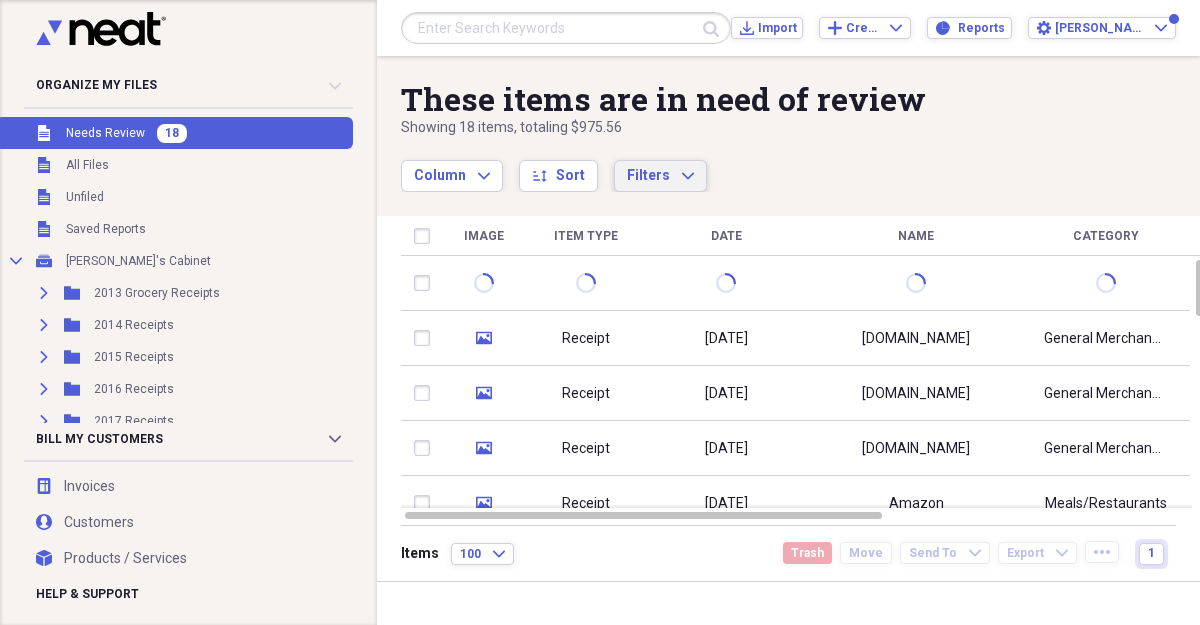 click on "Filters  Expand" at bounding box center [660, 176] 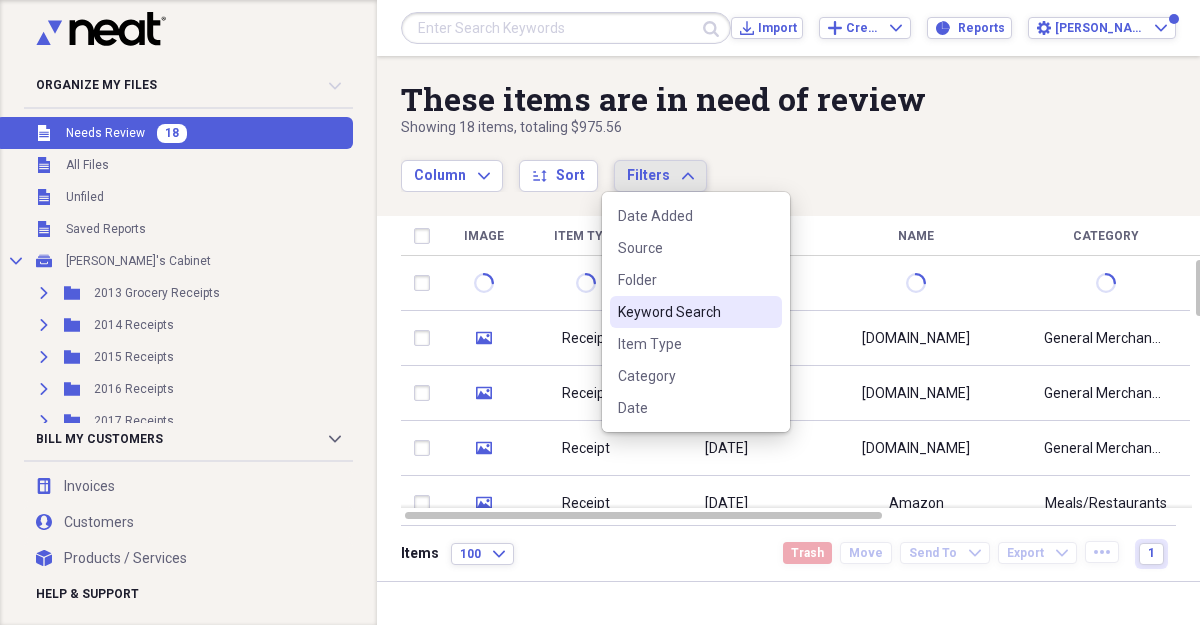click on "Keyword Search" at bounding box center (684, 312) 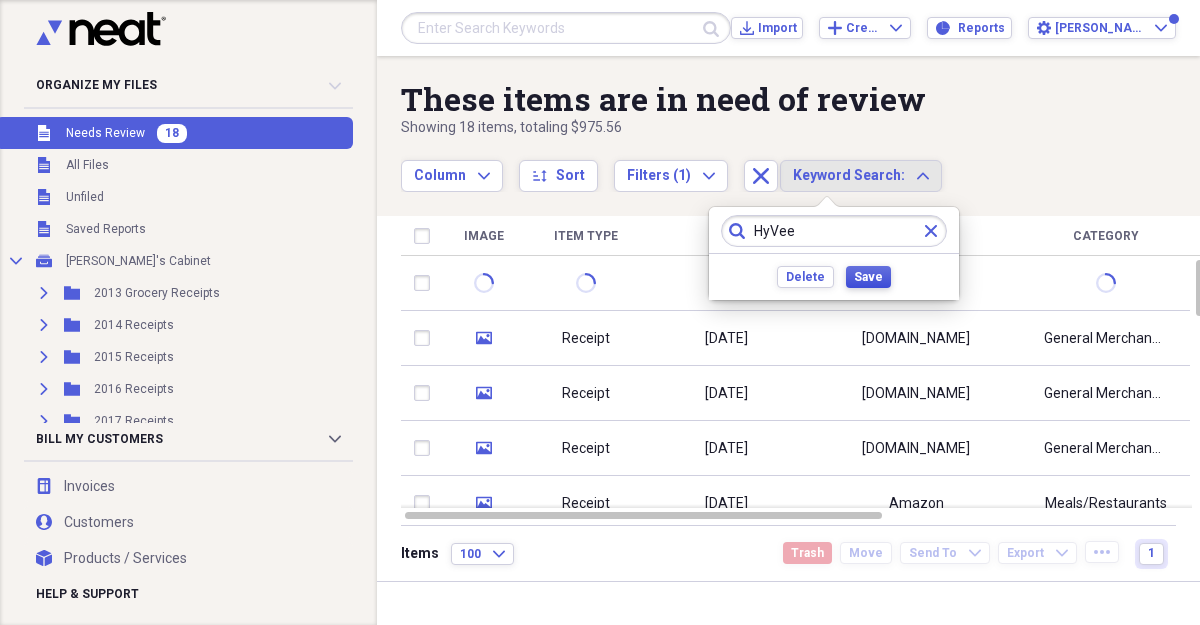 type on "HyVee" 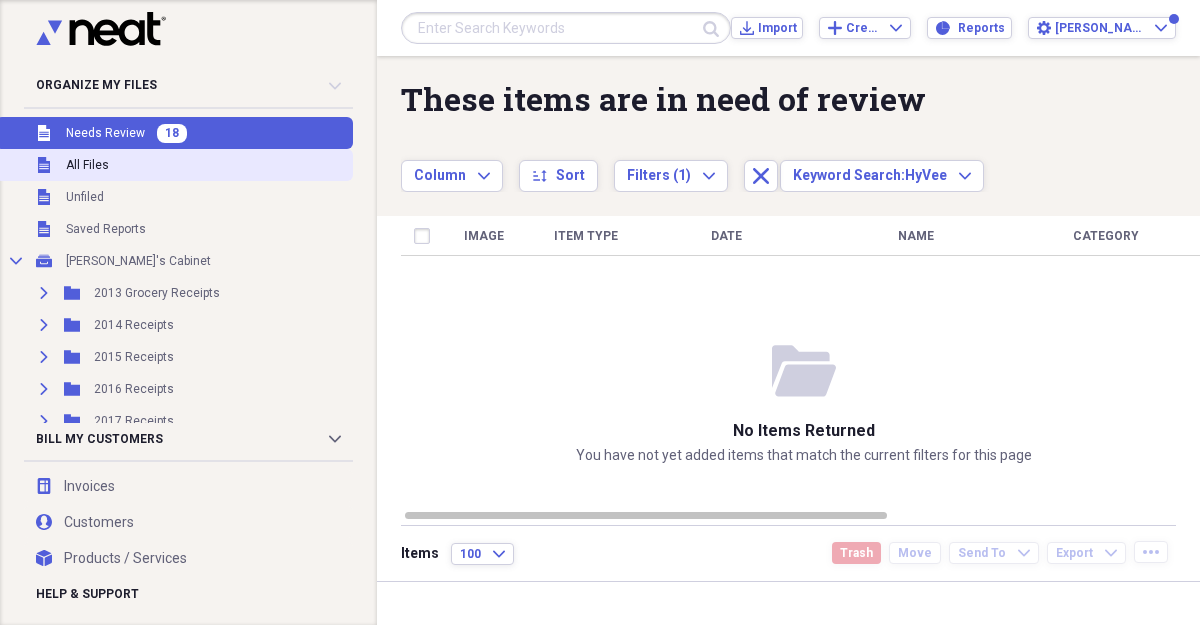 click on "Unfiled All Files" at bounding box center [174, 165] 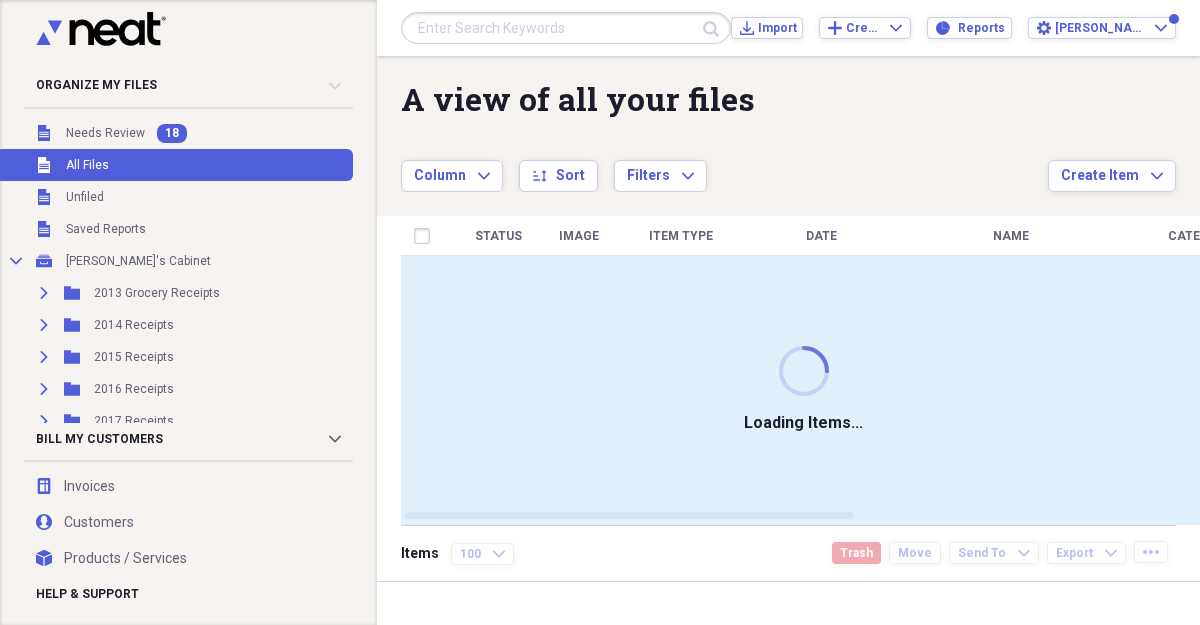 click at bounding box center (566, 28) 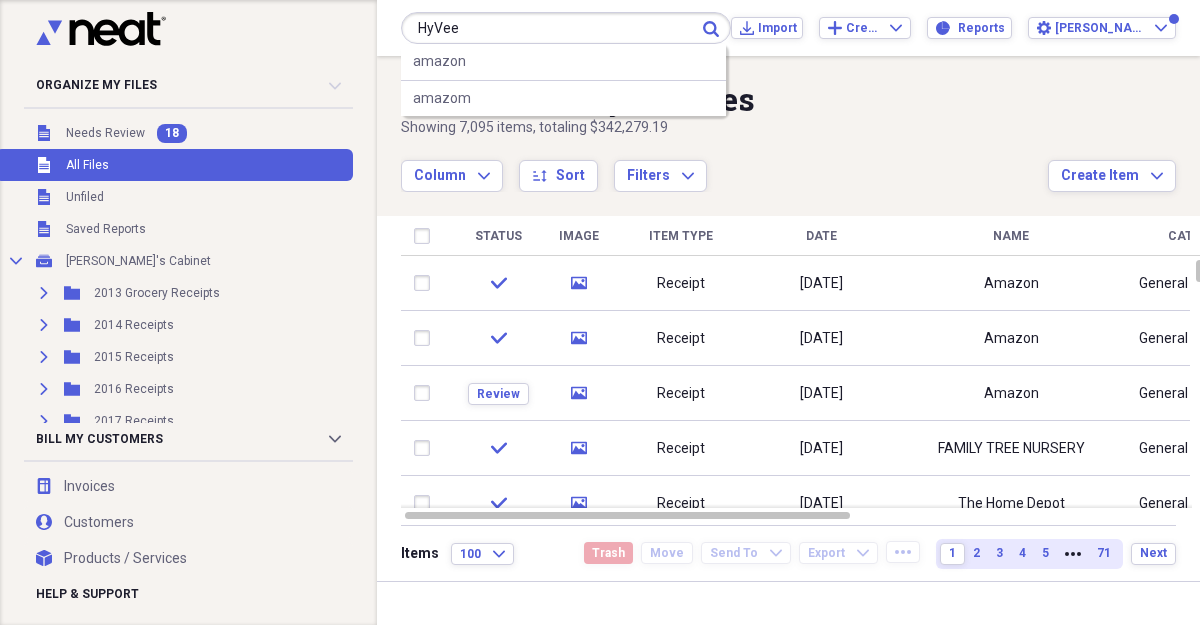 type on "HyVee" 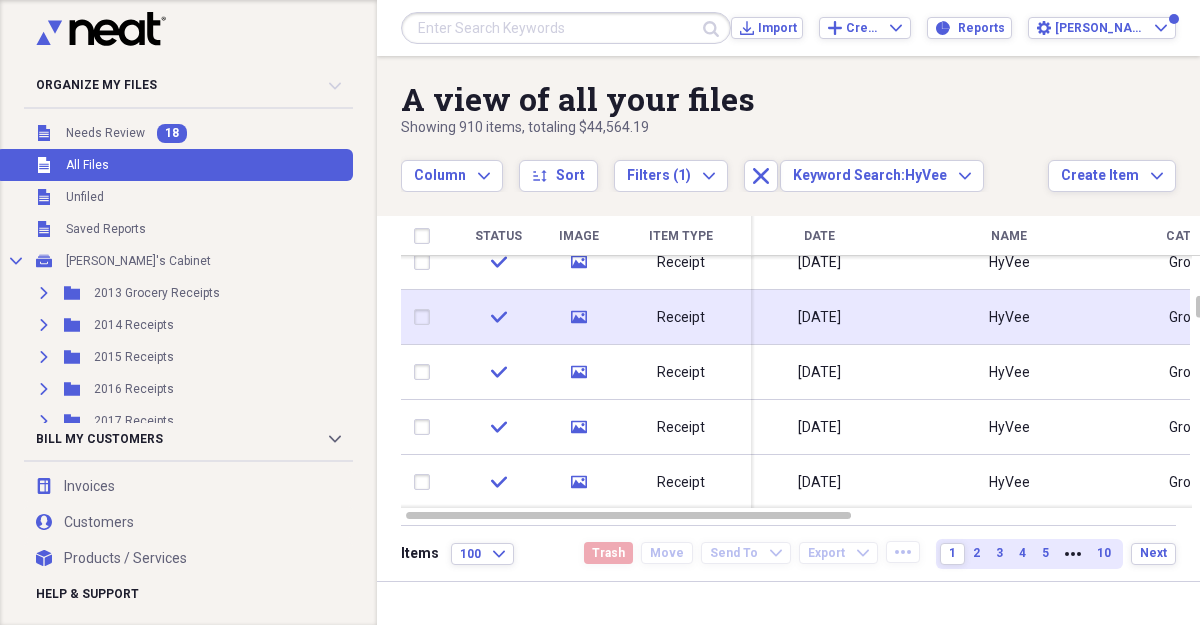 click on "Receipt" at bounding box center (681, 317) 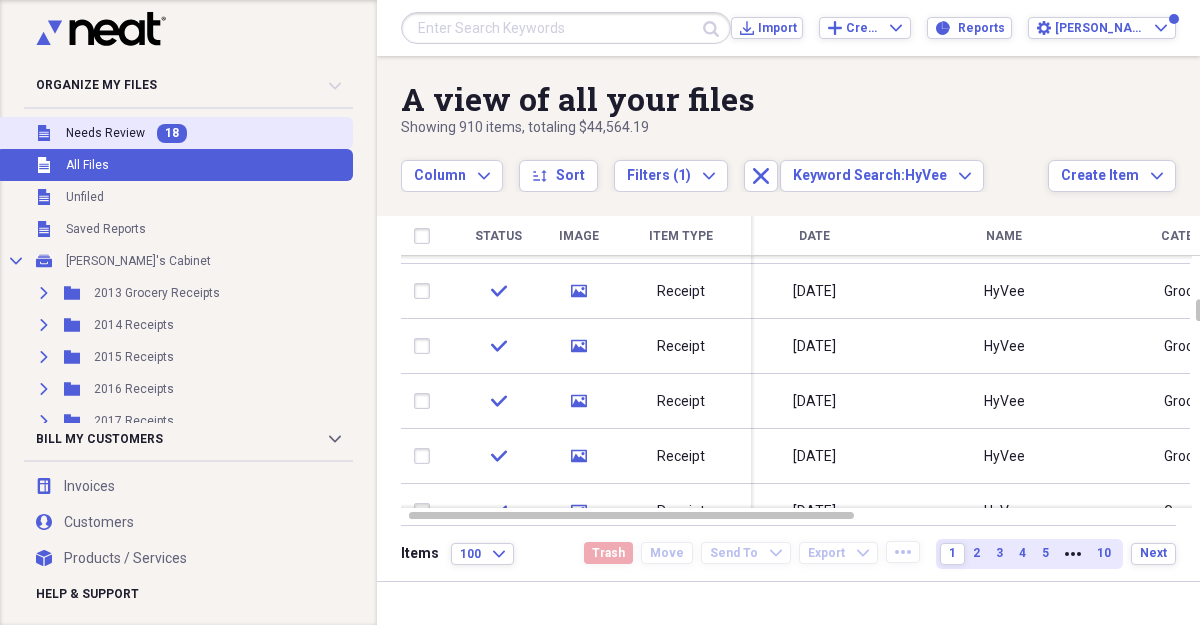 click on "Needs Review" at bounding box center [105, 133] 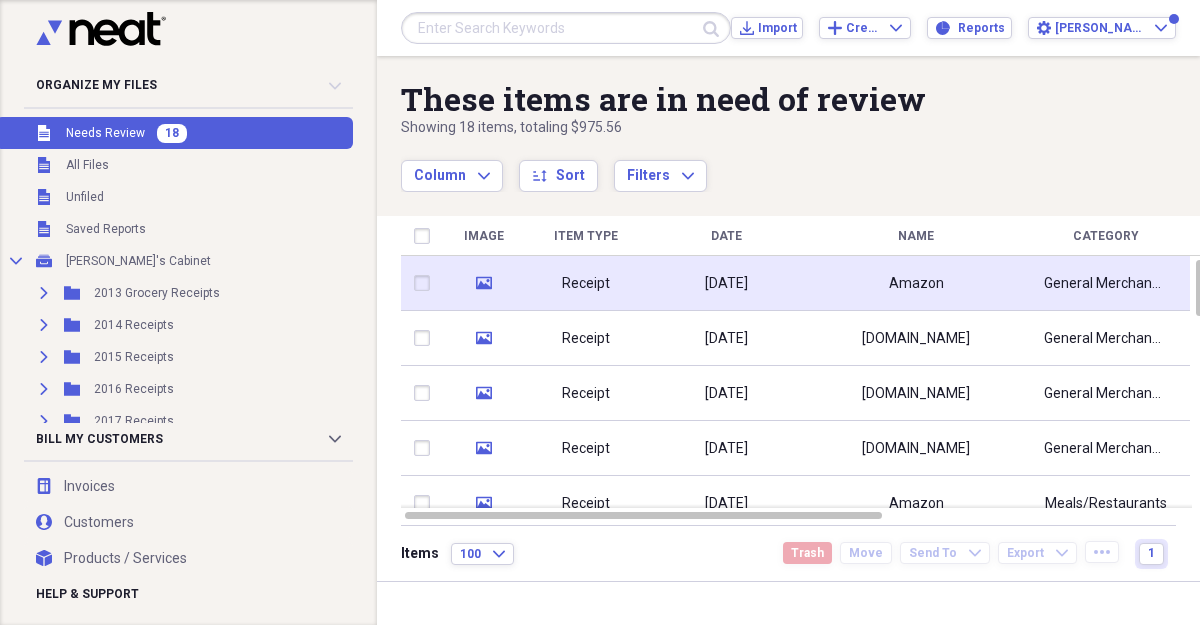 click on "[DATE]" at bounding box center (726, 284) 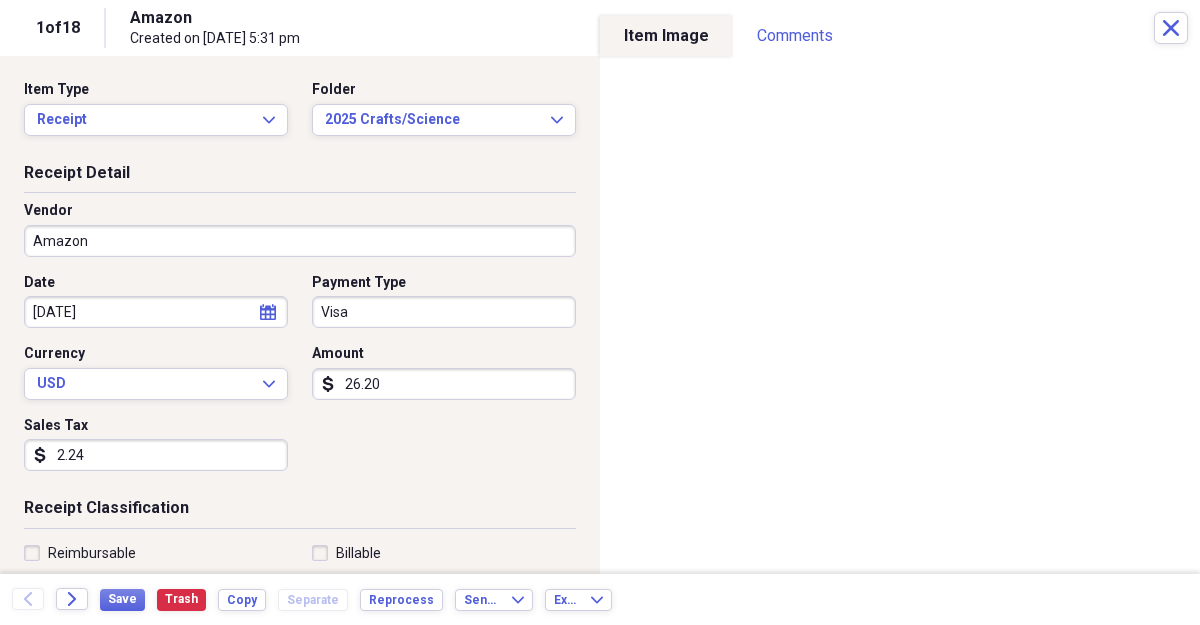 click on "Visa" at bounding box center [444, 312] 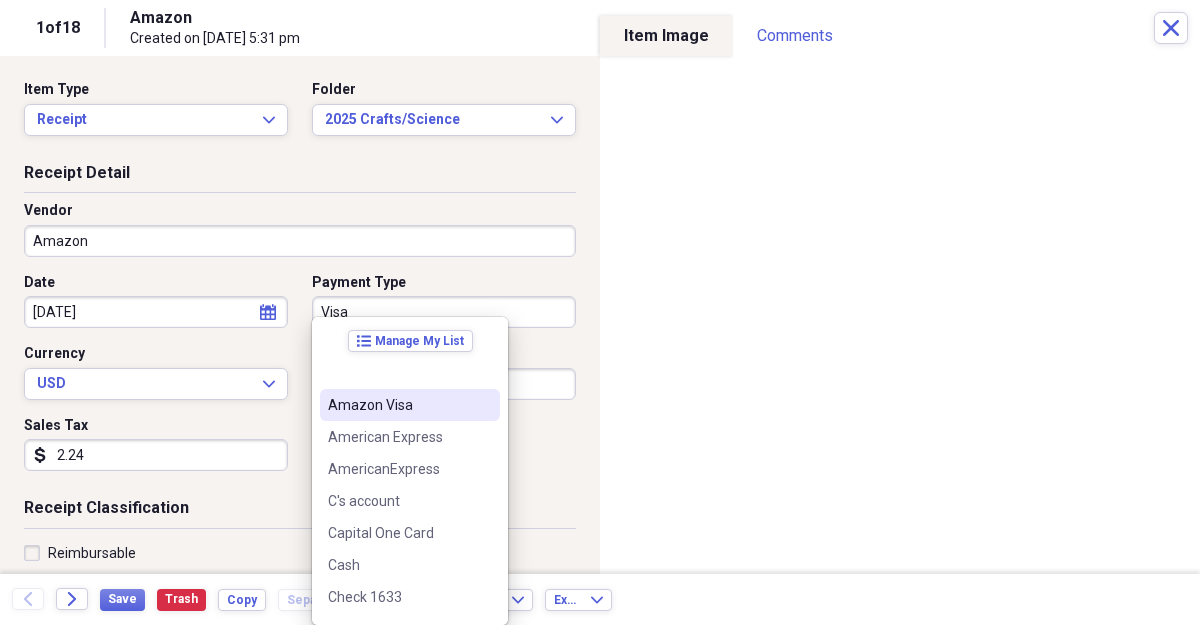 click on "Amazon Visa" at bounding box center [398, 405] 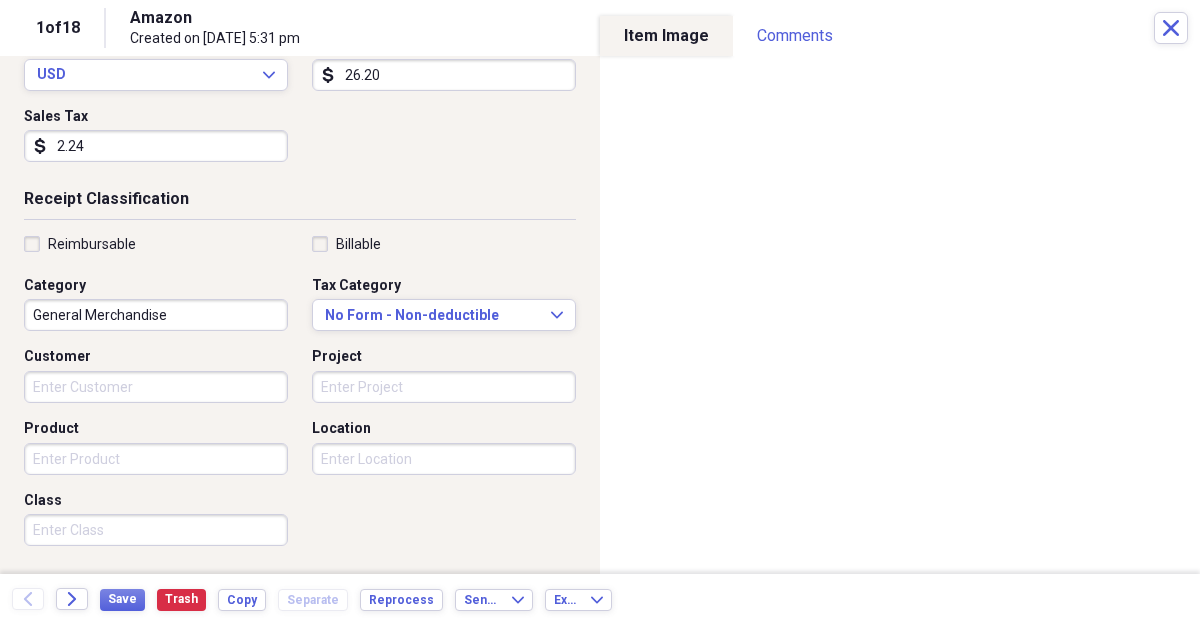 scroll, scrollTop: 310, scrollLeft: 0, axis: vertical 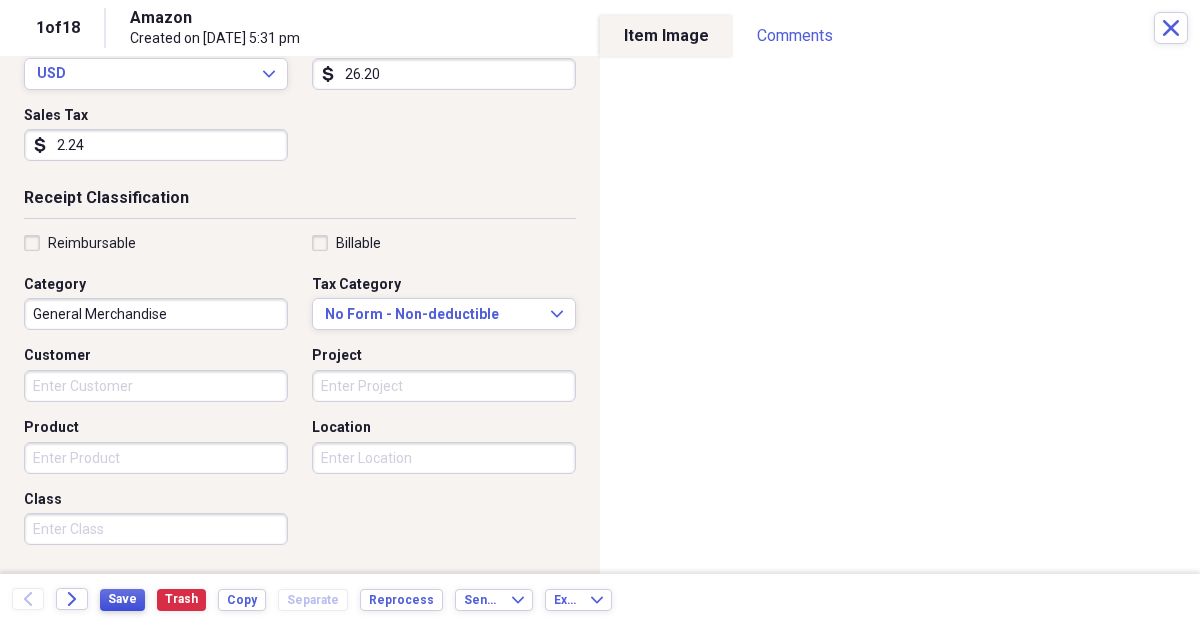 click on "Save" at bounding box center [122, 599] 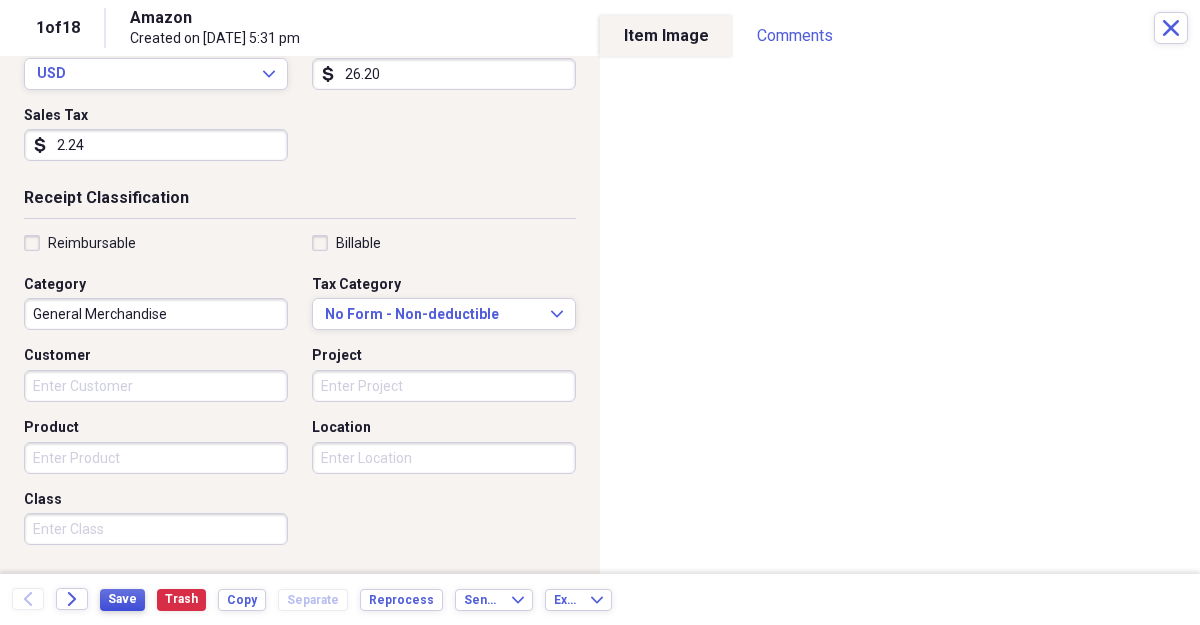click on "Save" at bounding box center [122, 599] 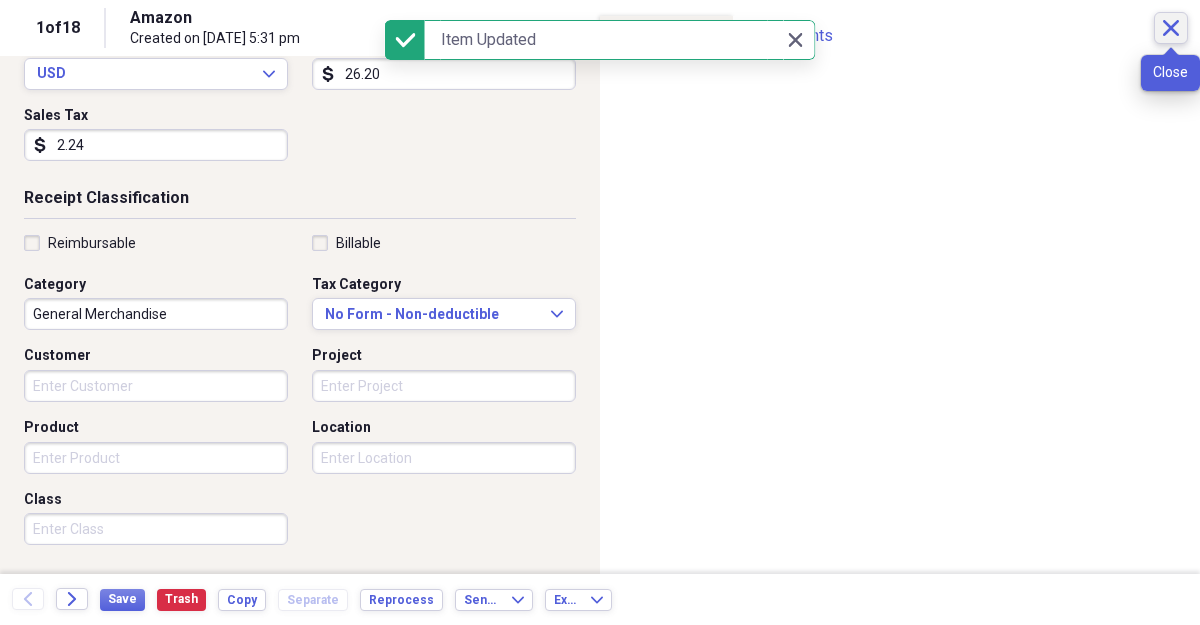 click on "Close" 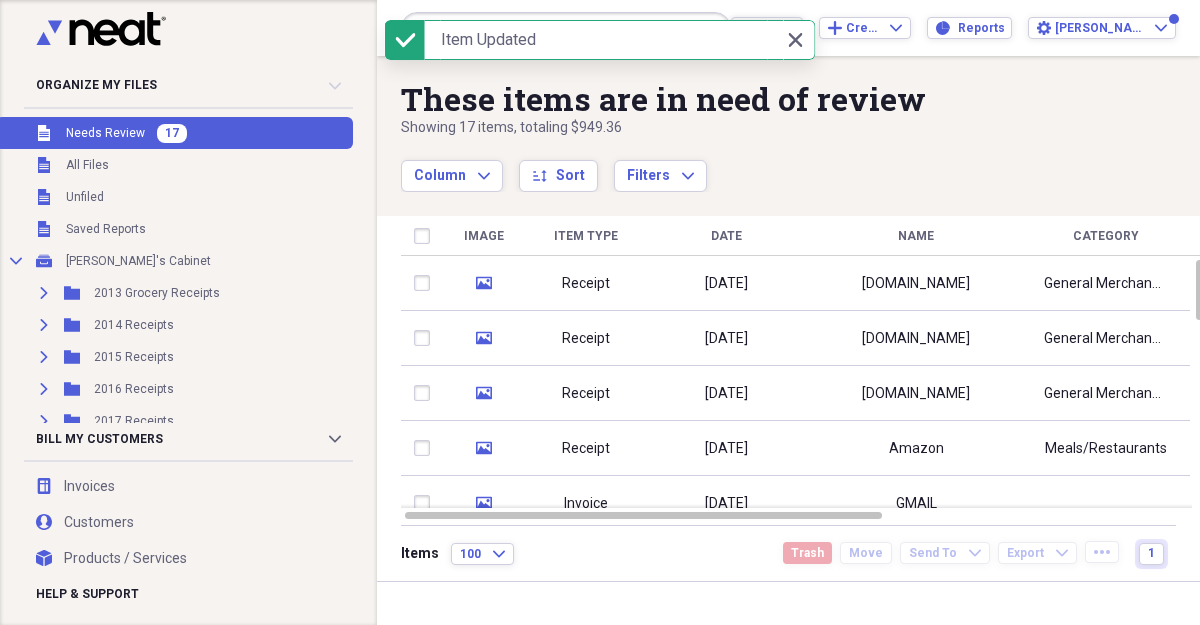 click on "Import" at bounding box center (776, 28) 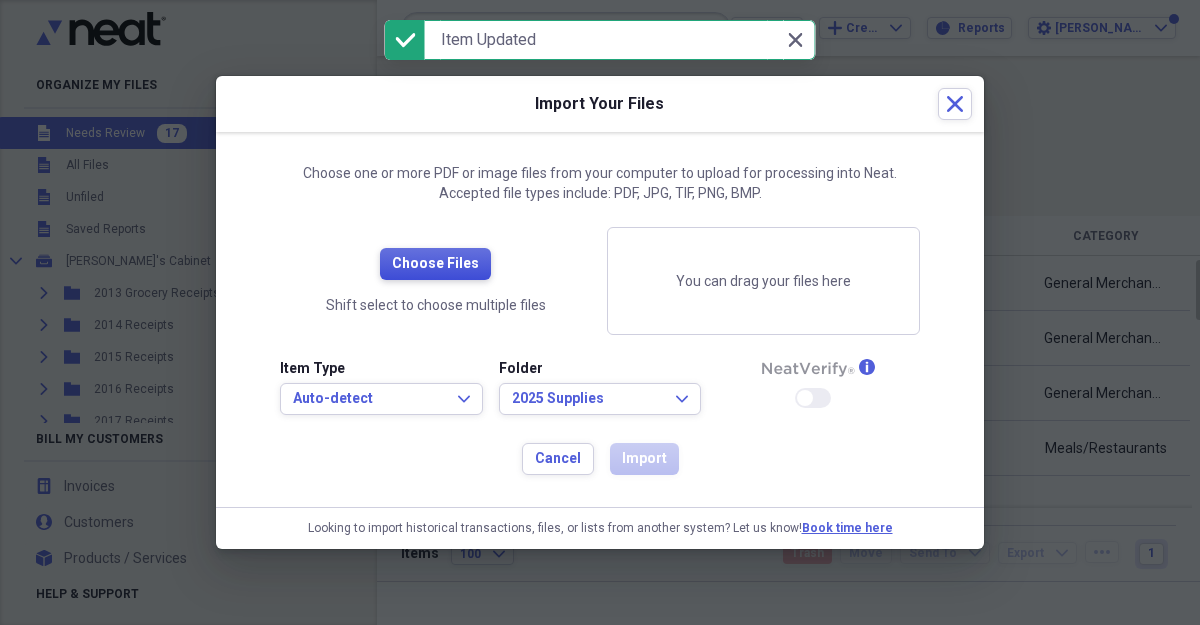 click on "Choose Files" at bounding box center (435, 264) 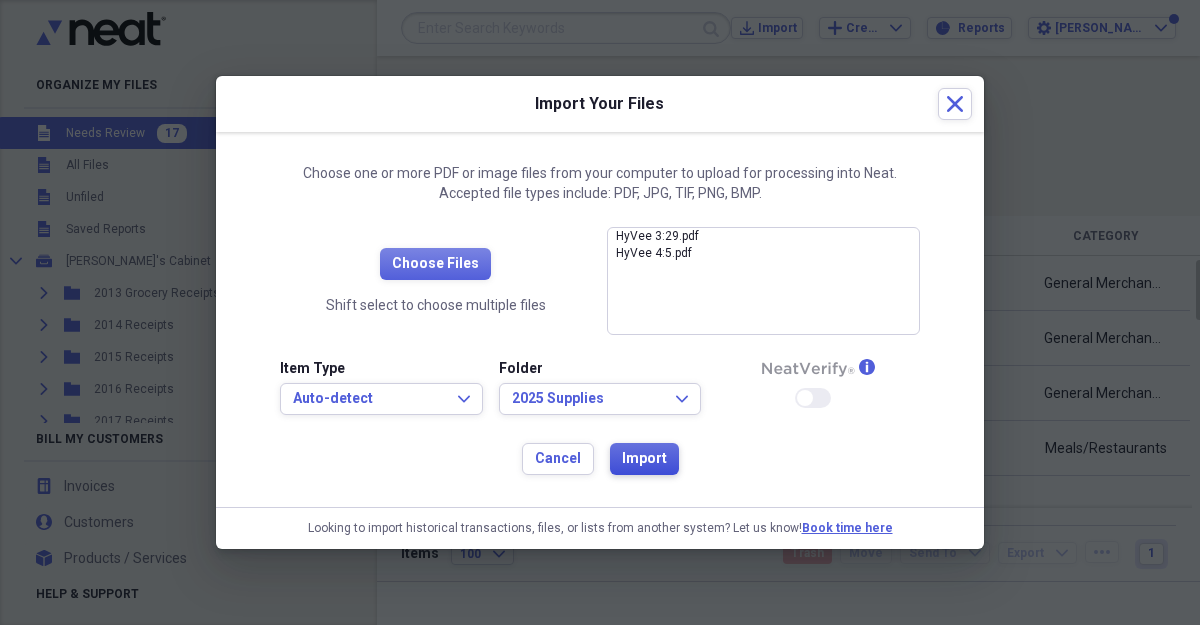 click on "Import" at bounding box center (644, 459) 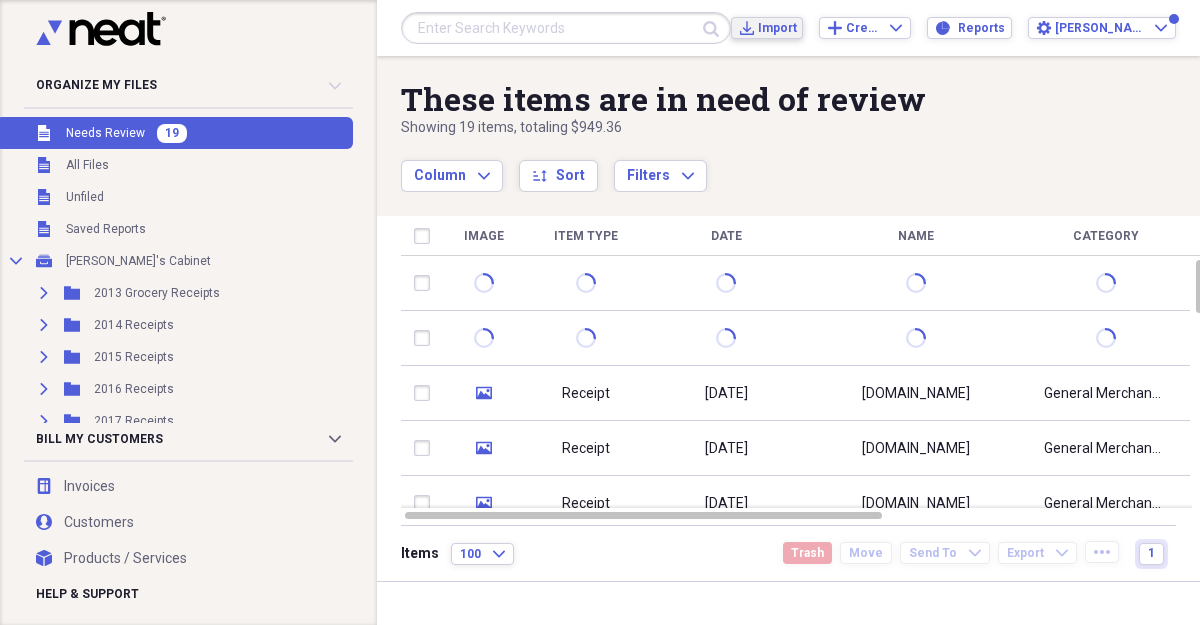 click on "Import" at bounding box center (776, 28) 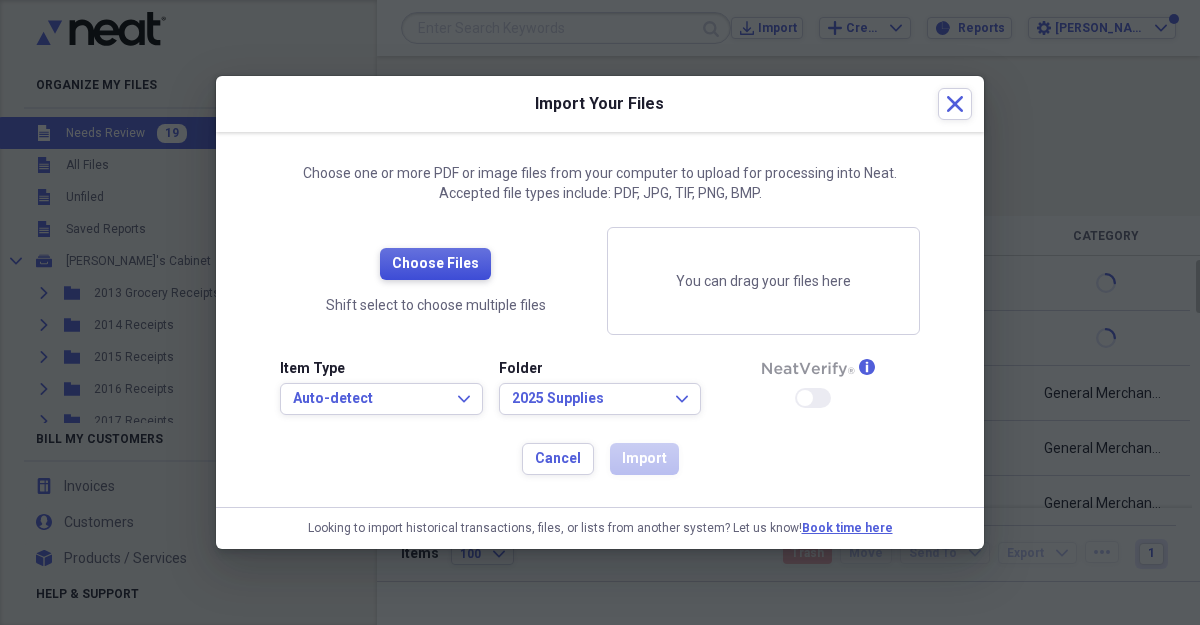 click on "Choose Files" at bounding box center (435, 264) 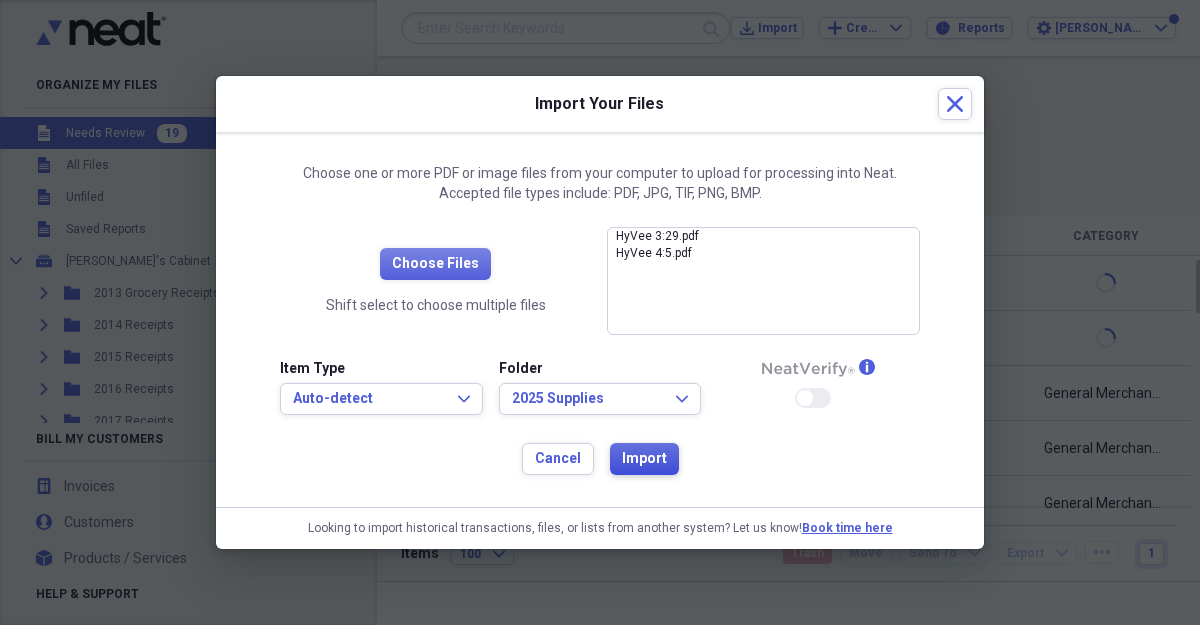 click on "Import" at bounding box center (644, 459) 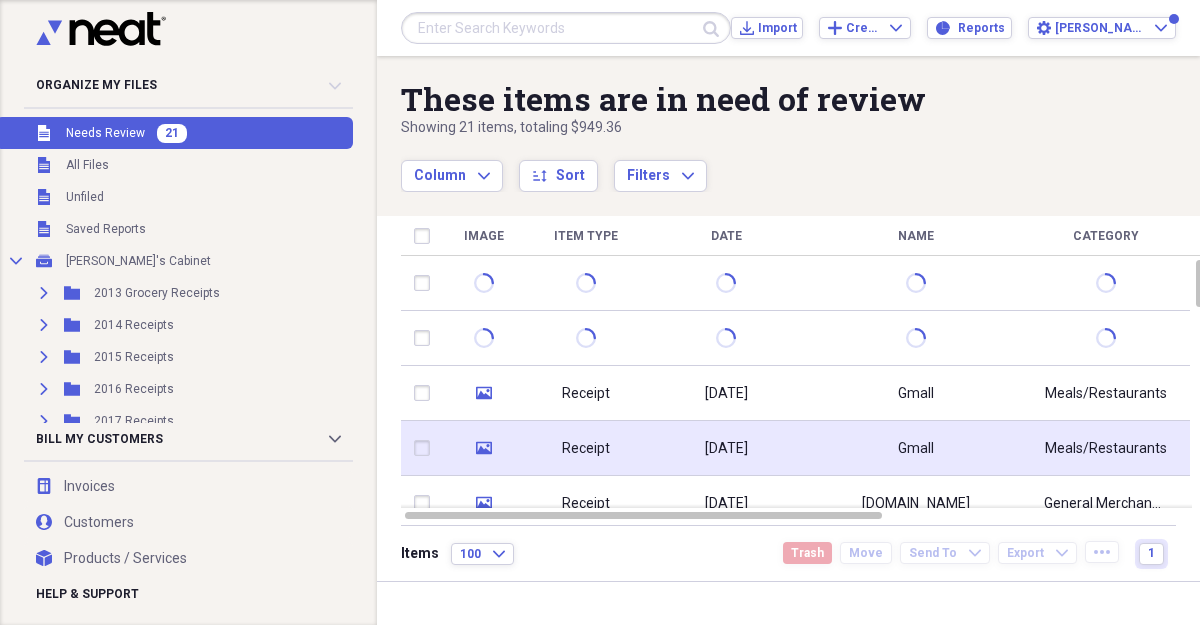 click on "Receipt" at bounding box center (586, 448) 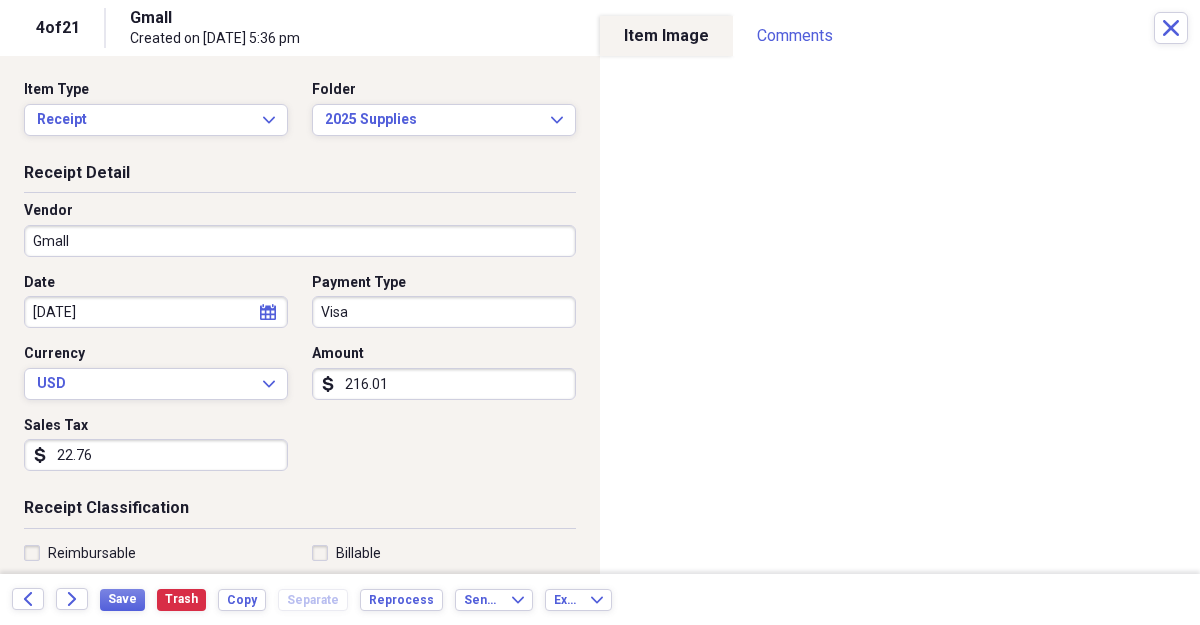 click on "Gmall" at bounding box center (300, 241) 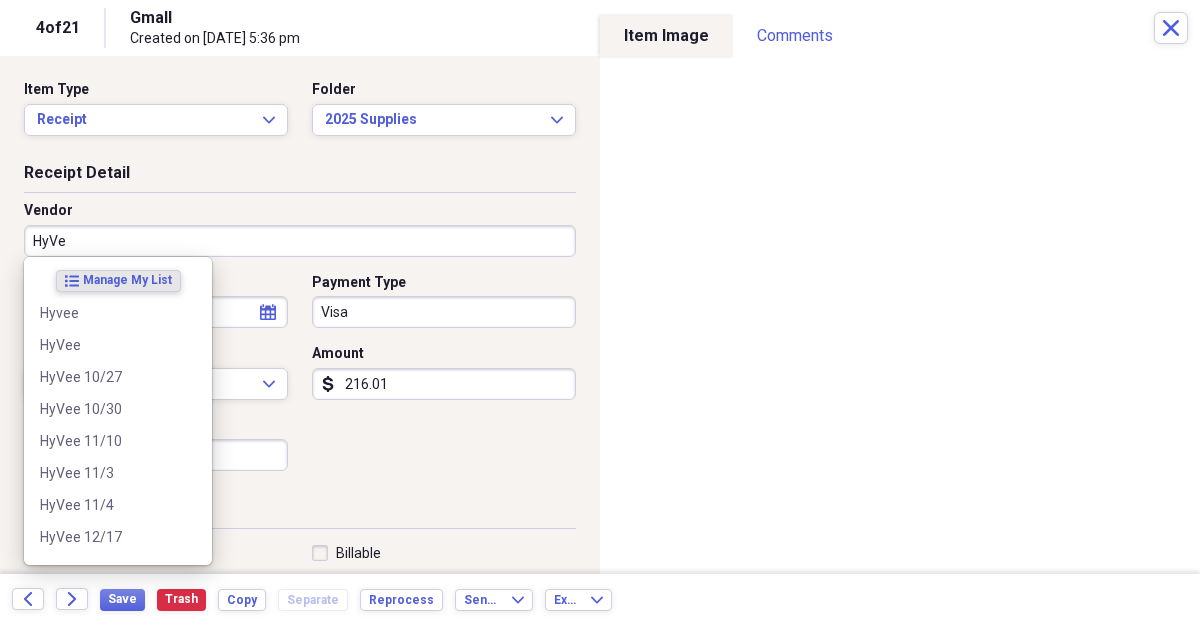 type on "HyVee" 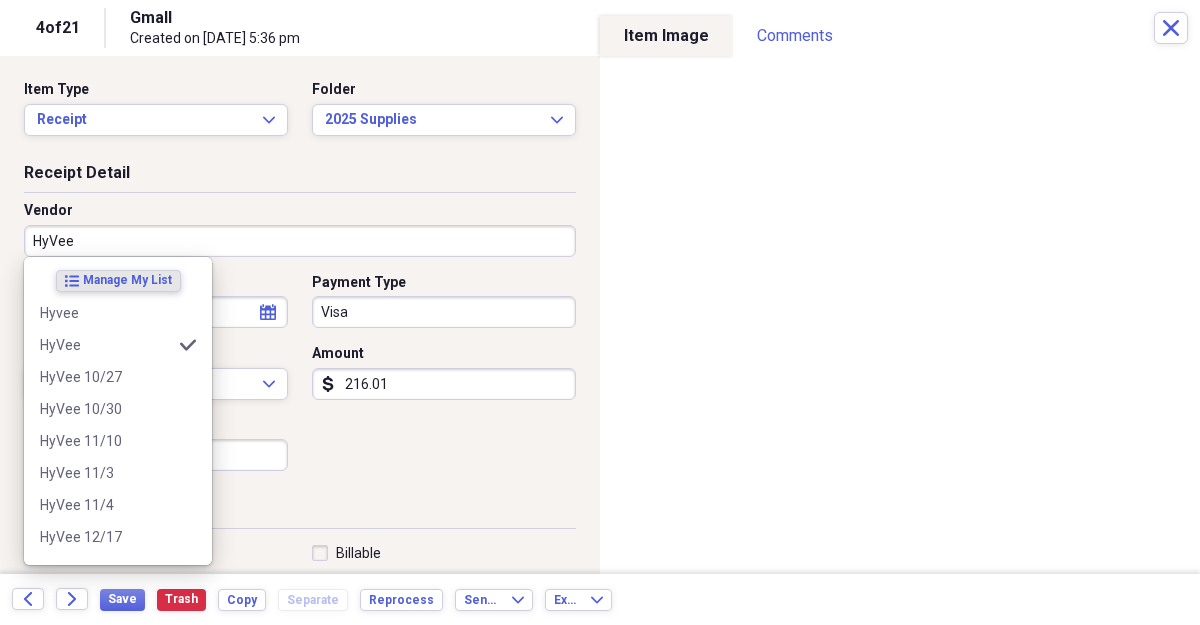 type on "Groceries" 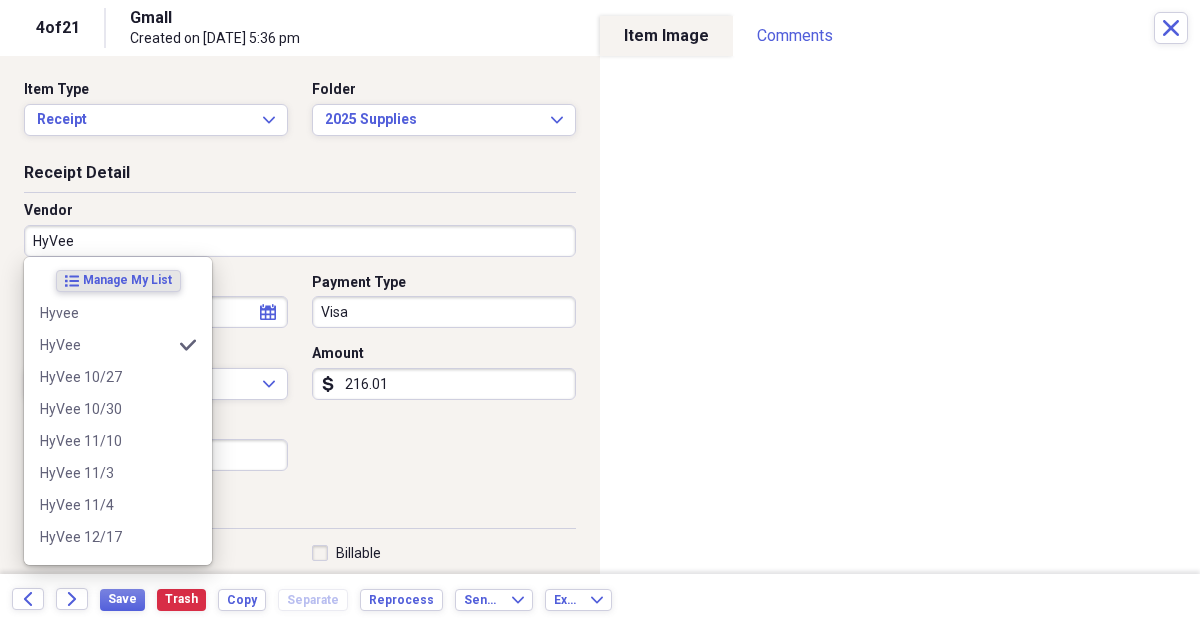 type on "HyVee" 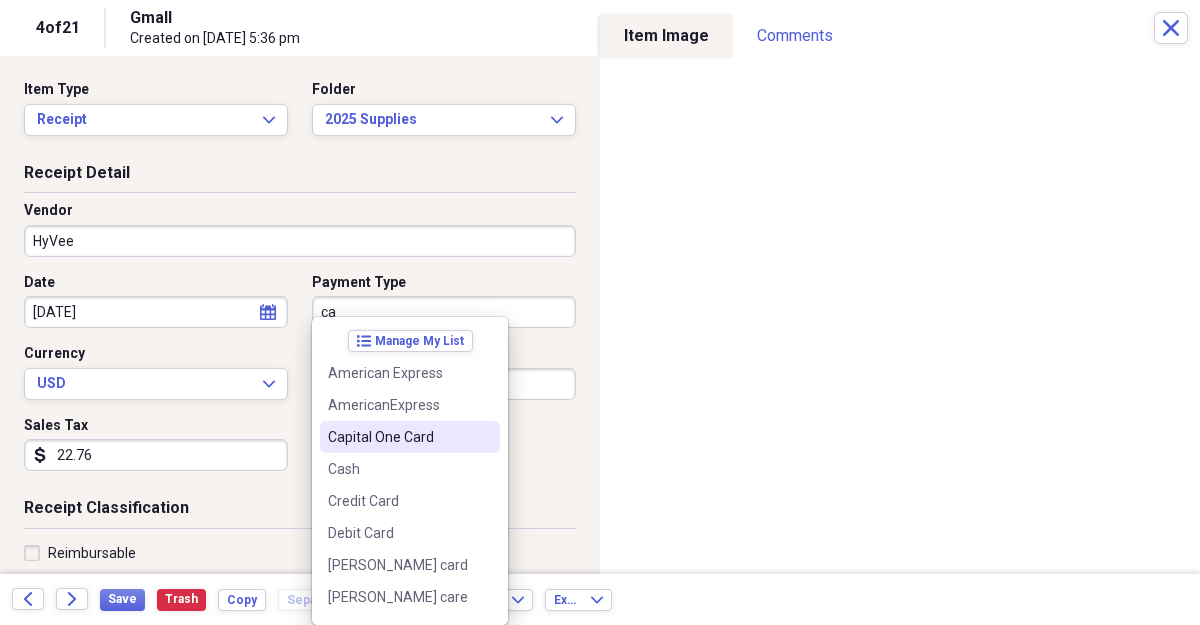 click on "Capital One Card" at bounding box center [398, 437] 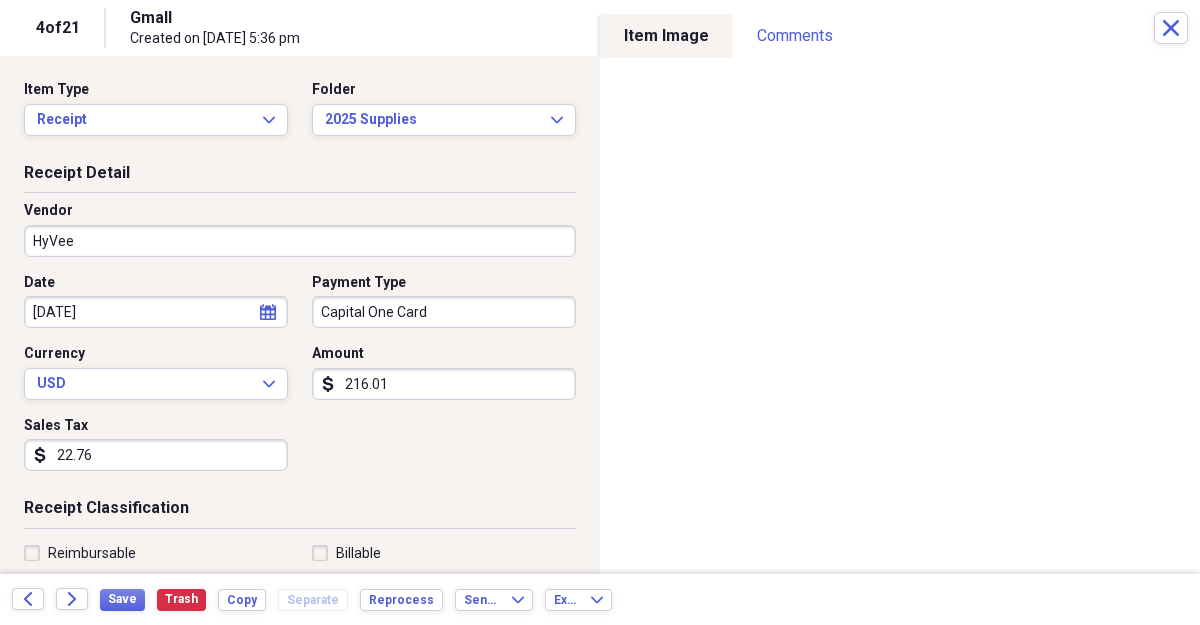 click on "216.01" at bounding box center [444, 384] 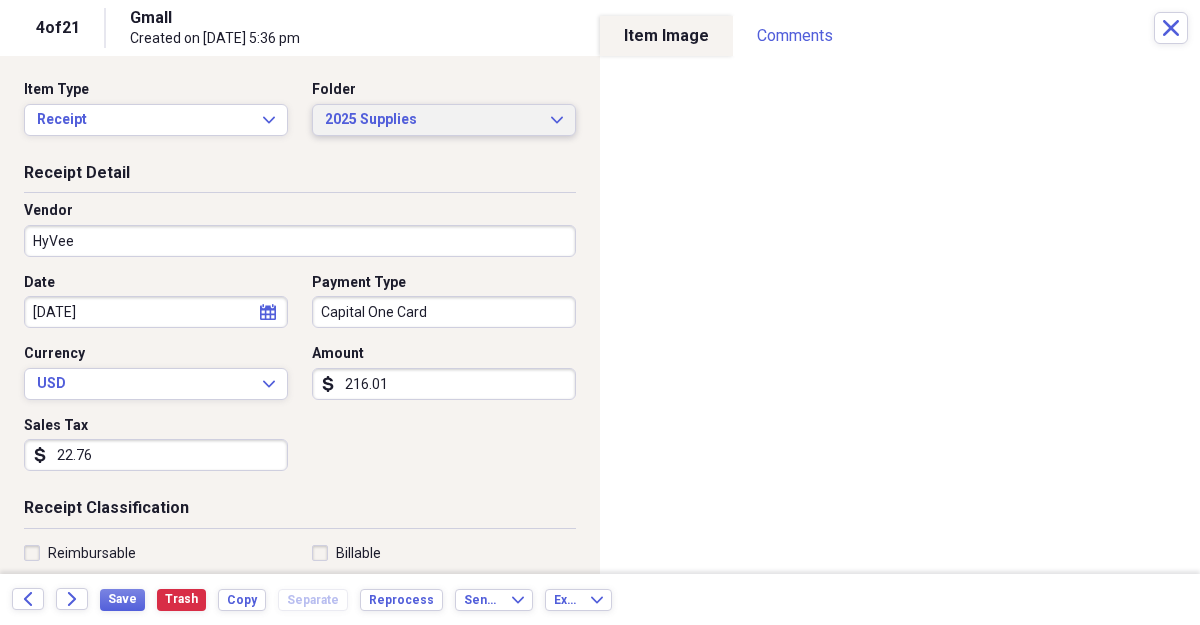 click on "Expand" 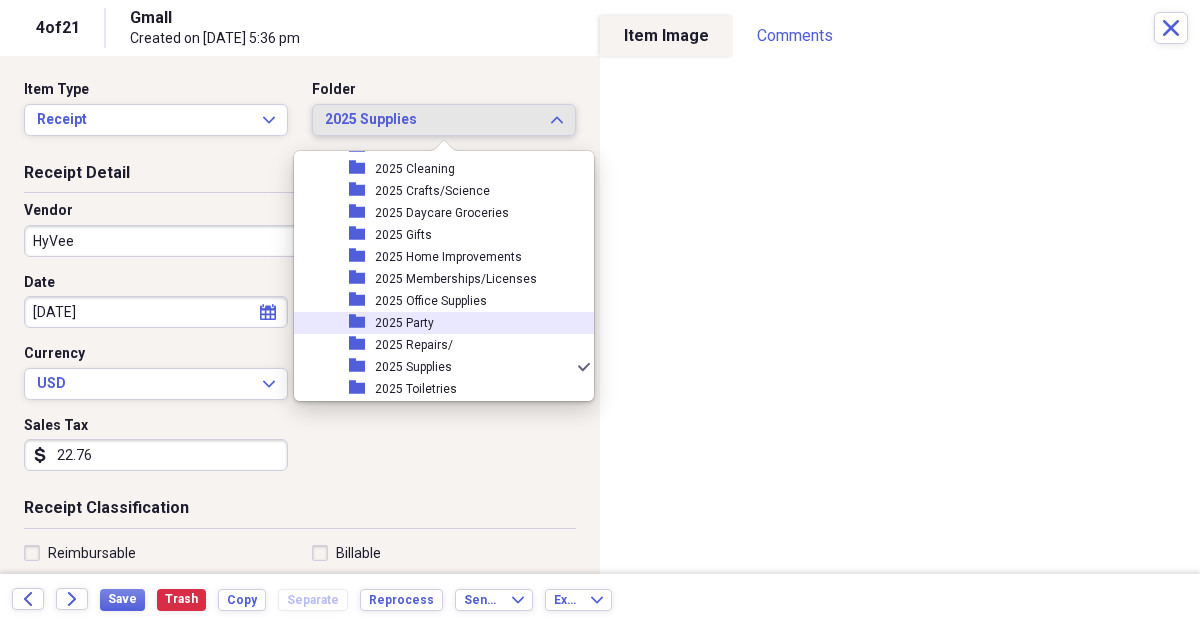 scroll, scrollTop: 730, scrollLeft: 0, axis: vertical 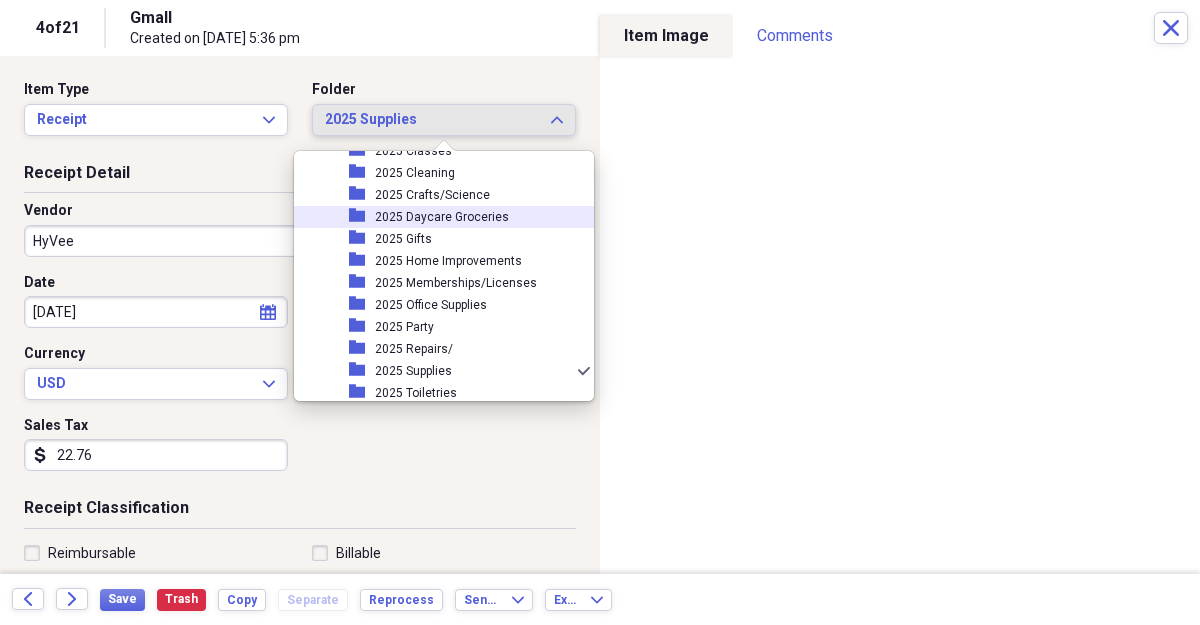 click on "2025 Daycare Groceries" at bounding box center (442, 217) 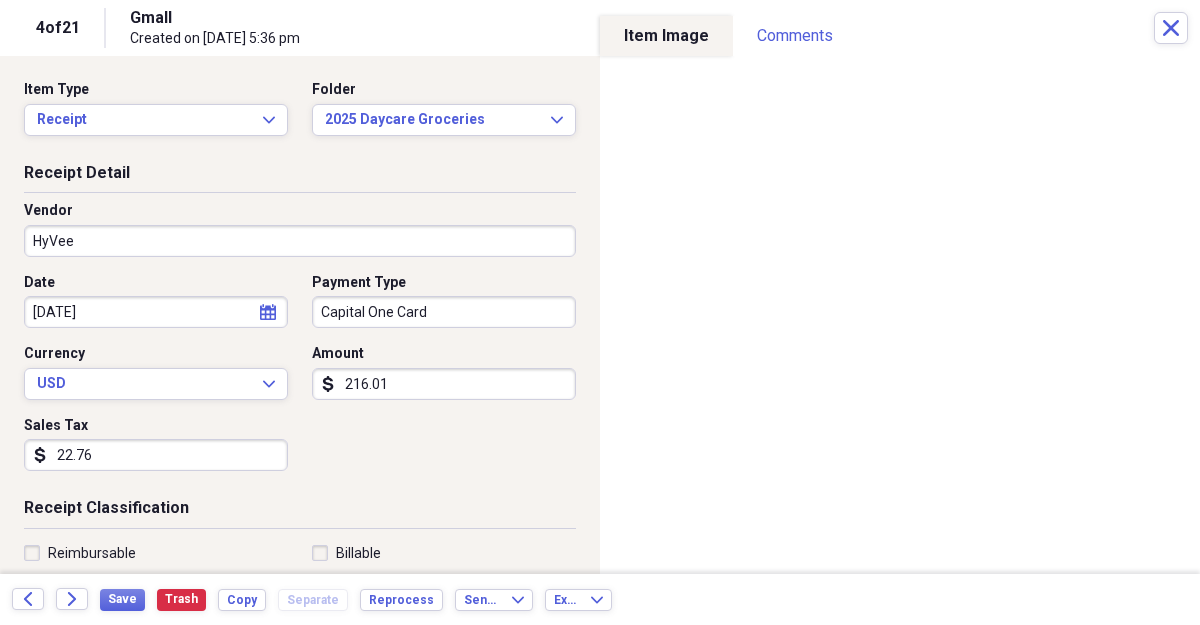 click on "216.01" at bounding box center [444, 384] 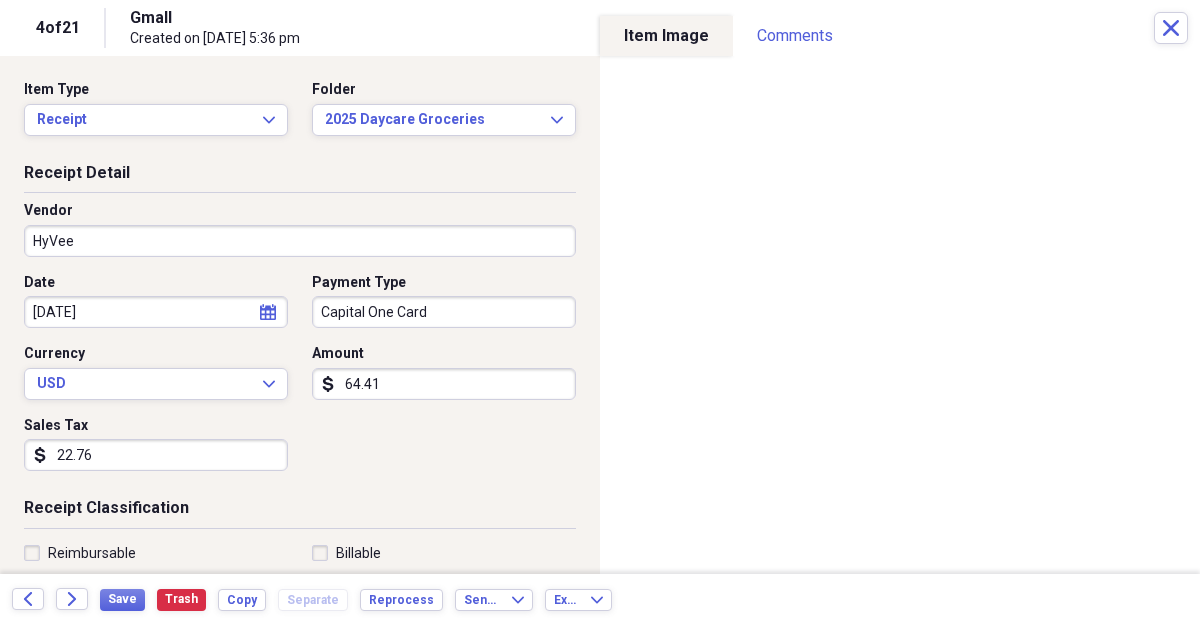 type on "64.41" 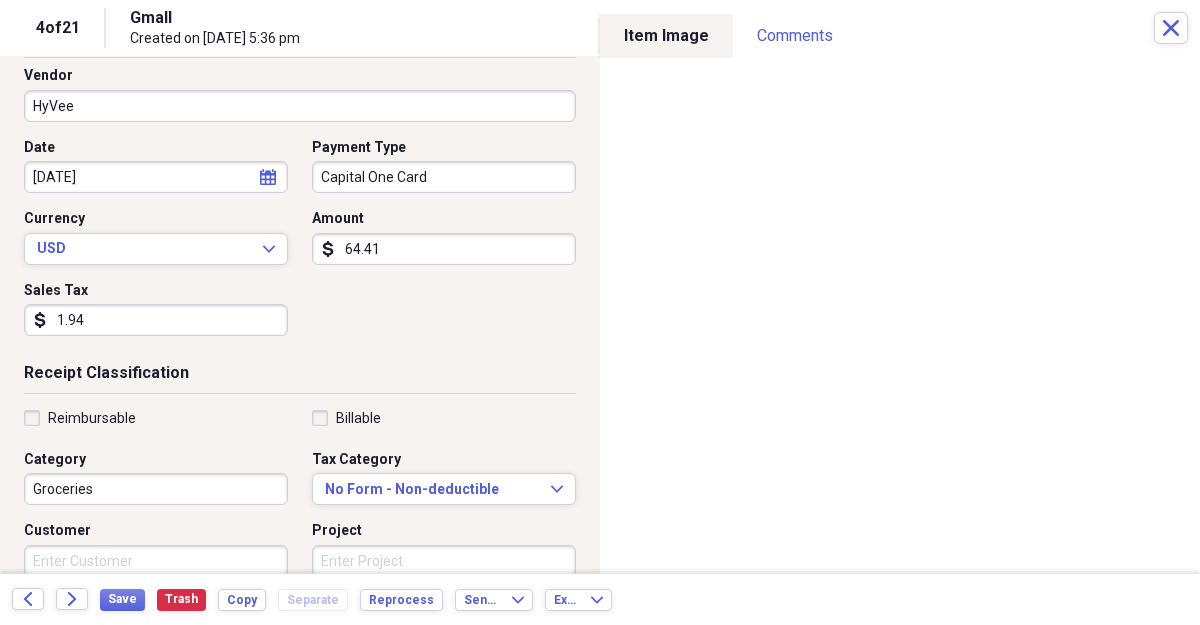 scroll, scrollTop: 151, scrollLeft: 0, axis: vertical 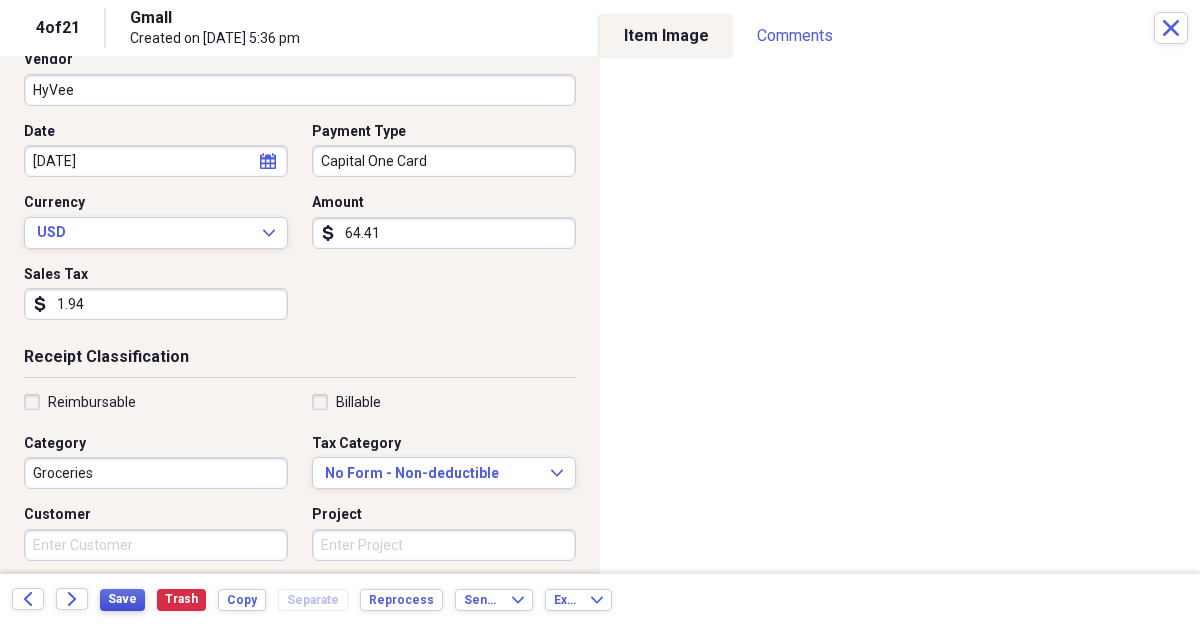 type on "1.94" 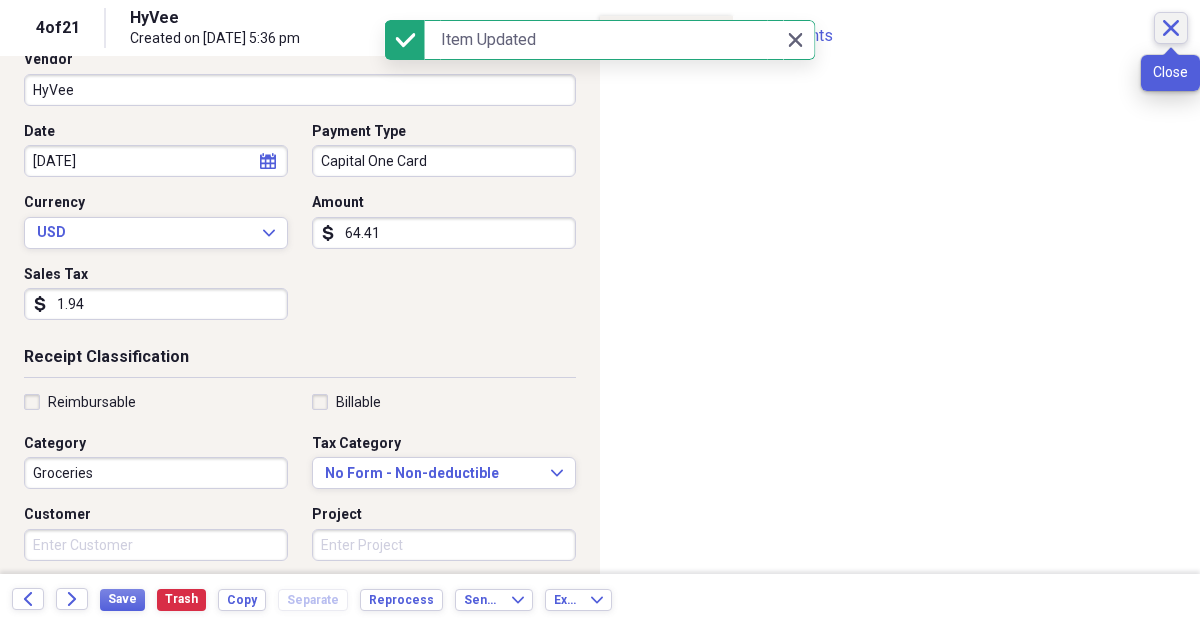 click 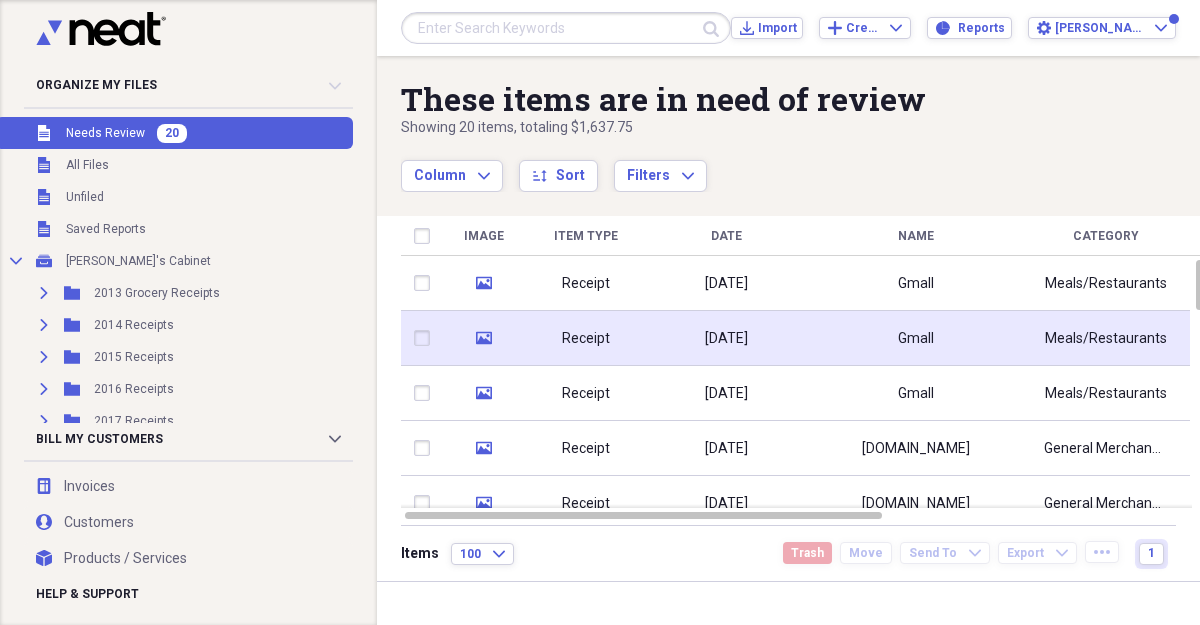 click on "[DATE]" at bounding box center [726, 339] 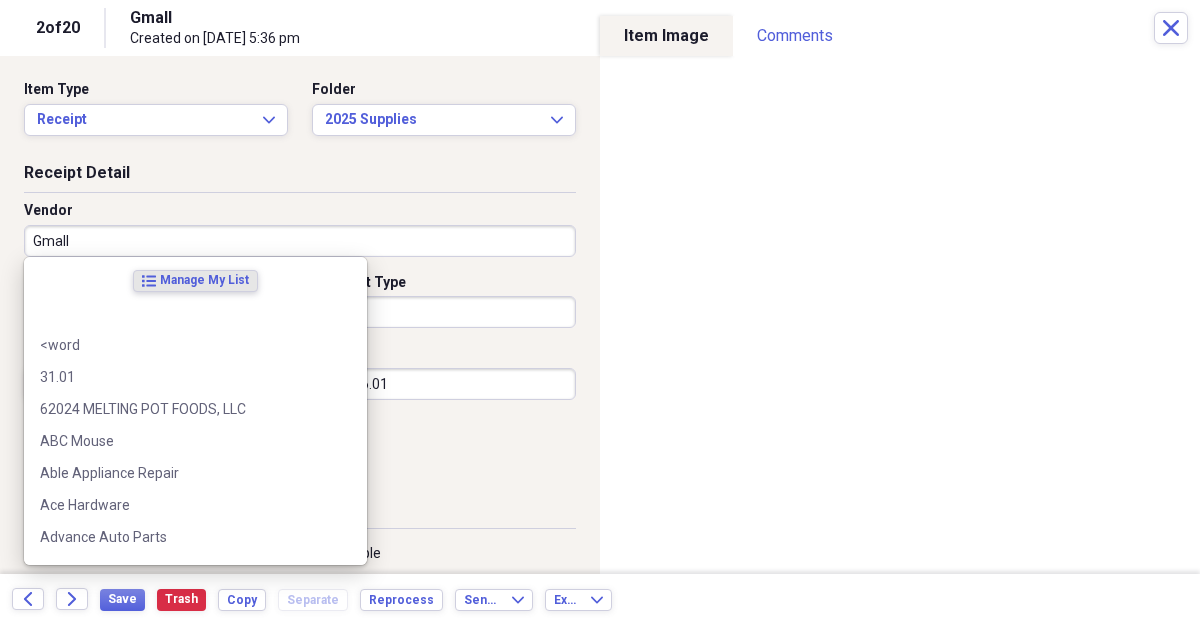click on "Gmall" at bounding box center (300, 241) 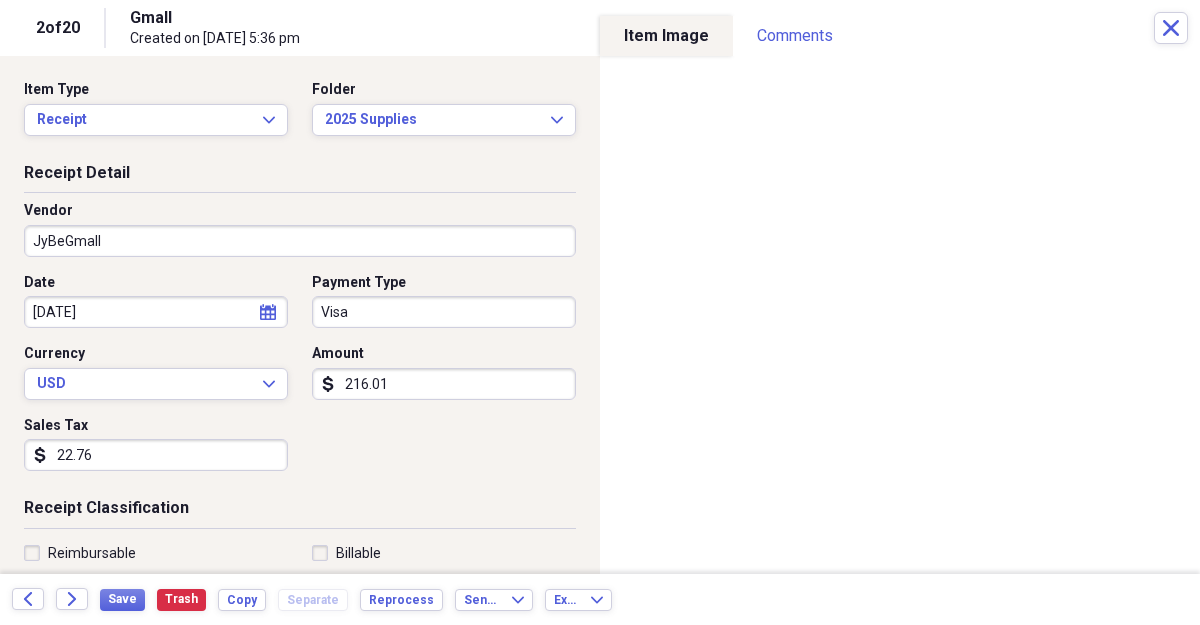 type on "JyBerGmall" 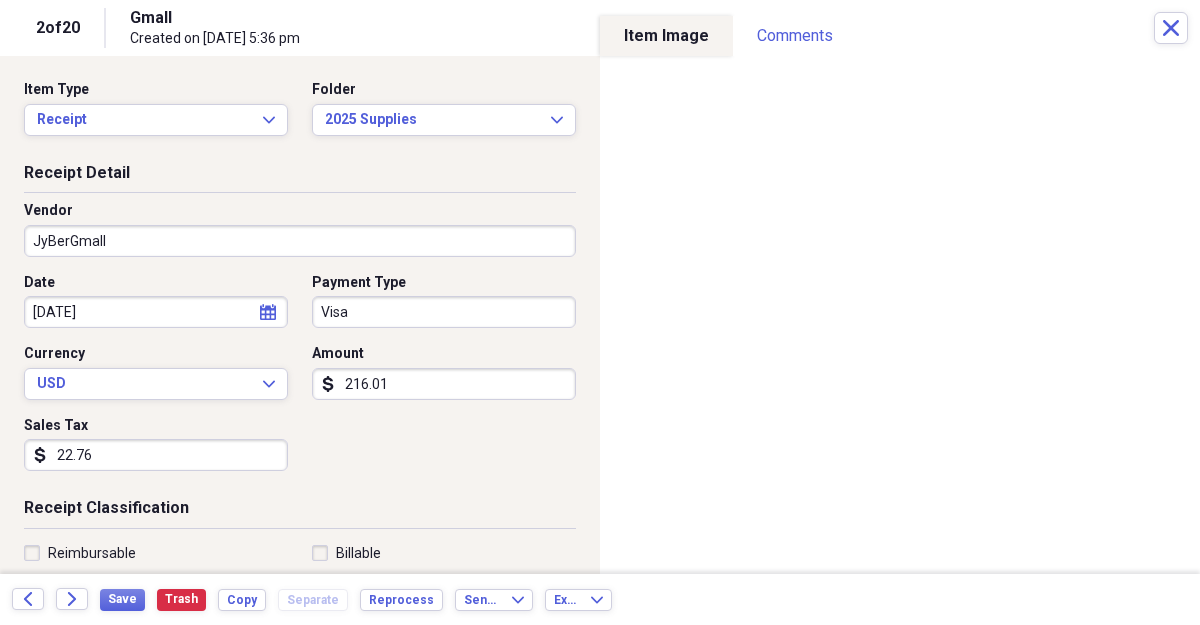 drag, startPoint x: 187, startPoint y: 253, endPoint x: -8, endPoint y: 240, distance: 195.43285 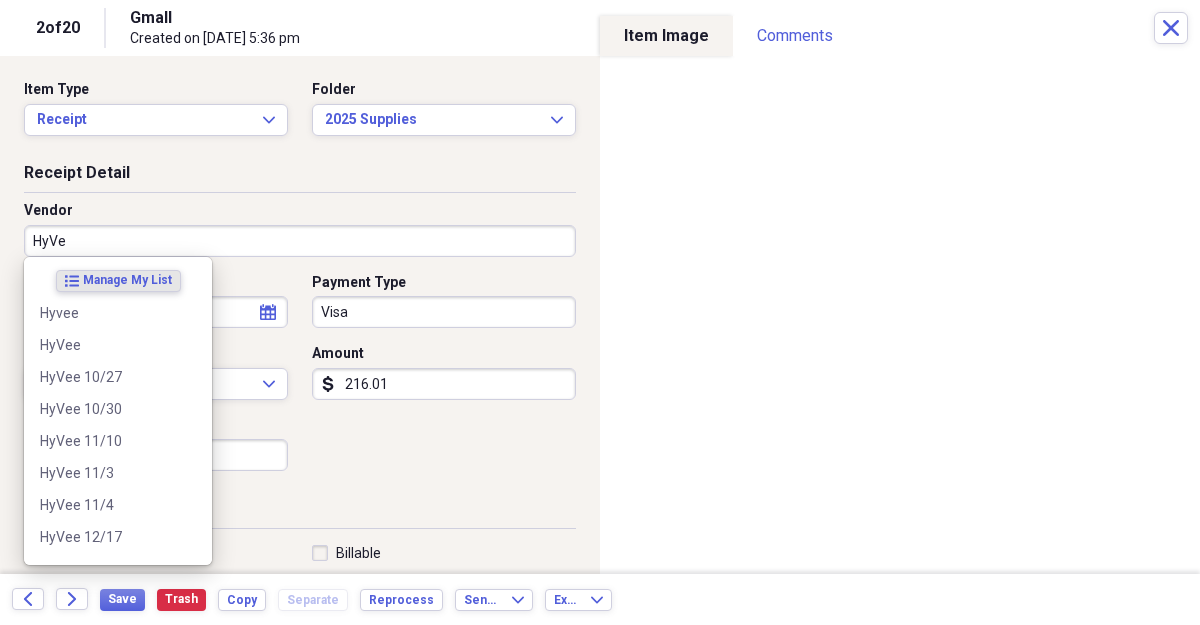 type on "HyVee" 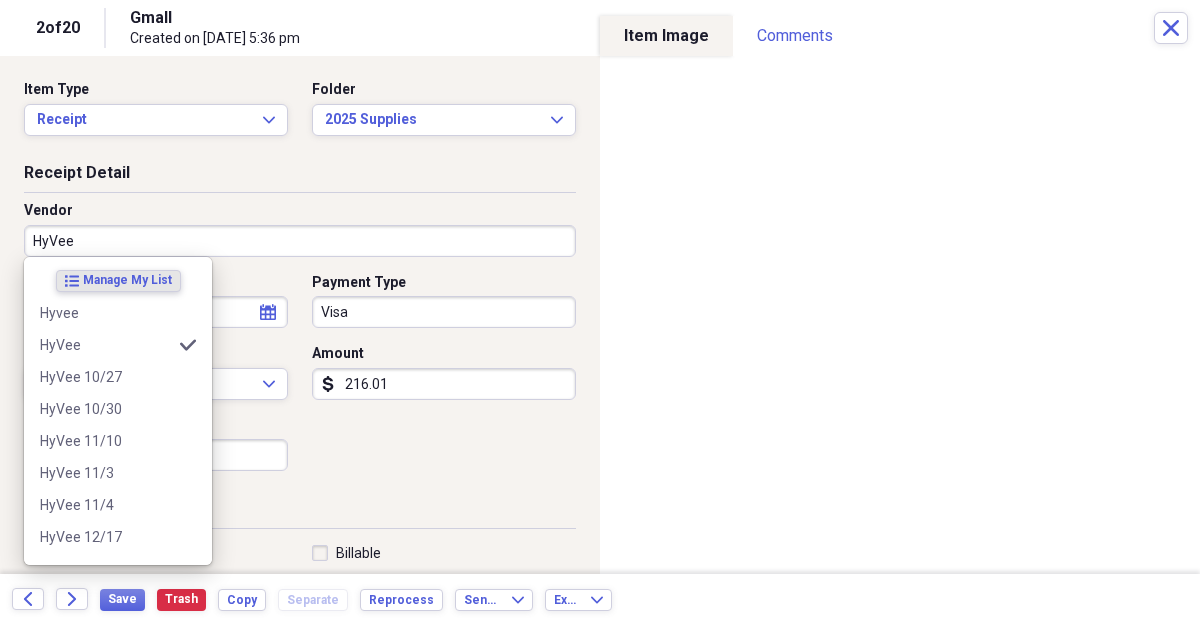 type on "Groceries" 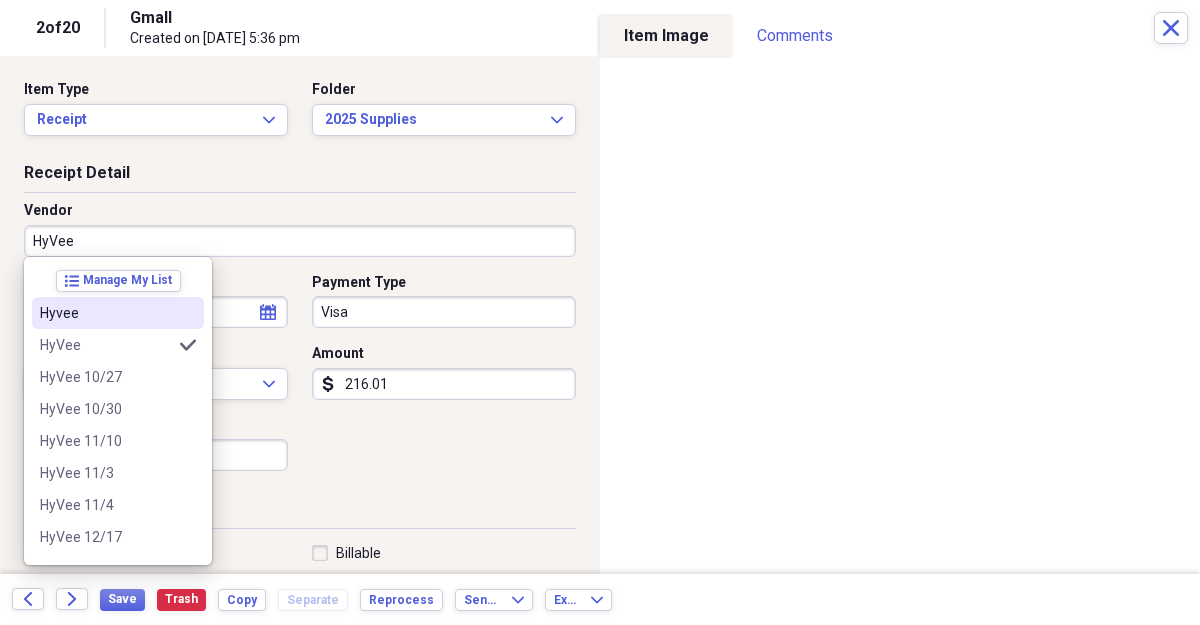 type on "HyVee" 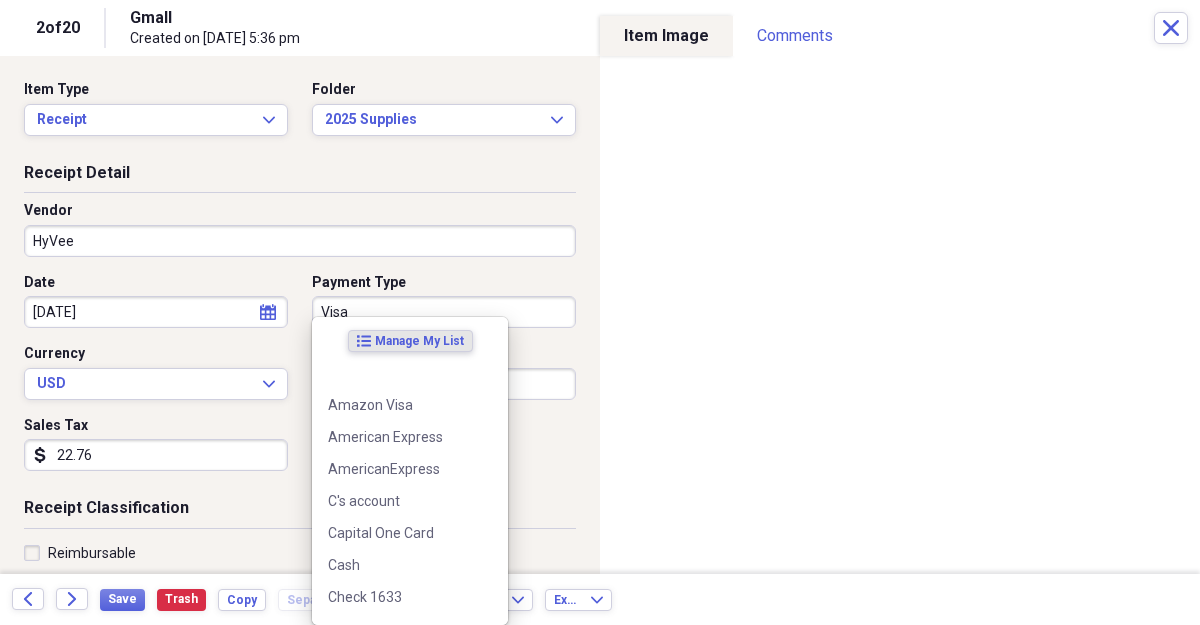click on "Visa" at bounding box center (444, 312) 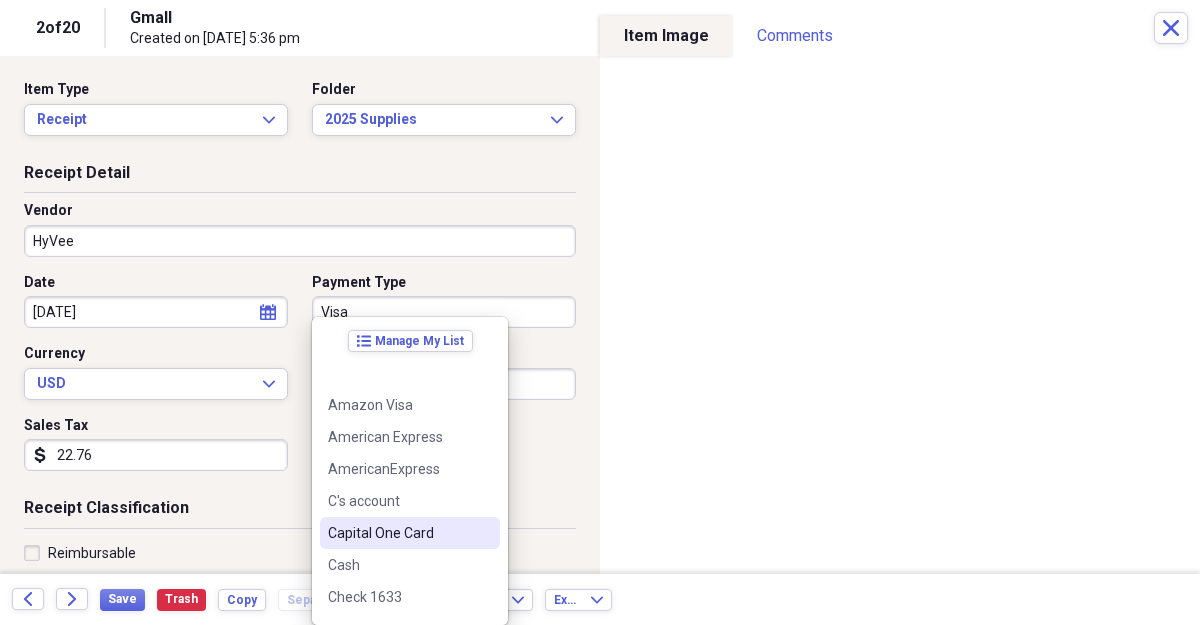 click on "Capital One Card" at bounding box center (398, 533) 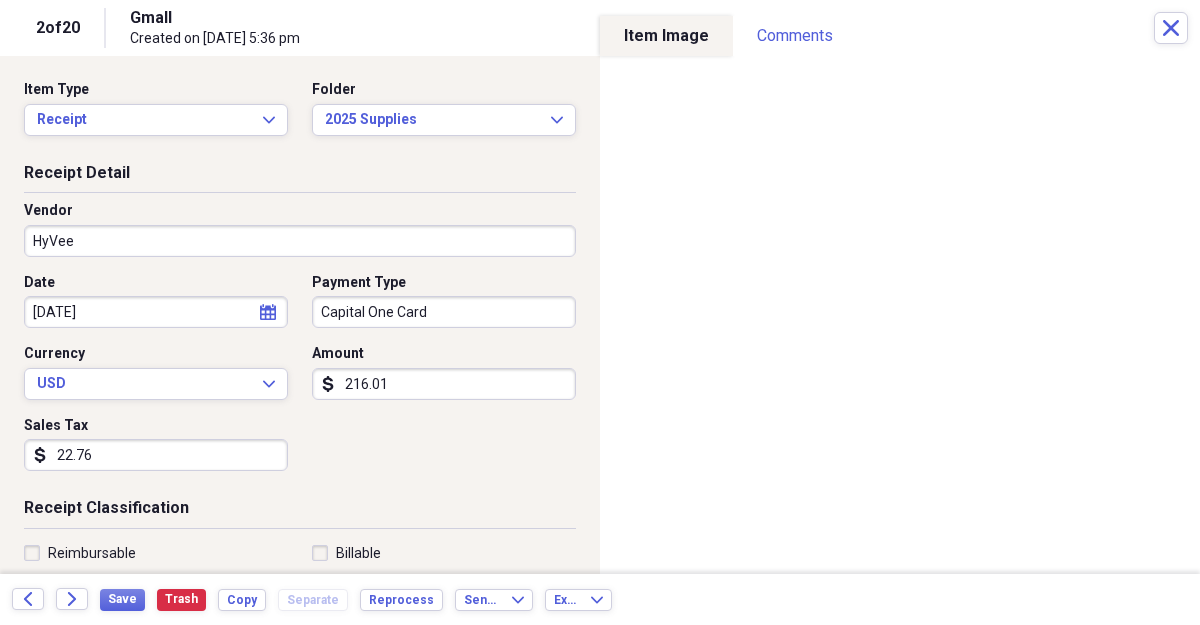 click on "216.01" at bounding box center [444, 384] 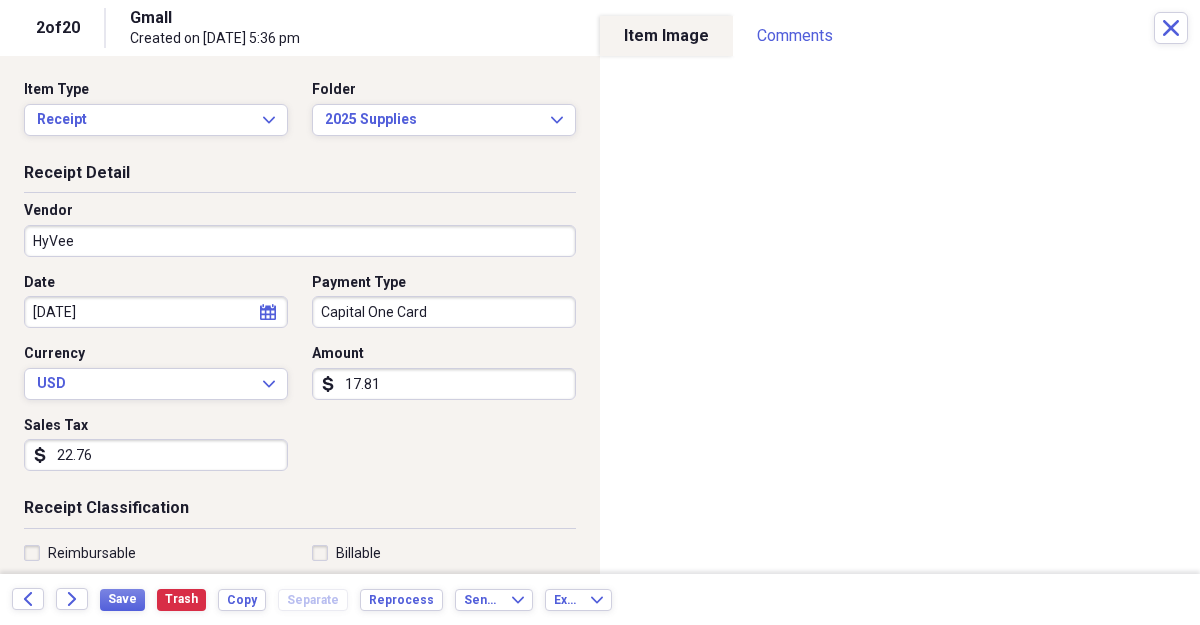 type on "17.81" 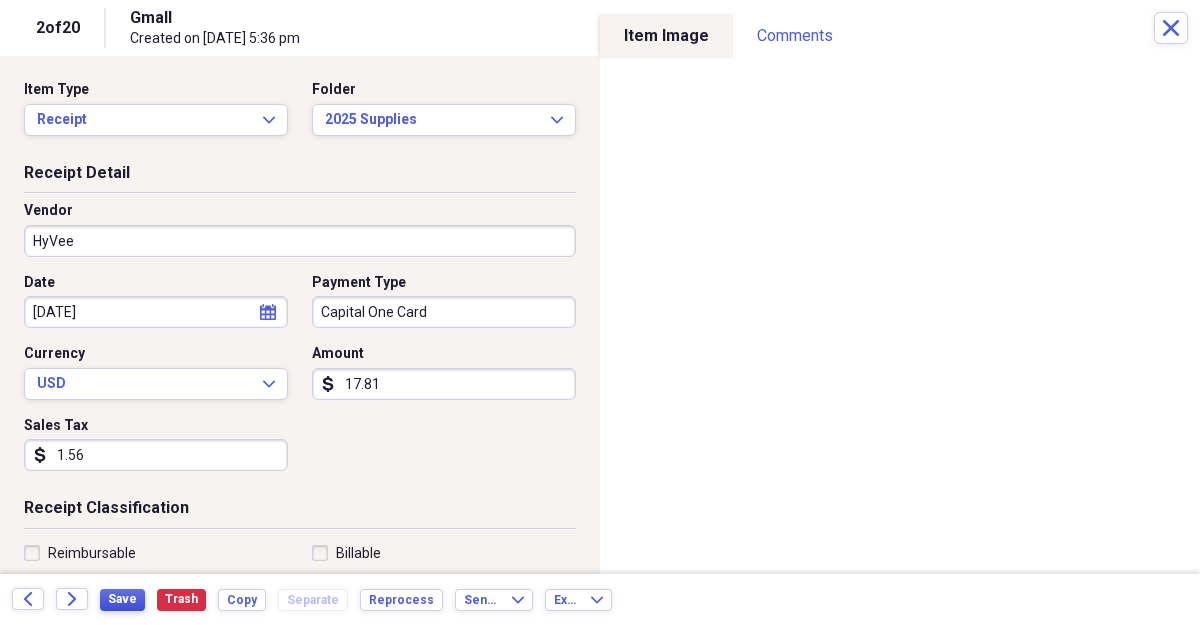 type on "1.56" 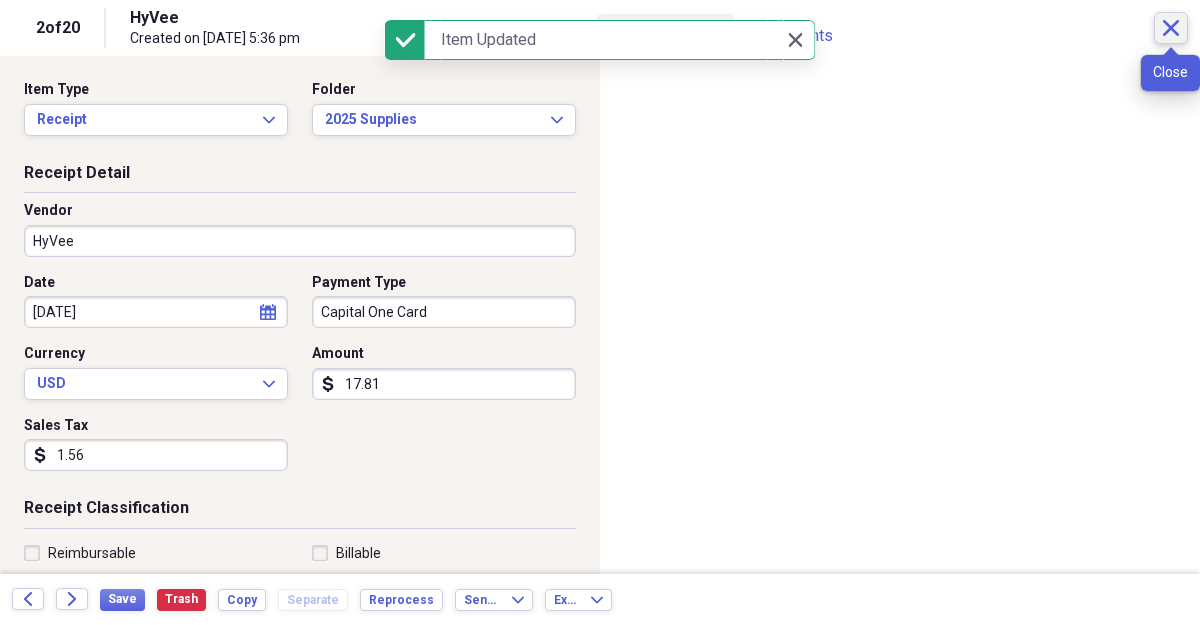 click on "Close" 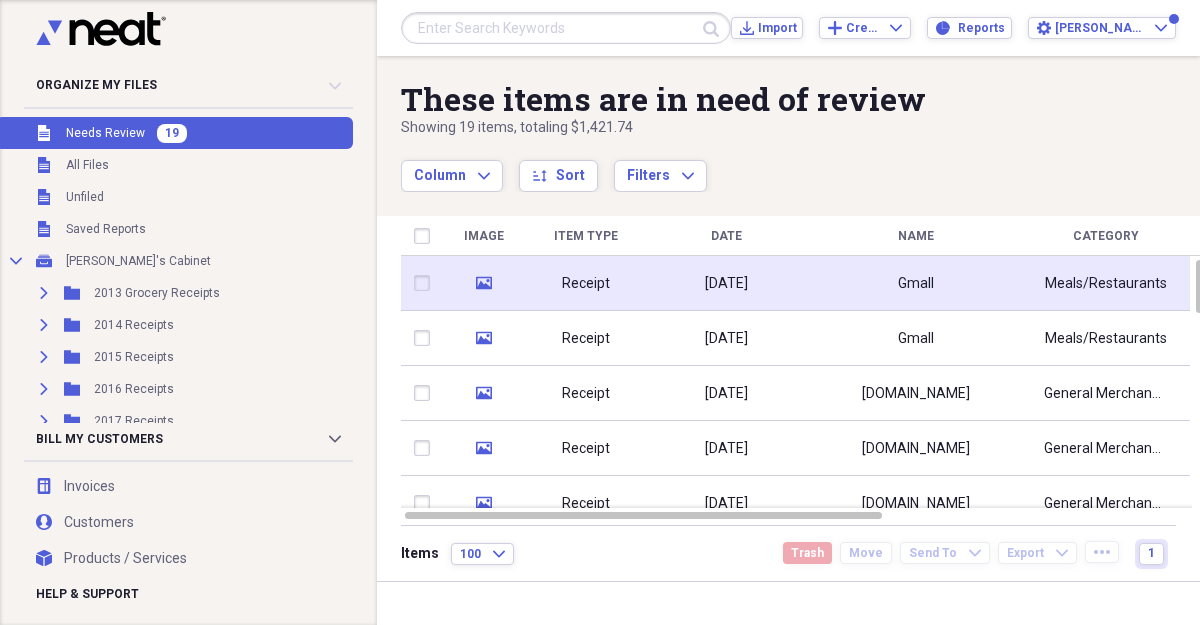 click on "[DATE]" at bounding box center (726, 283) 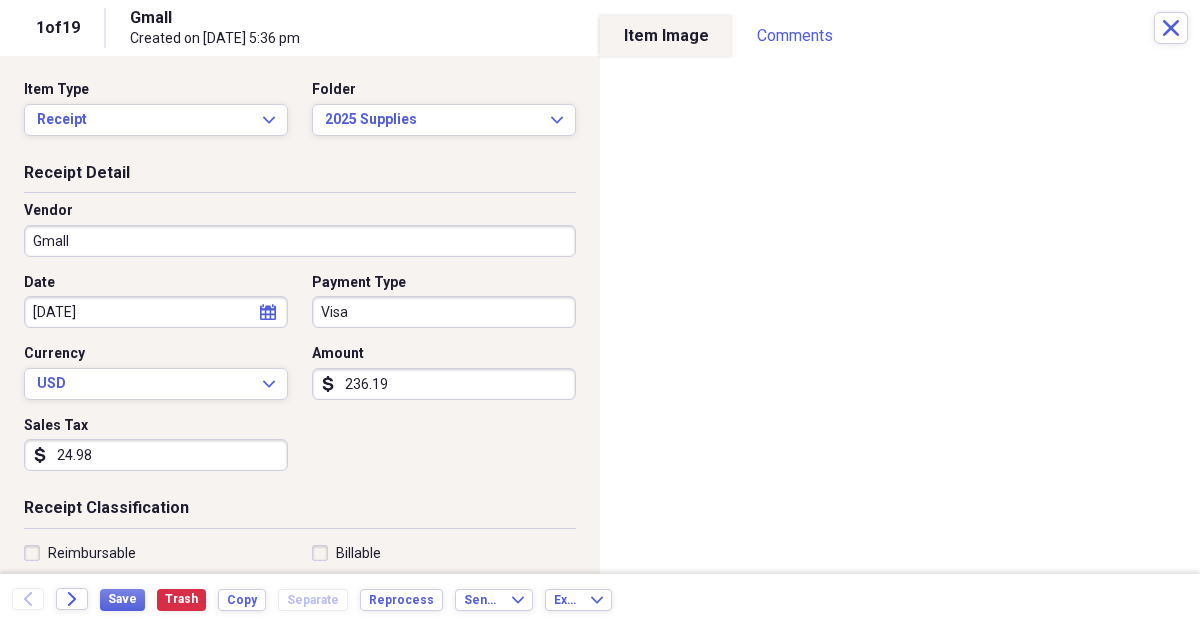click on "Gmall" at bounding box center [300, 241] 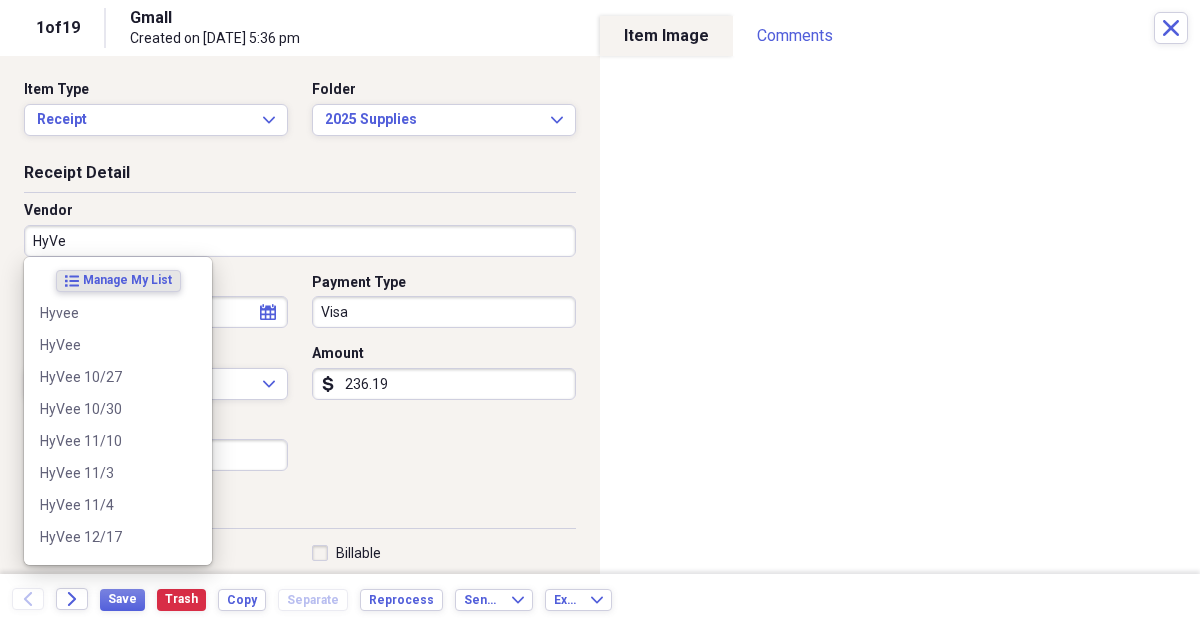 type on "HyVee" 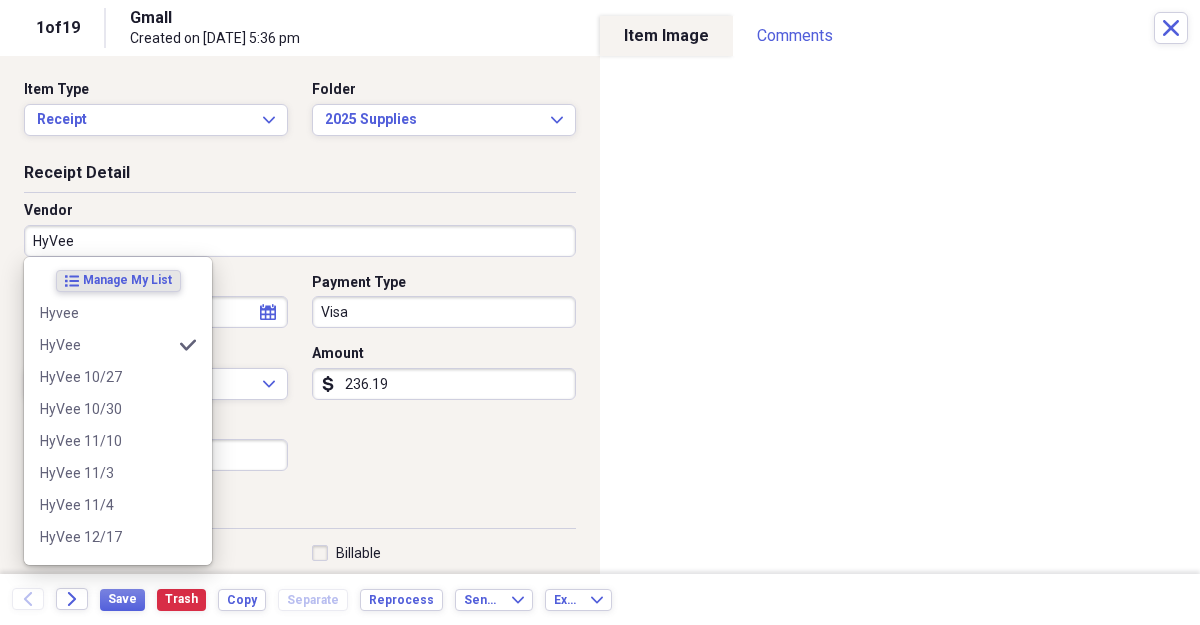 type on "Groceries" 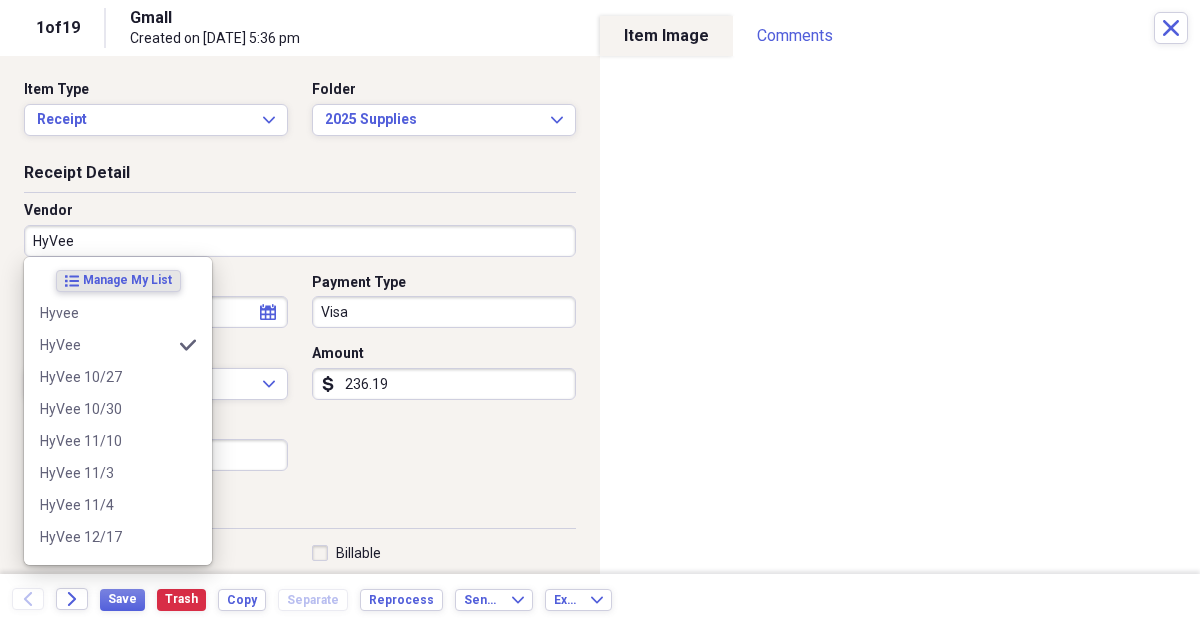 type on "HyVee" 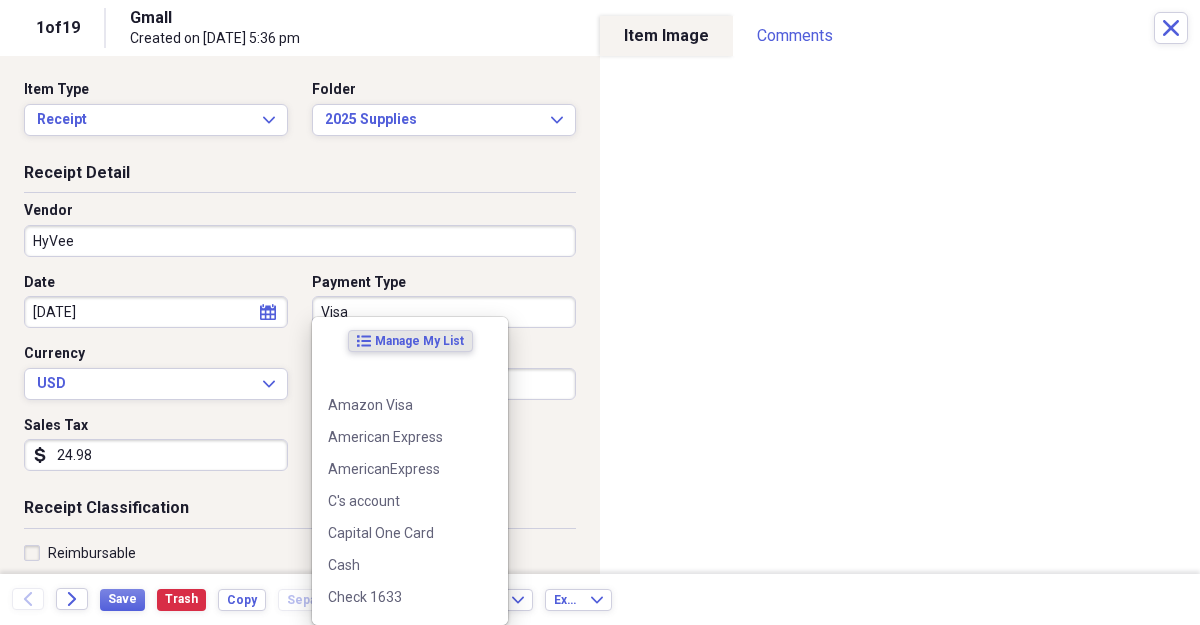 click on "Visa" at bounding box center [444, 312] 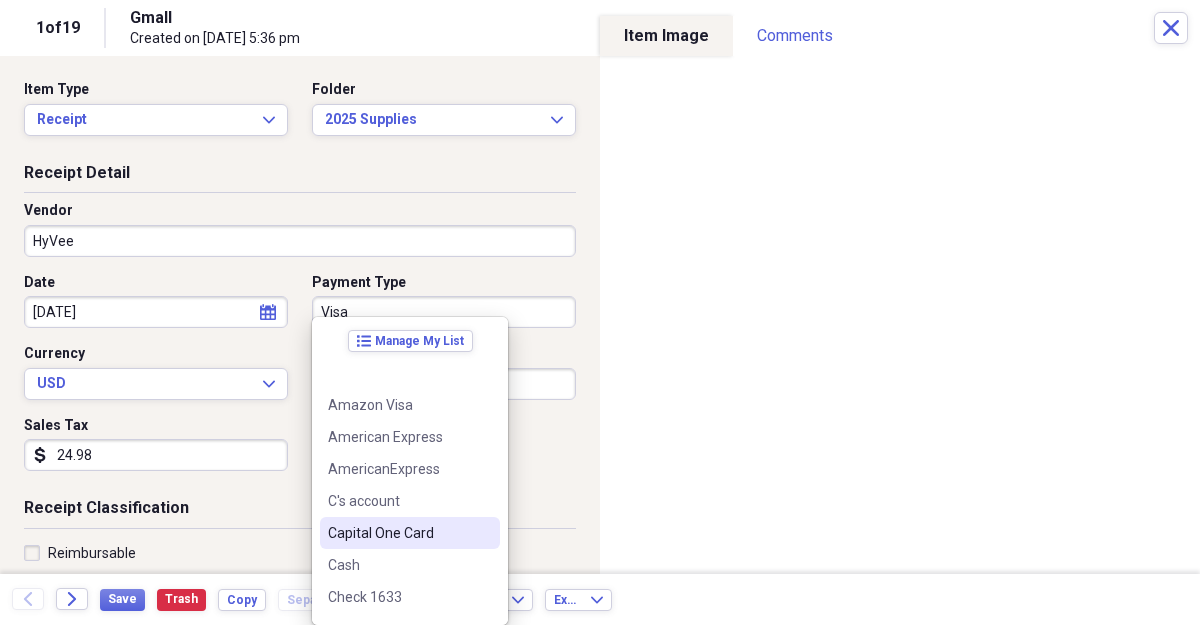 click on "Capital One Card" at bounding box center [410, 533] 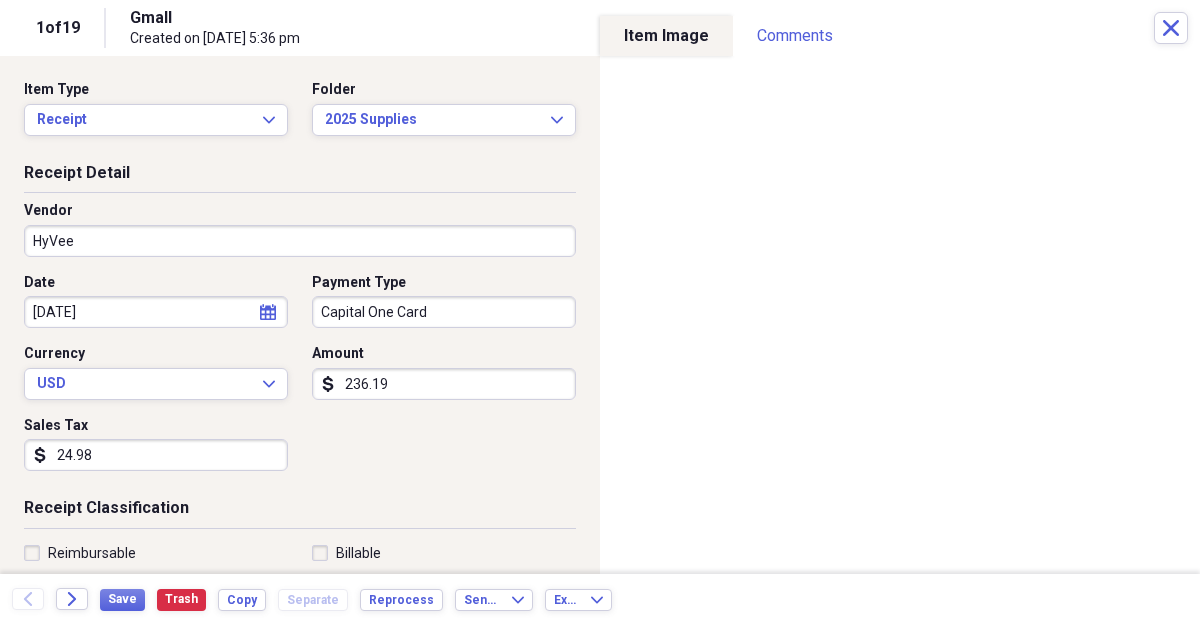click on "236.19" at bounding box center (444, 384) 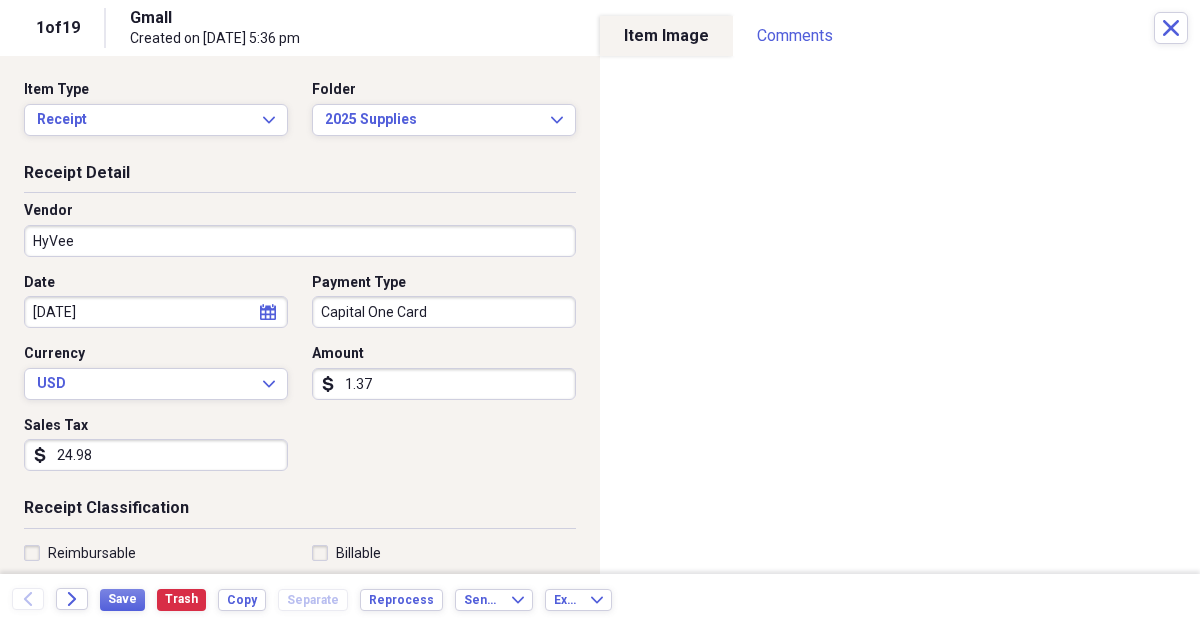 type on "1.37" 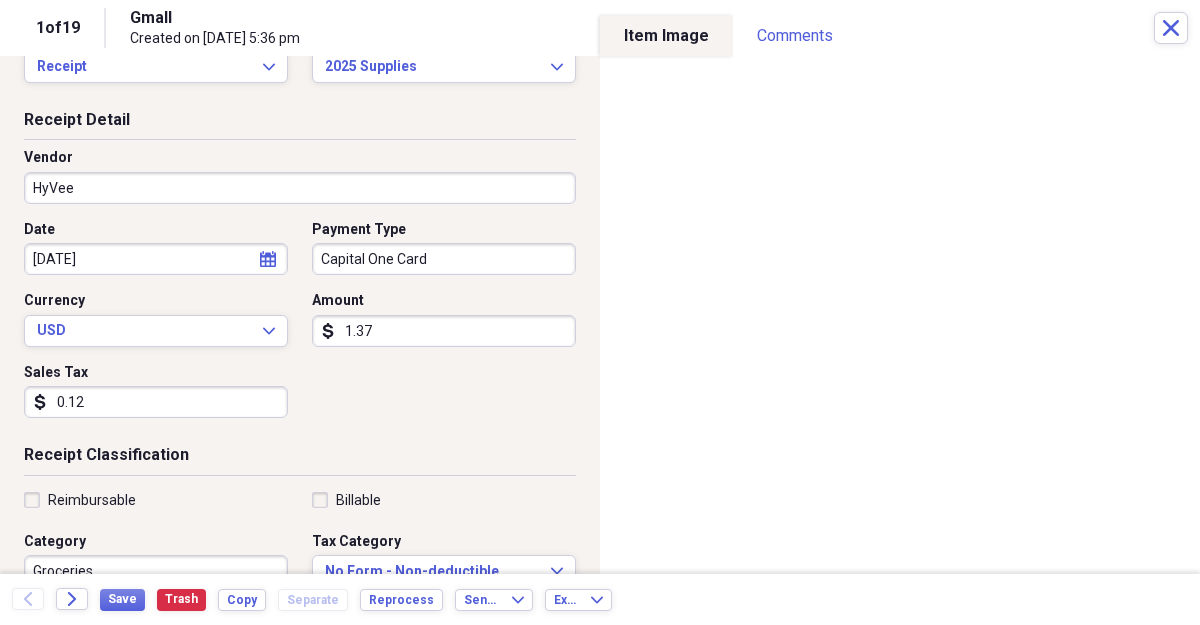 scroll, scrollTop: 114, scrollLeft: 0, axis: vertical 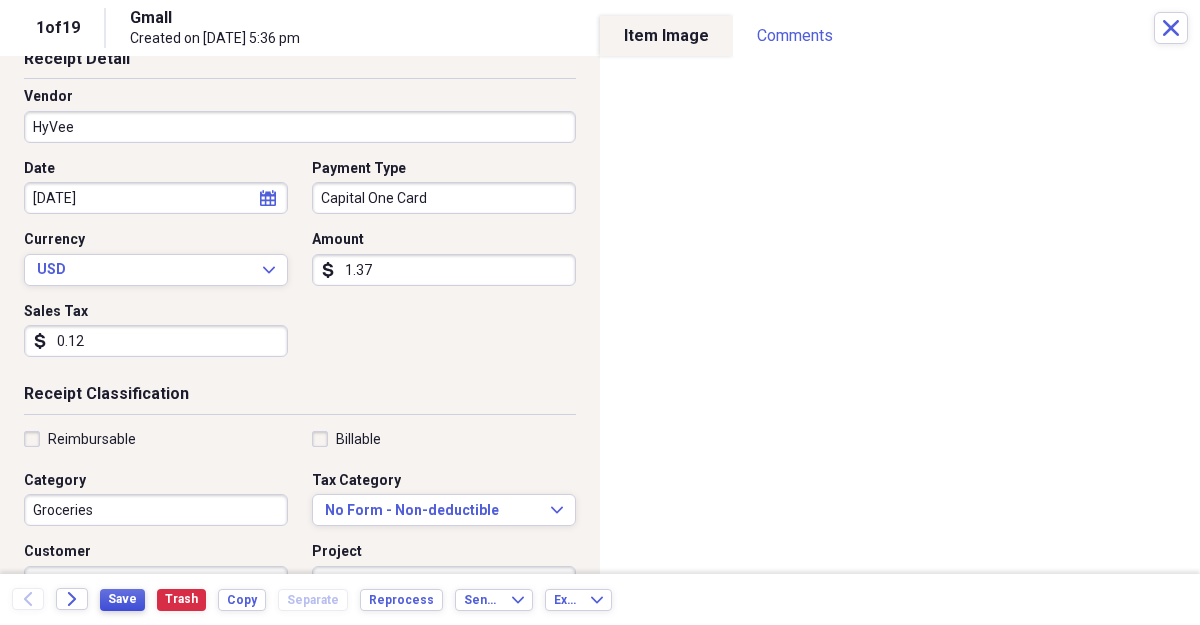 type on "0.12" 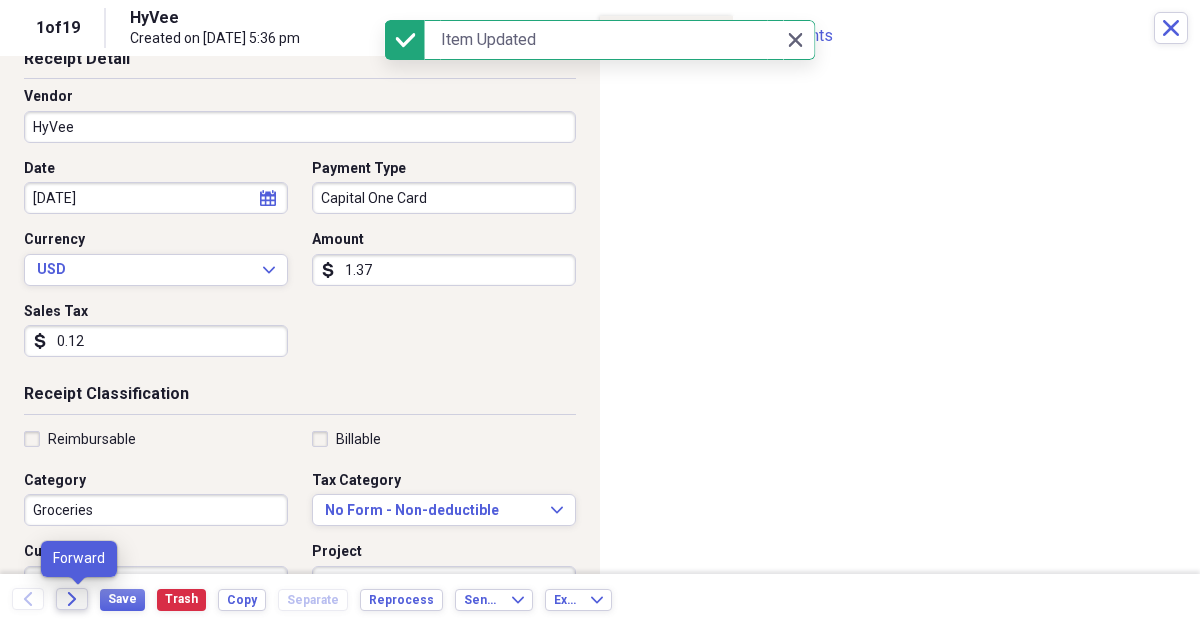 click on "Forward" at bounding box center [72, 599] 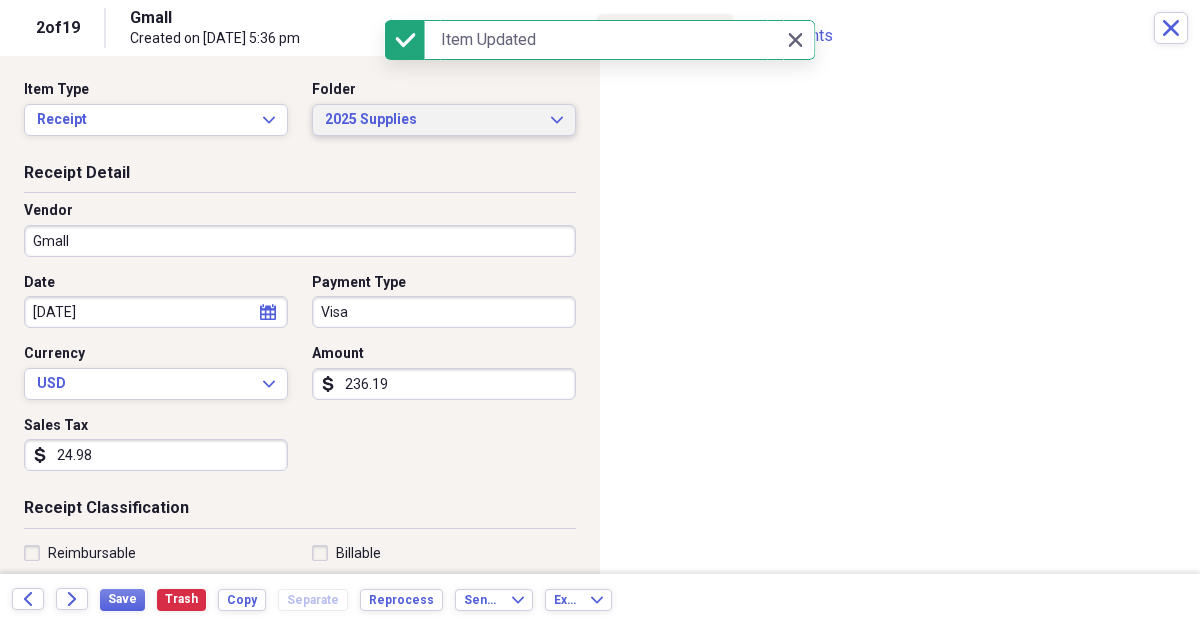 click on "Expand" 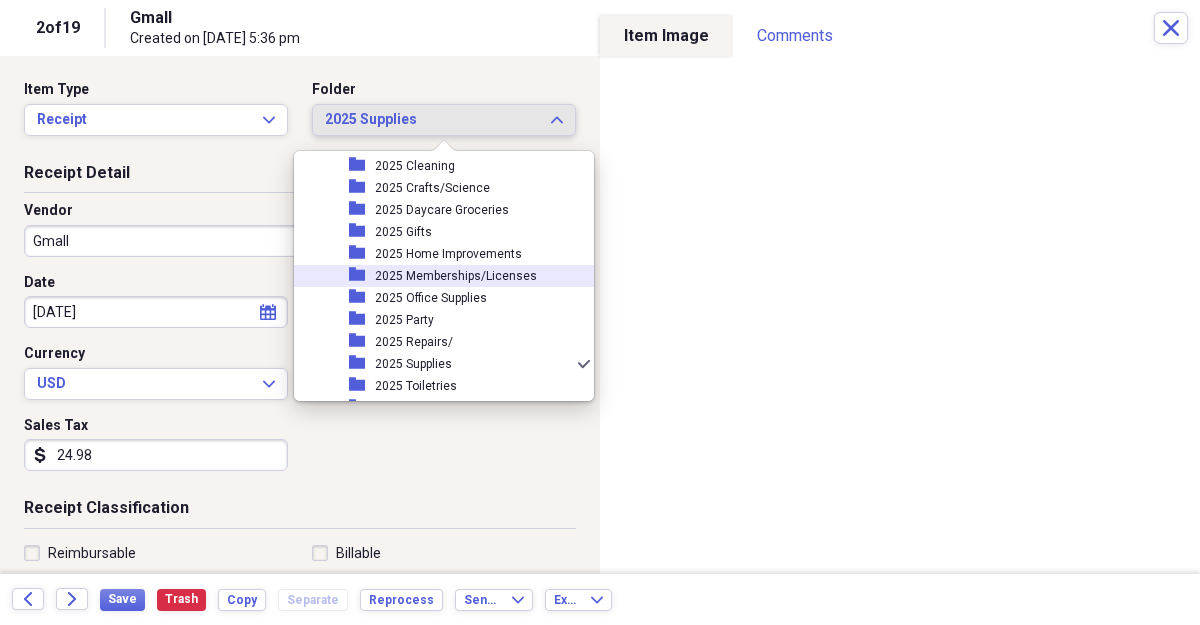 scroll, scrollTop: 732, scrollLeft: 0, axis: vertical 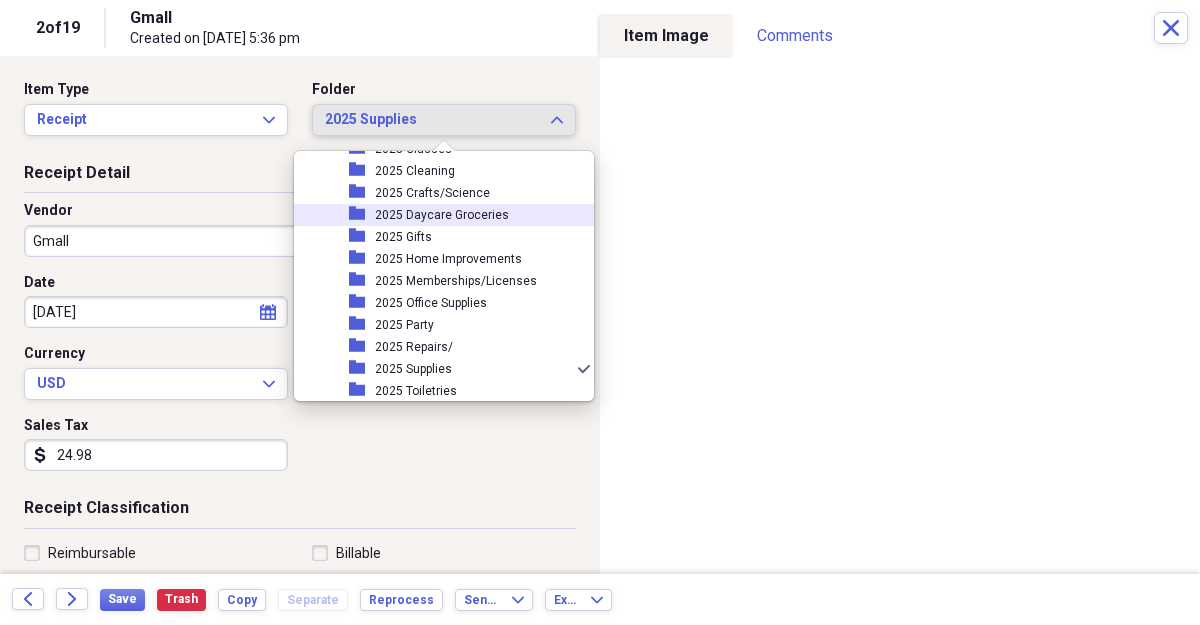 click on "2025 Daycare Groceries" at bounding box center (442, 215) 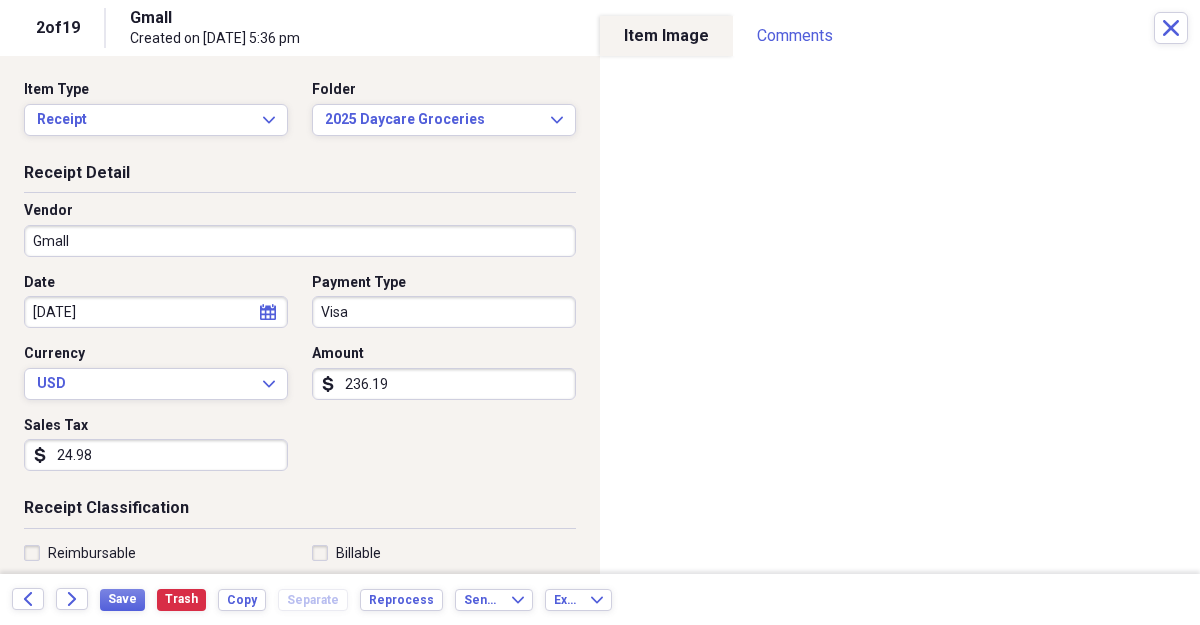 click on "Gmall" at bounding box center (300, 241) 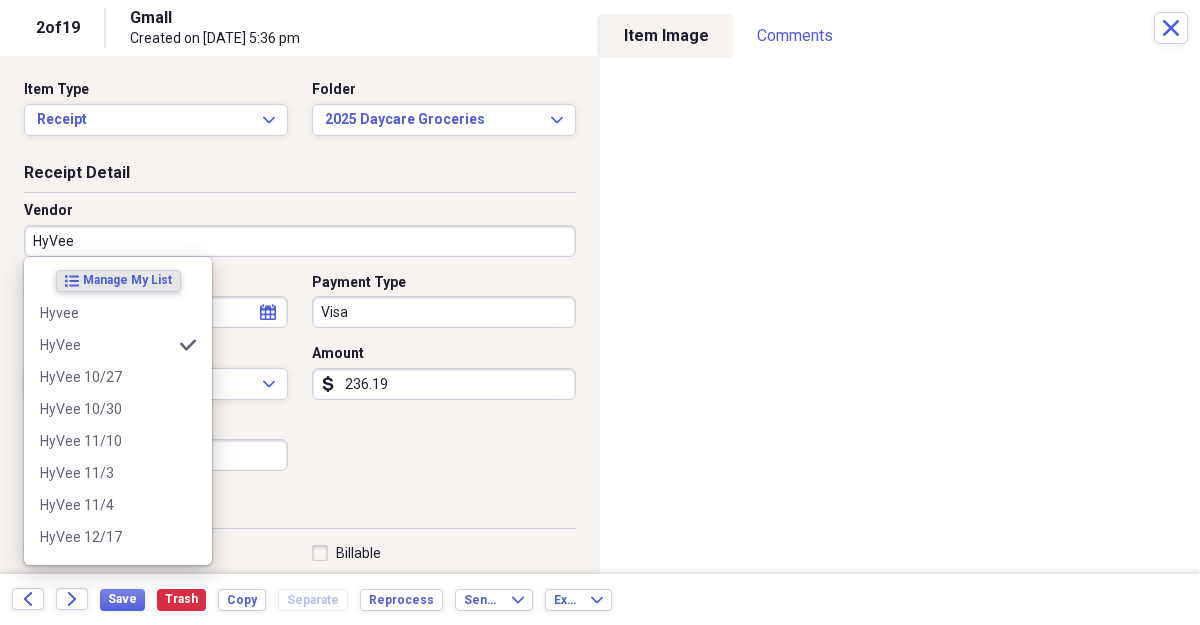 type on "HyVee" 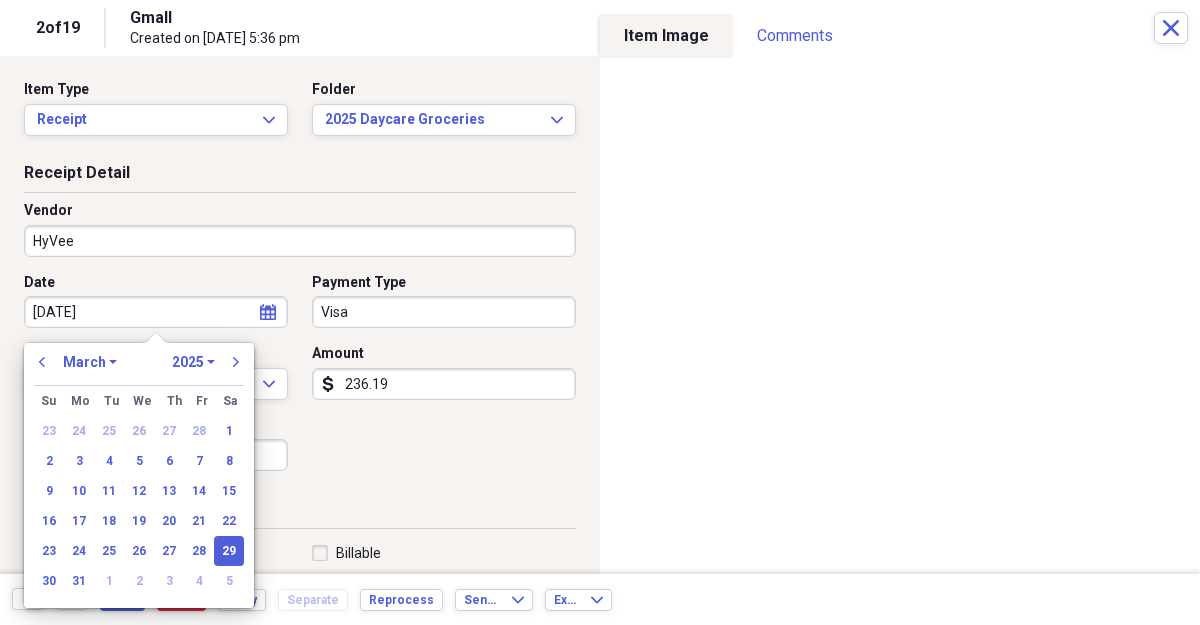 type on "Groceries" 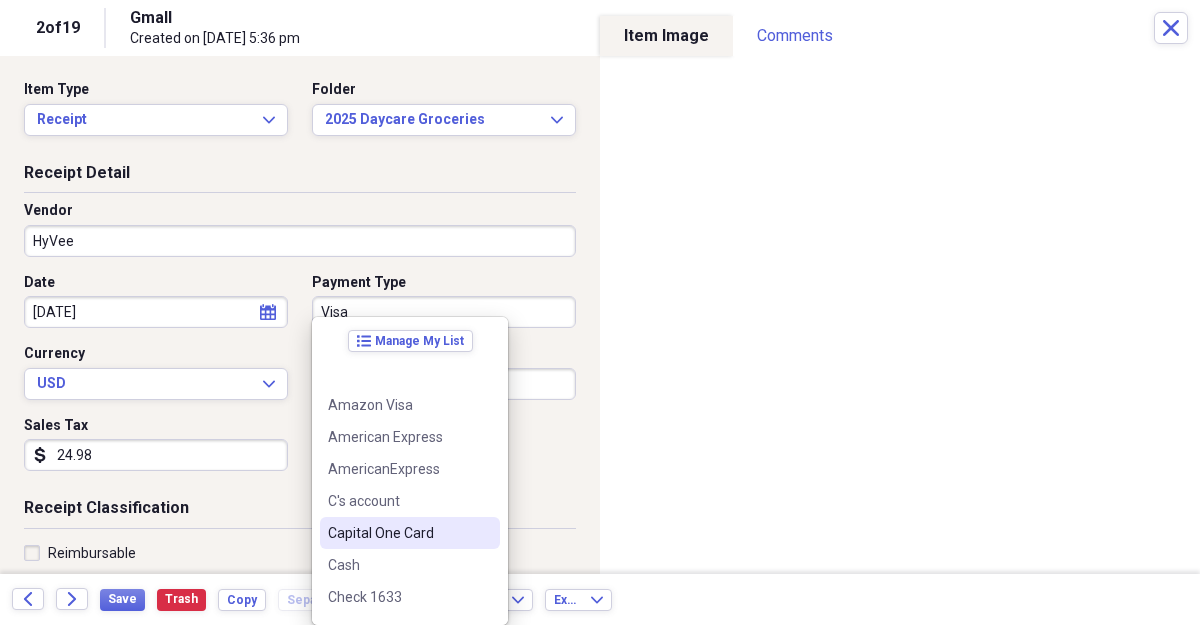 click on "Capital One Card" at bounding box center (398, 533) 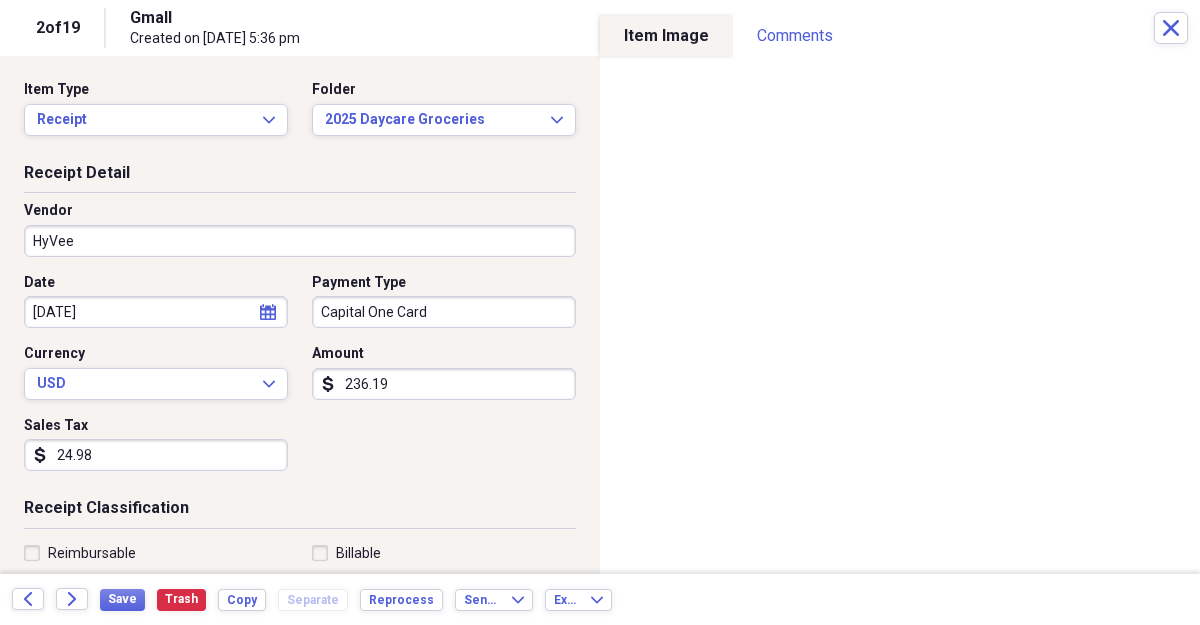 click on "236.19" at bounding box center [444, 384] 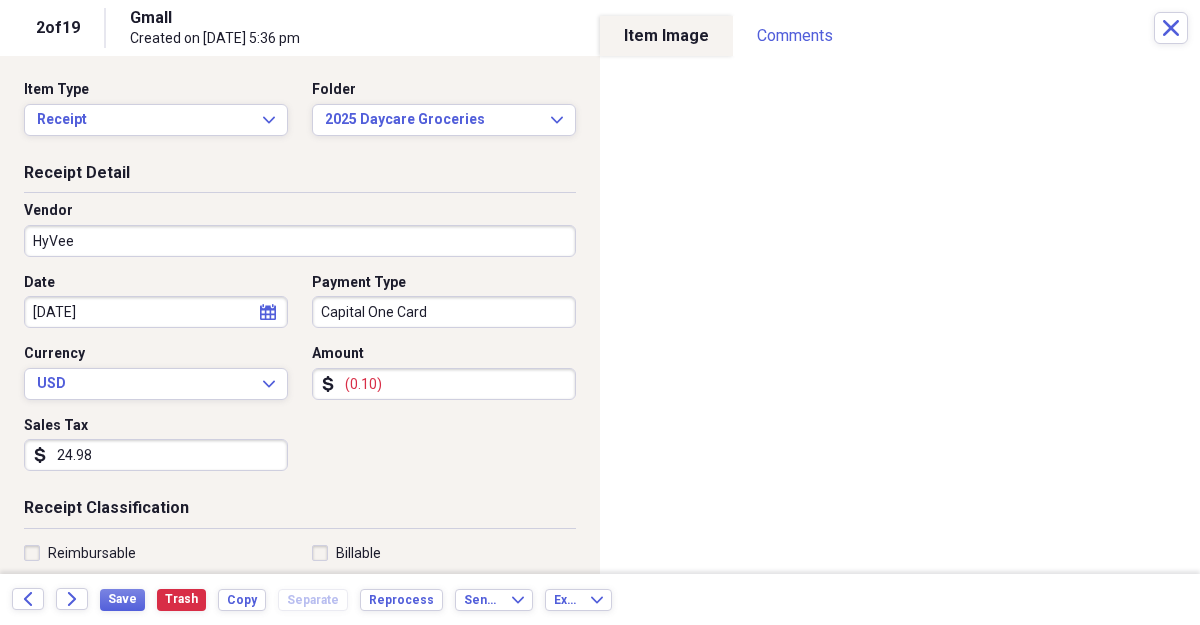 type on "(0.01)" 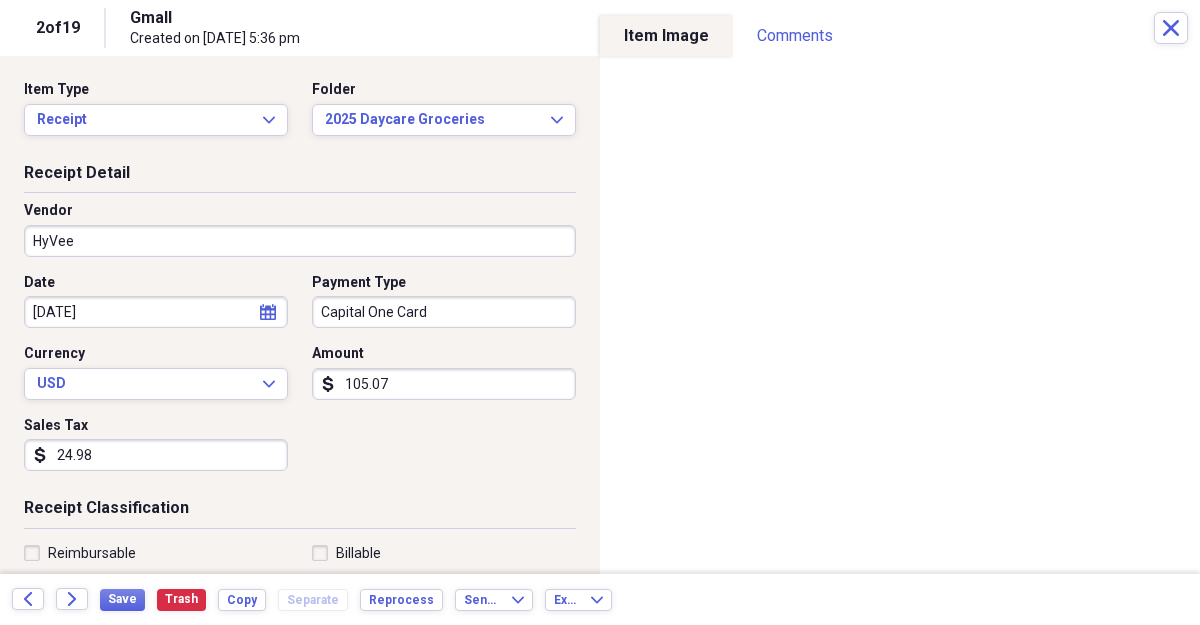 type on "105.07" 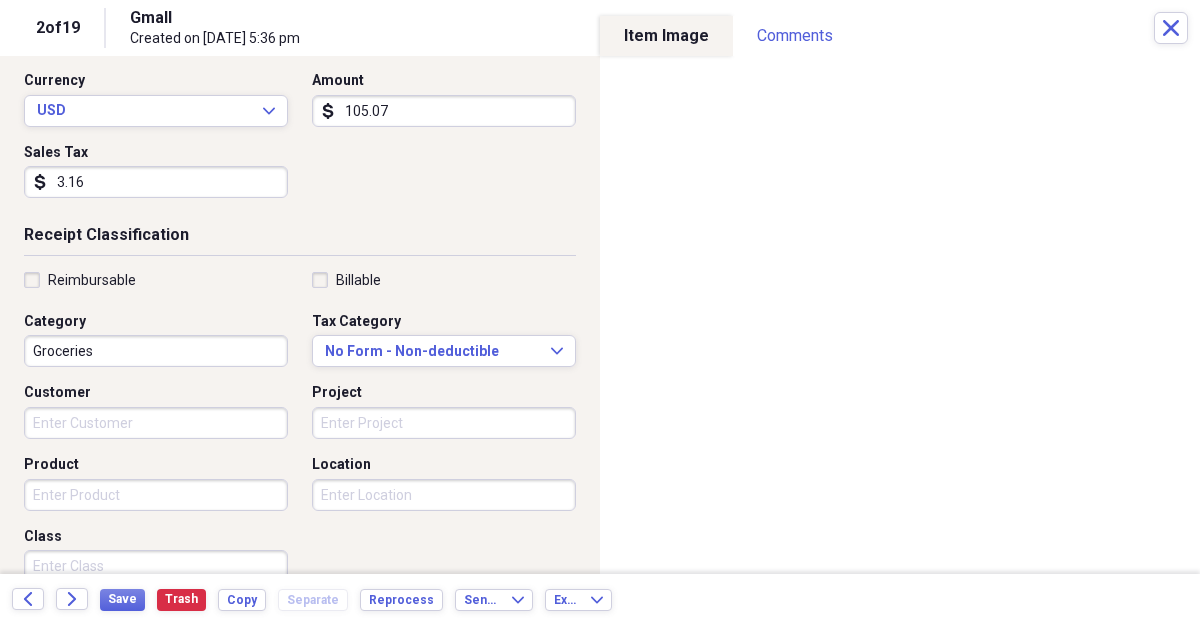 scroll, scrollTop: 278, scrollLeft: 0, axis: vertical 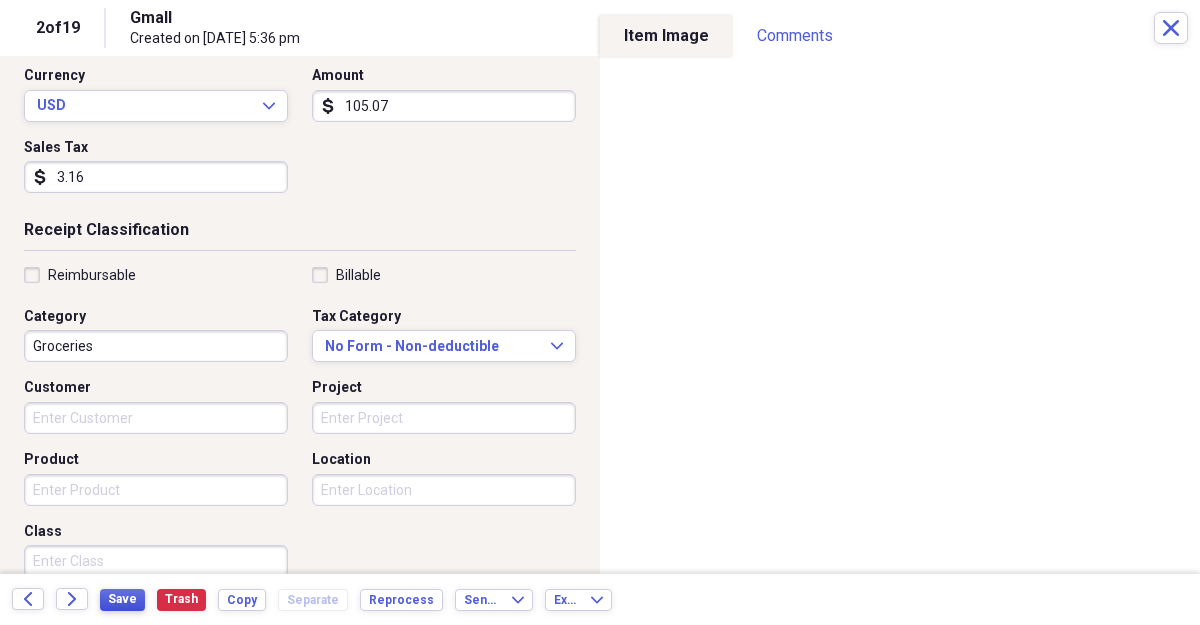 type on "3.16" 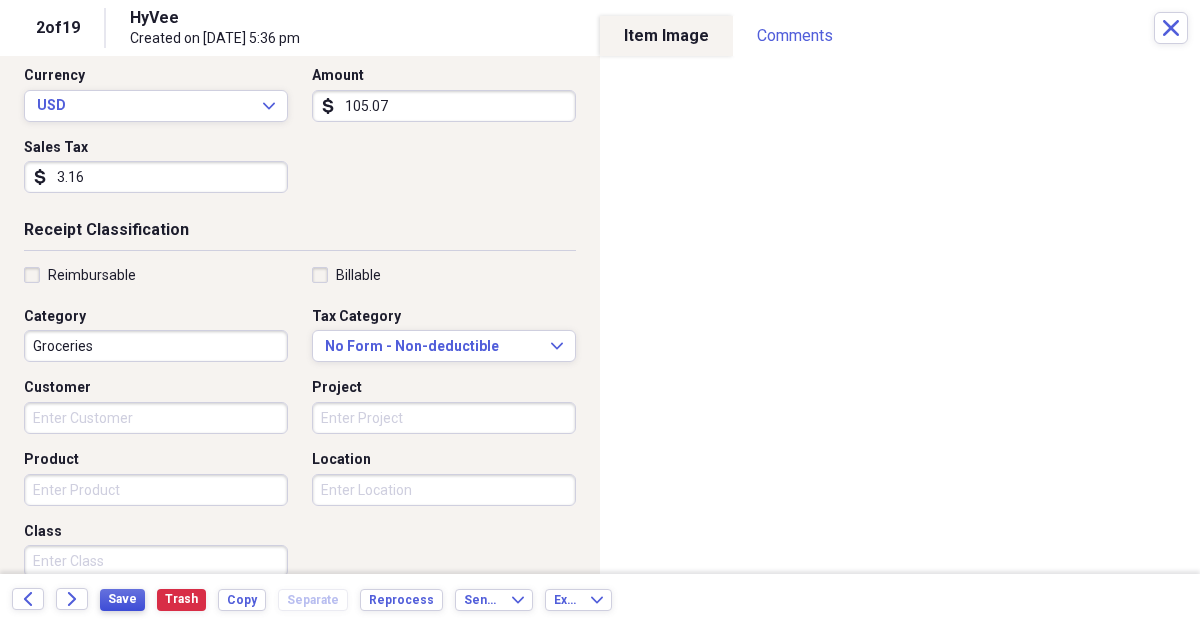 click on "Save" at bounding box center [122, 599] 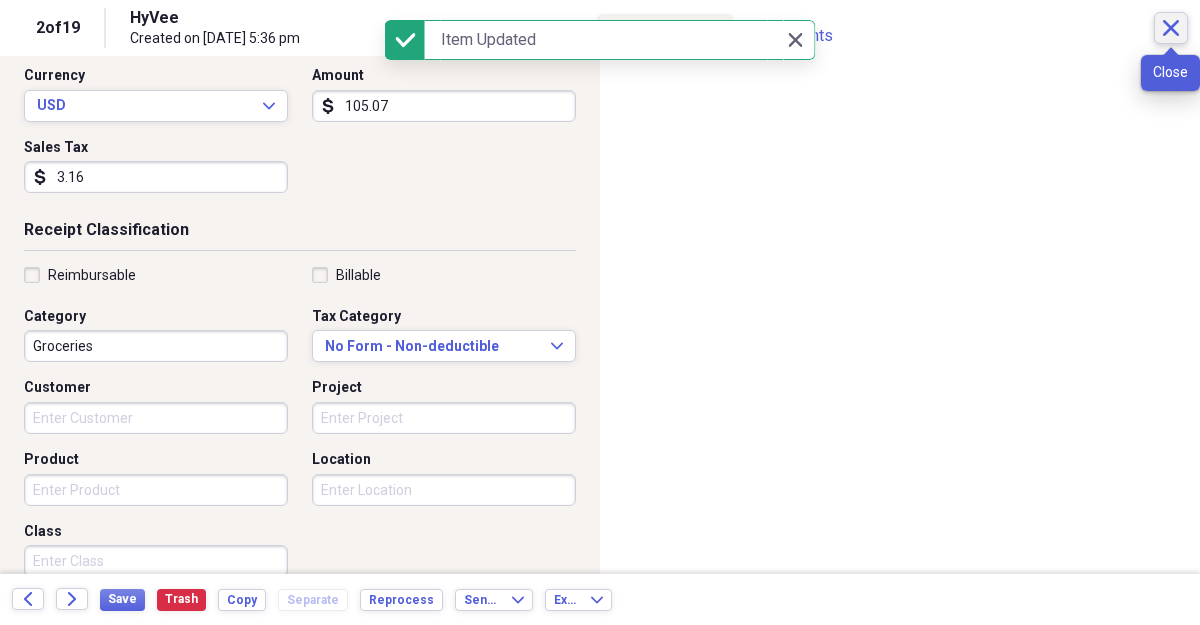 click on "Close" at bounding box center (1171, 28) 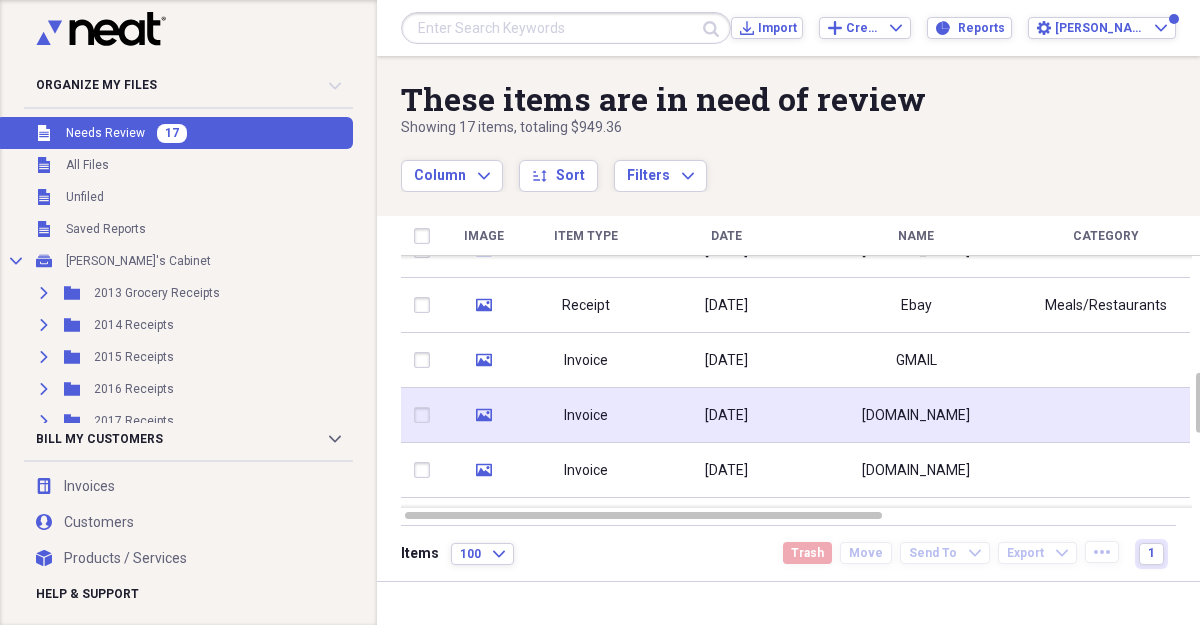 click on "[DATE]" at bounding box center (726, 416) 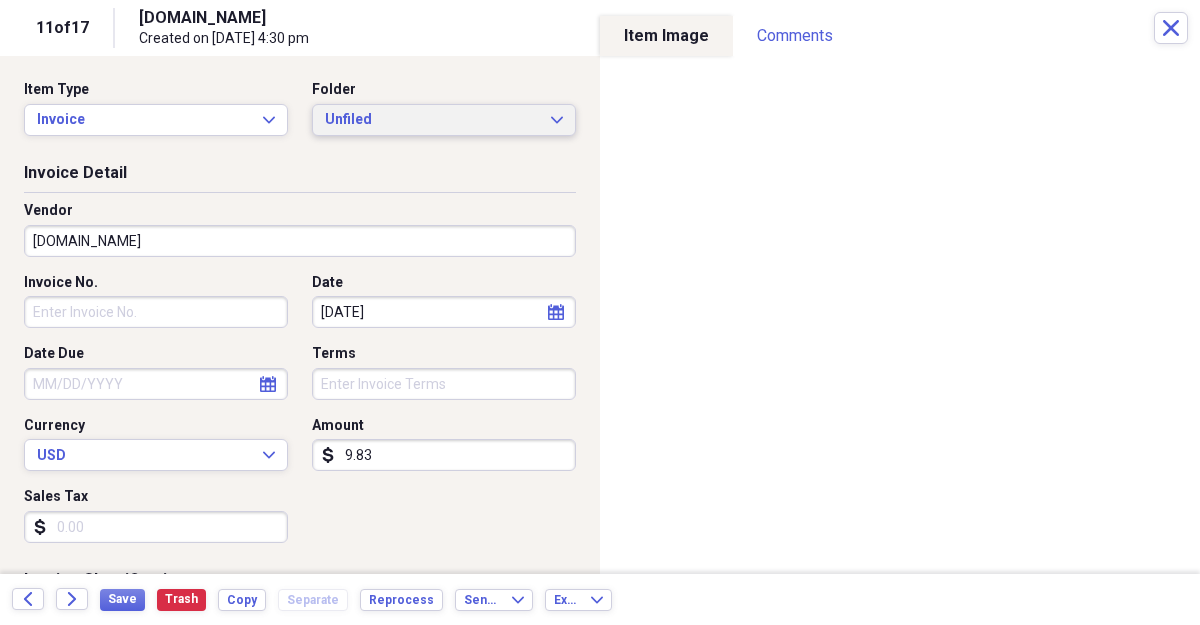 click on "Expand" 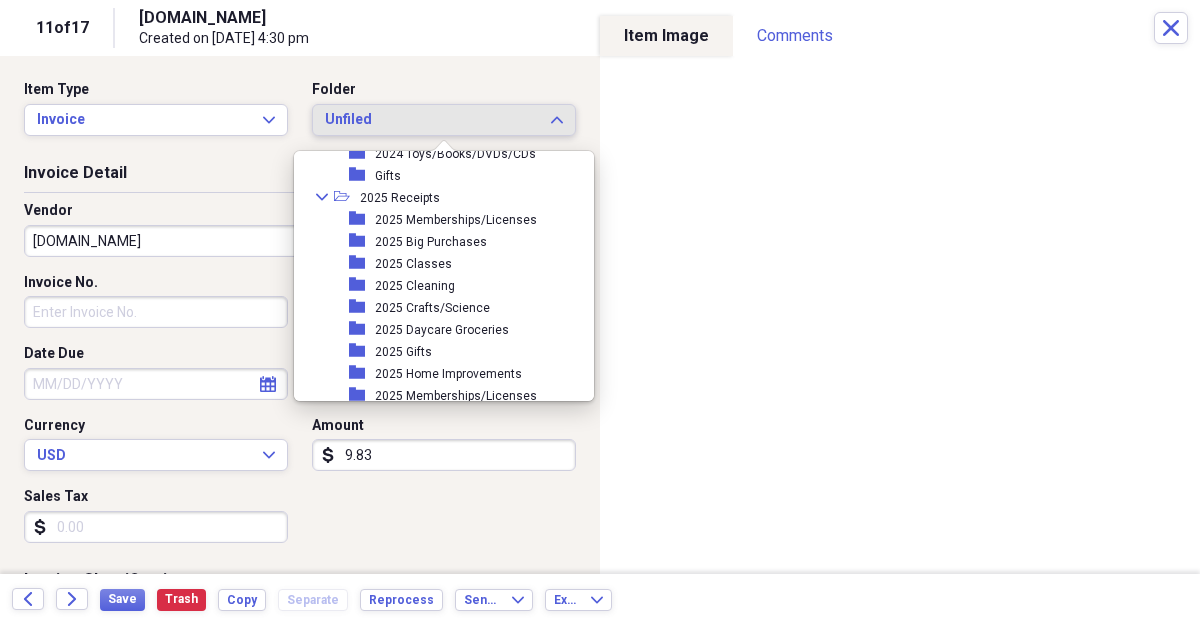 scroll, scrollTop: 626, scrollLeft: 0, axis: vertical 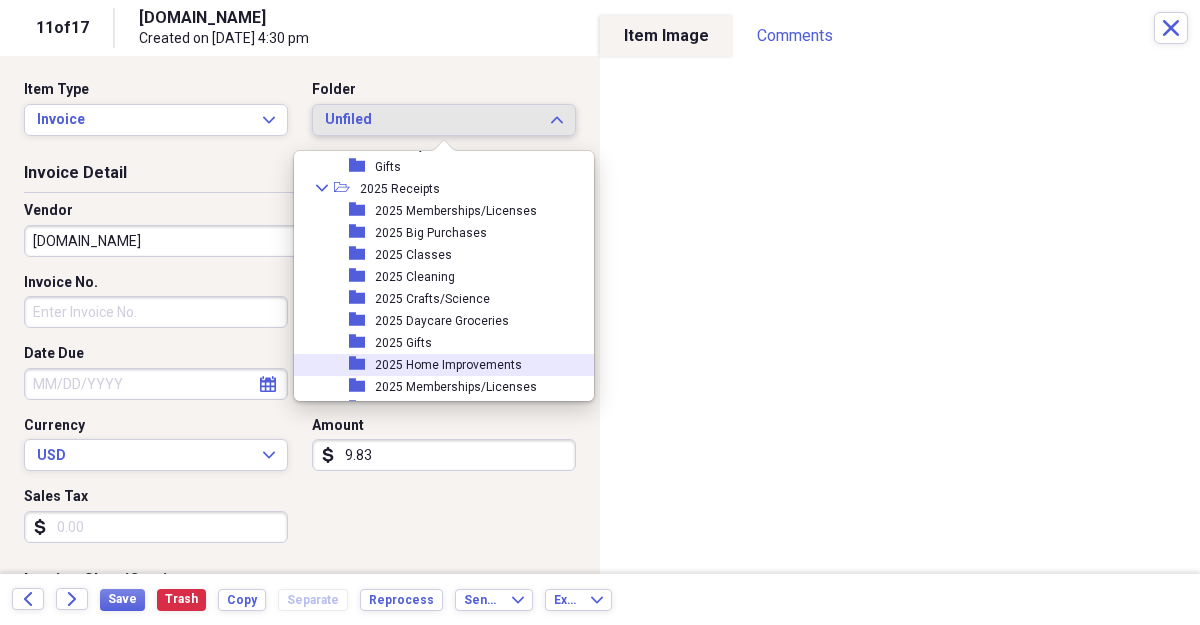 click on "2025 Home Improvements" at bounding box center (448, 365) 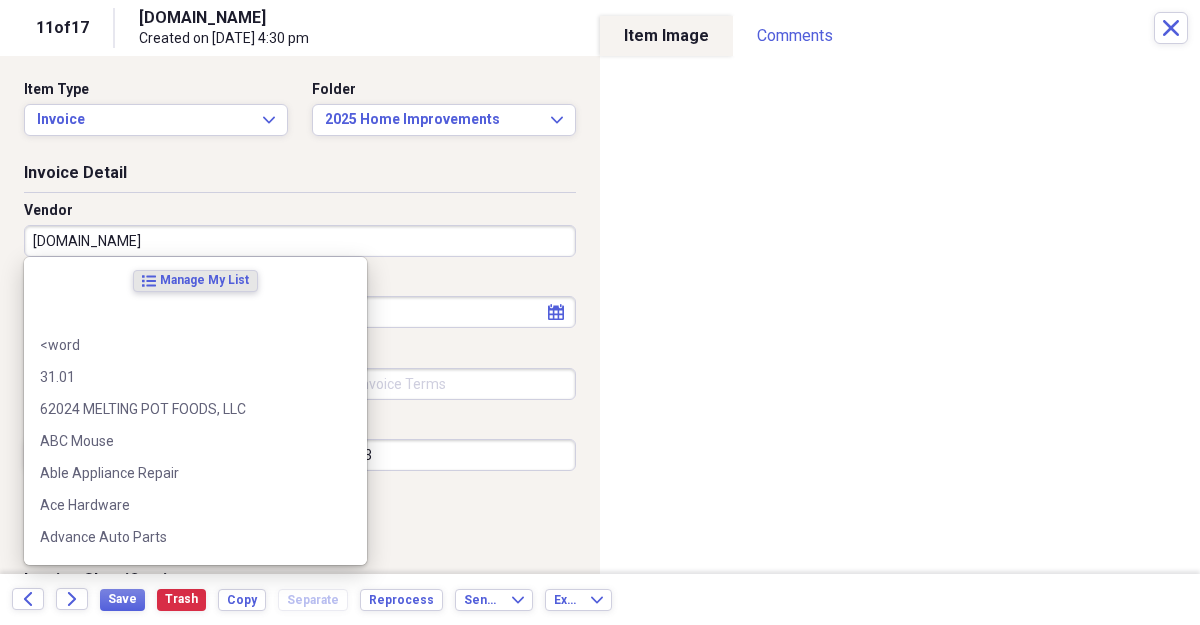 click on "[DOMAIN_NAME]" at bounding box center (300, 241) 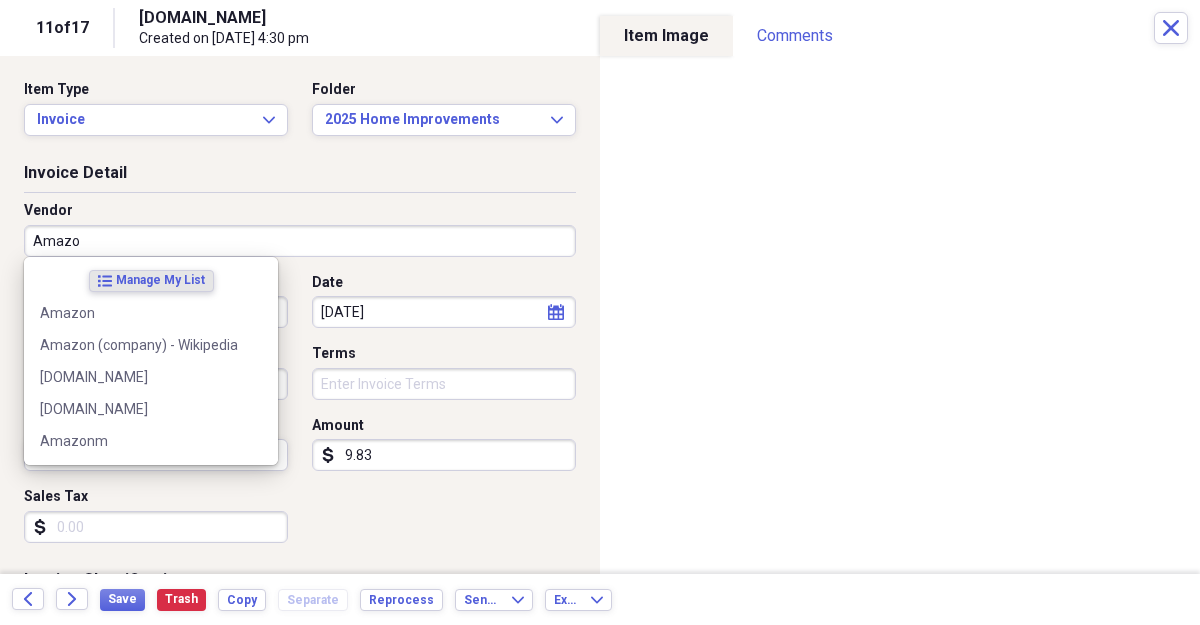 type on "Amazon" 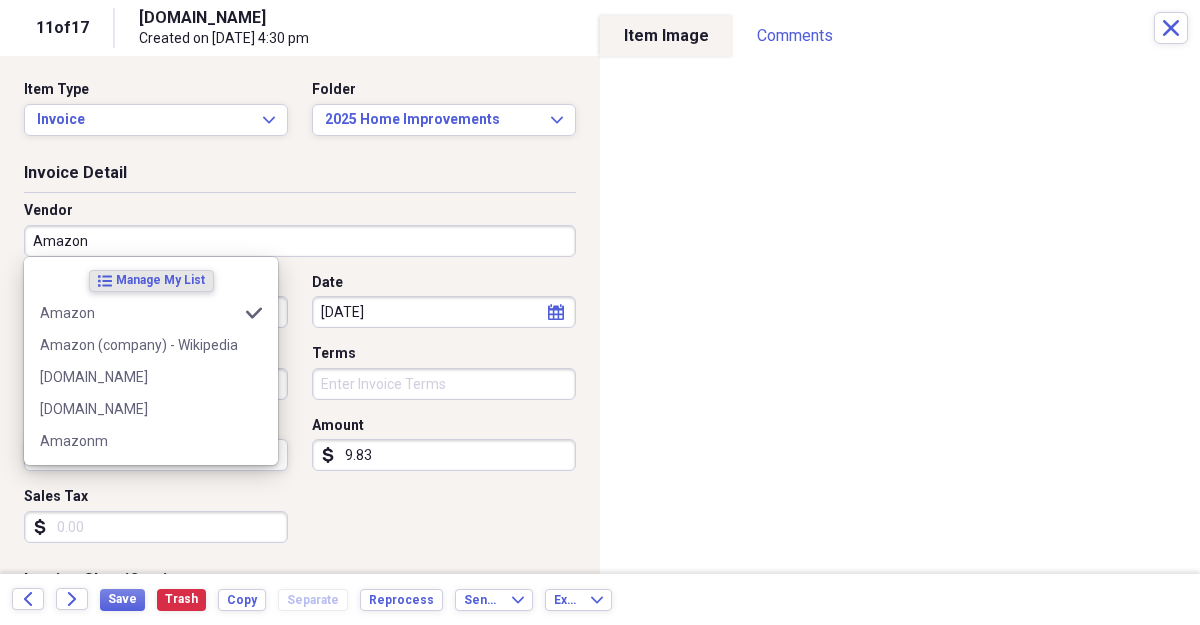 type on "General Merchandise" 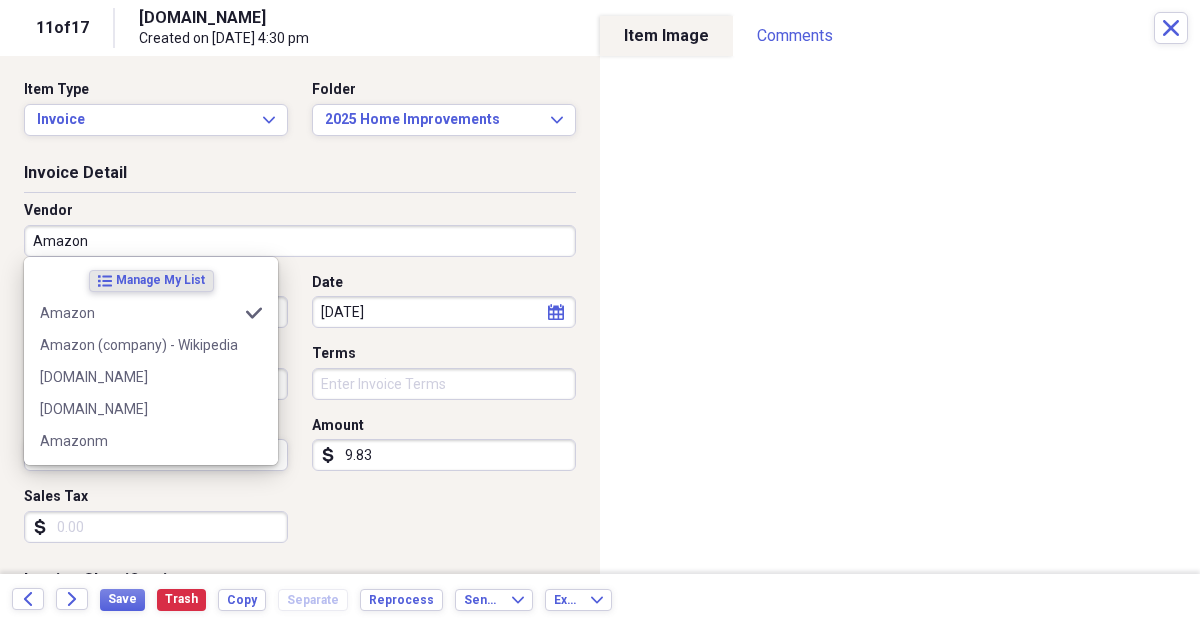 type on "Amazon" 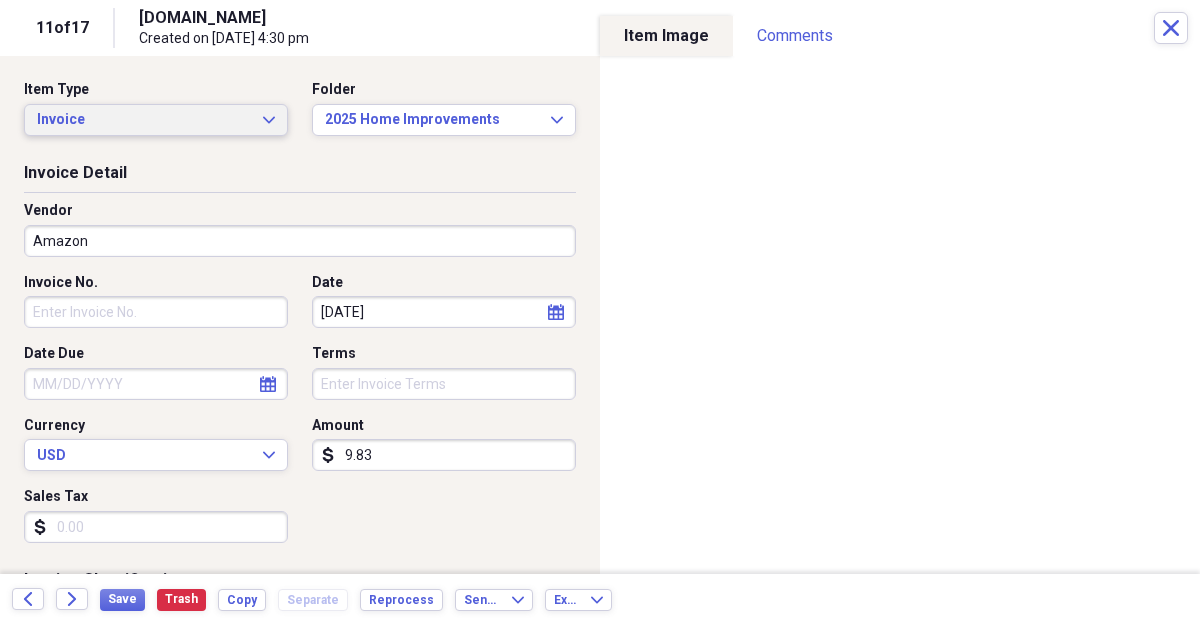 click on "Invoice Expand" at bounding box center [156, 120] 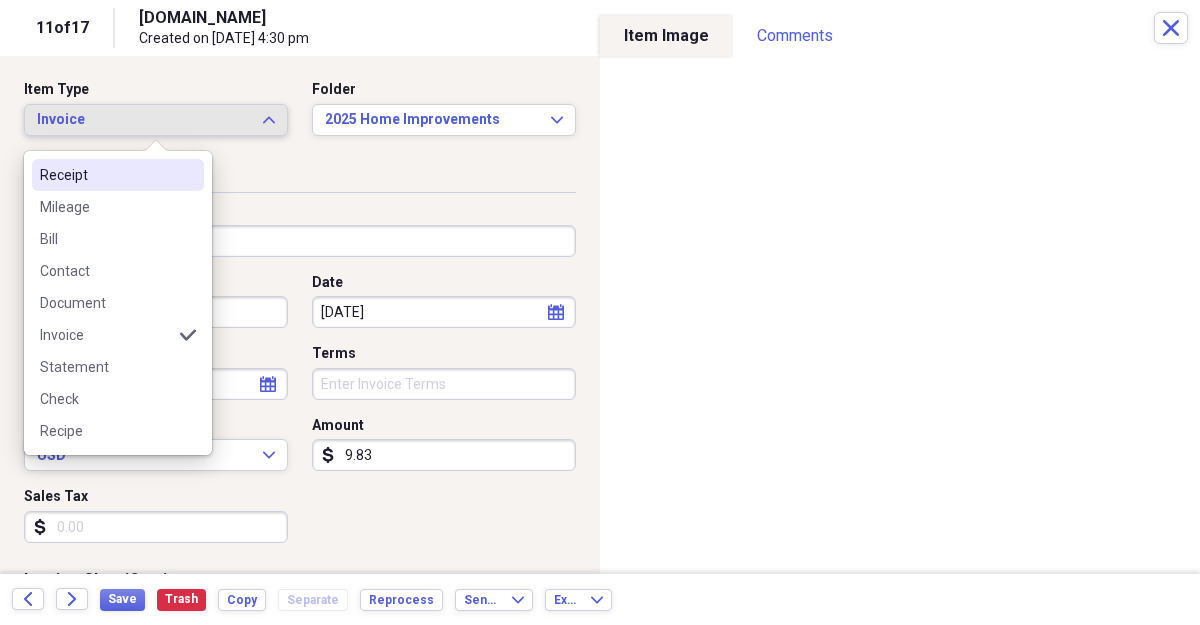 click on "Receipt" at bounding box center (106, 175) 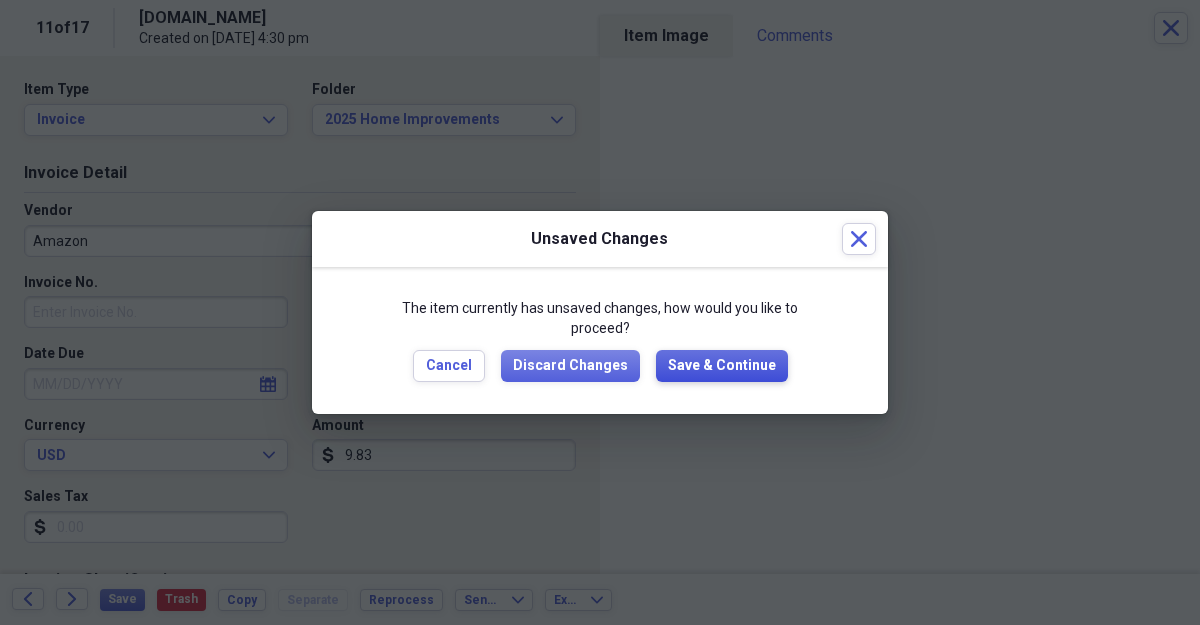click on "Save & Continue" at bounding box center [722, 366] 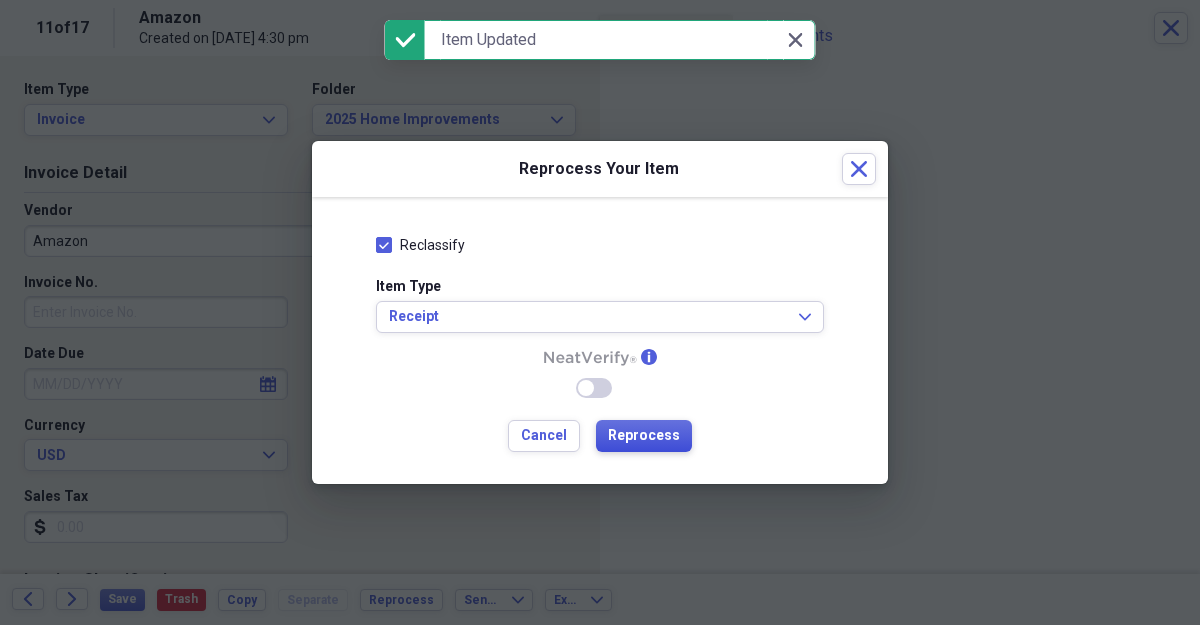 click on "Reprocess" at bounding box center [644, 436] 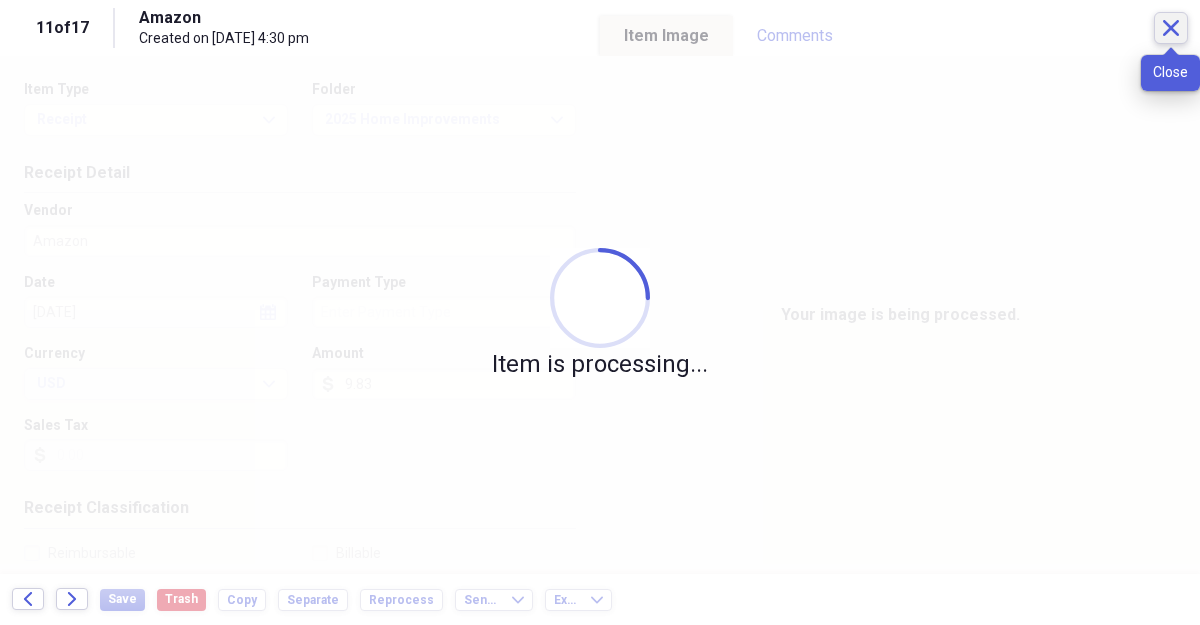 click 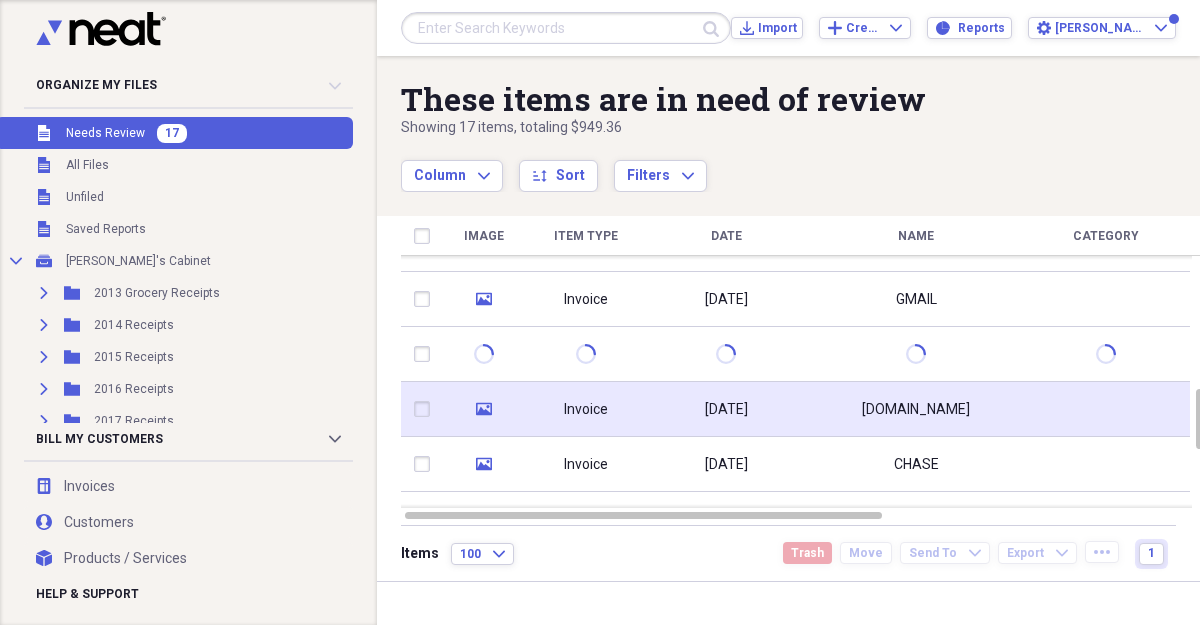 click on "Invoice" at bounding box center [586, 410] 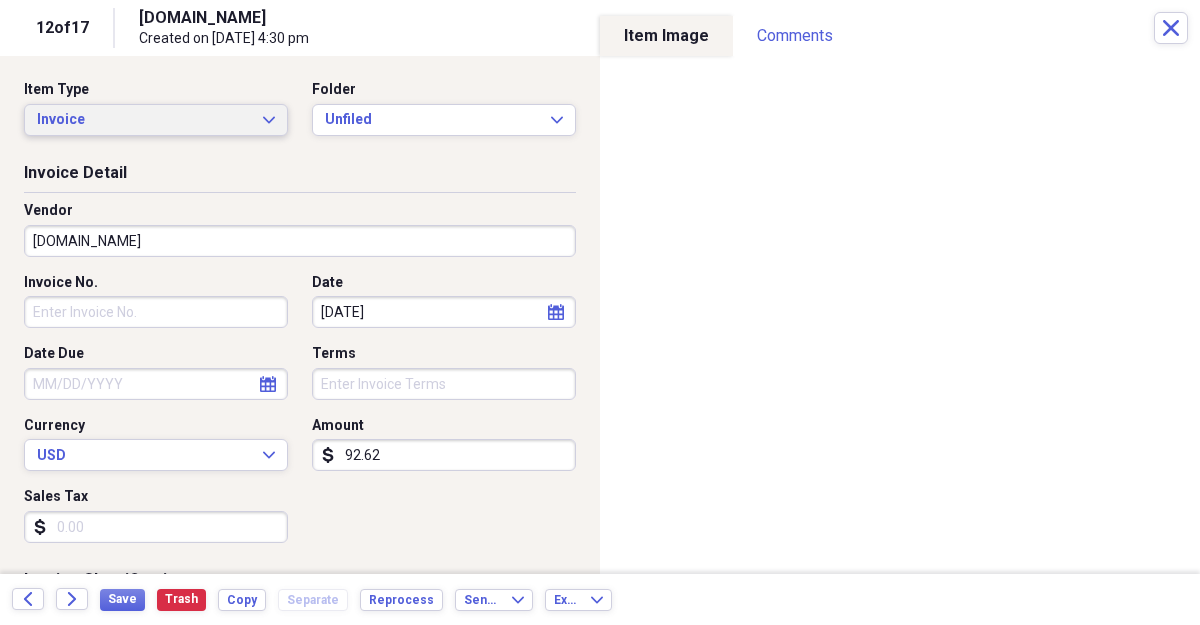 click on "Invoice Expand" at bounding box center (156, 120) 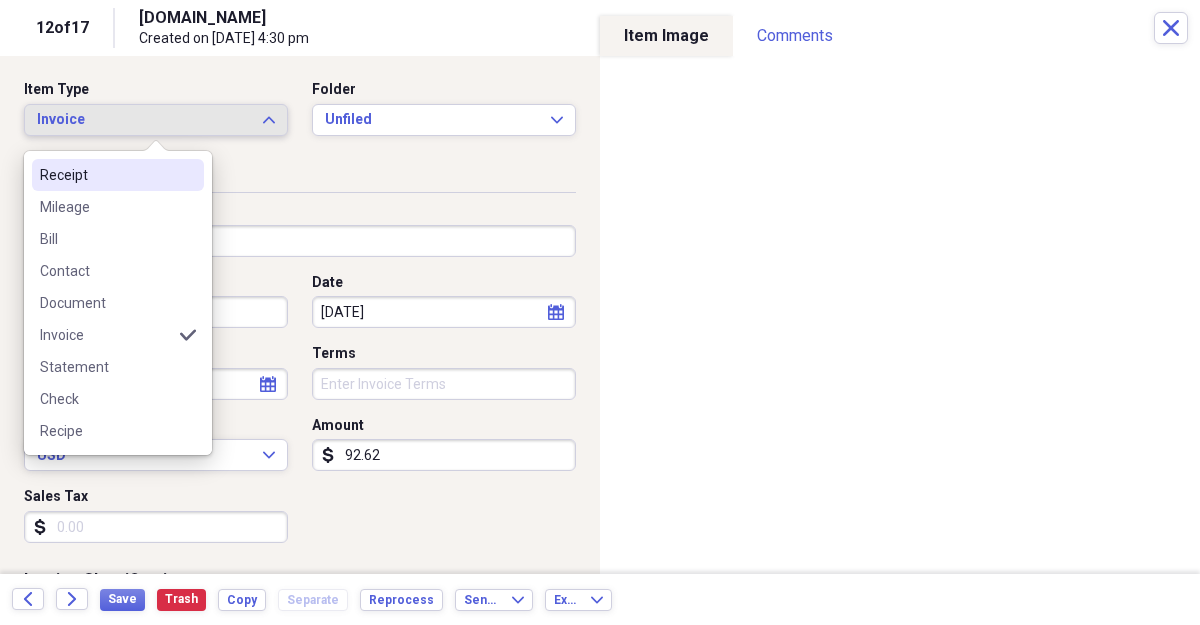 click on "Receipt" at bounding box center [106, 175] 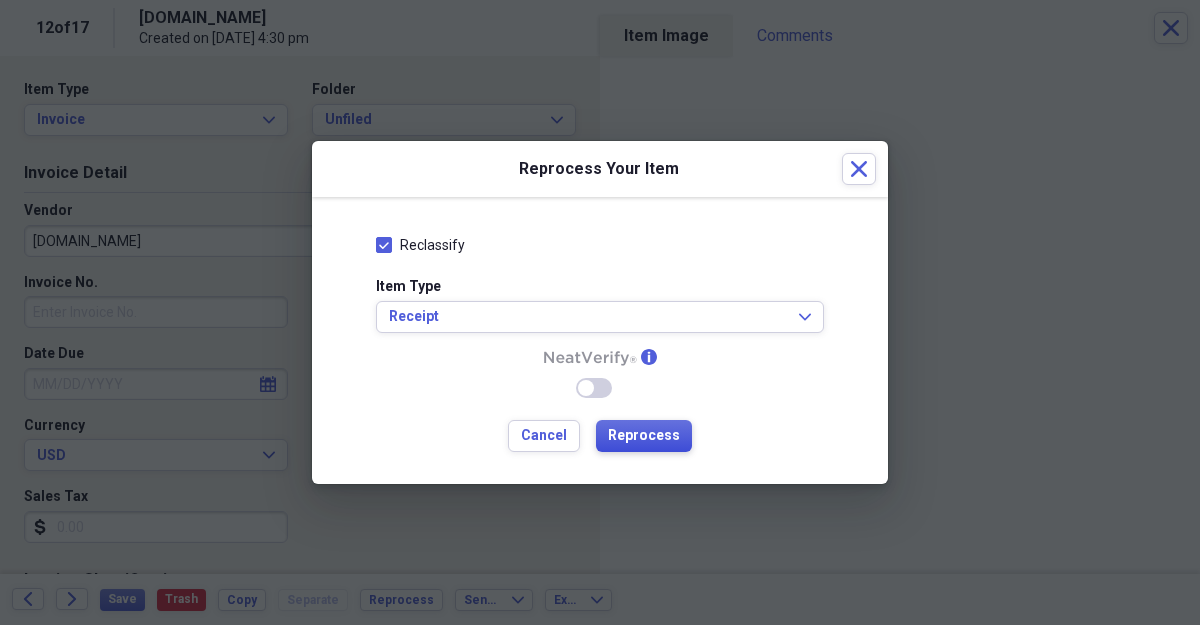 click on "Reprocess" at bounding box center [644, 436] 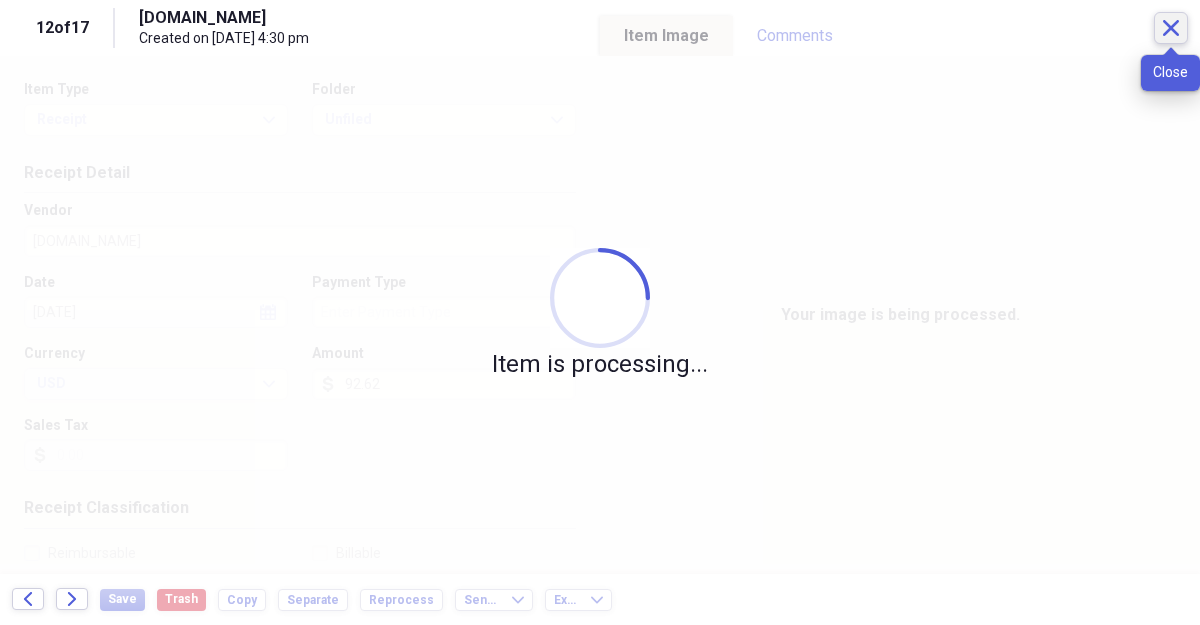 click on "Close" 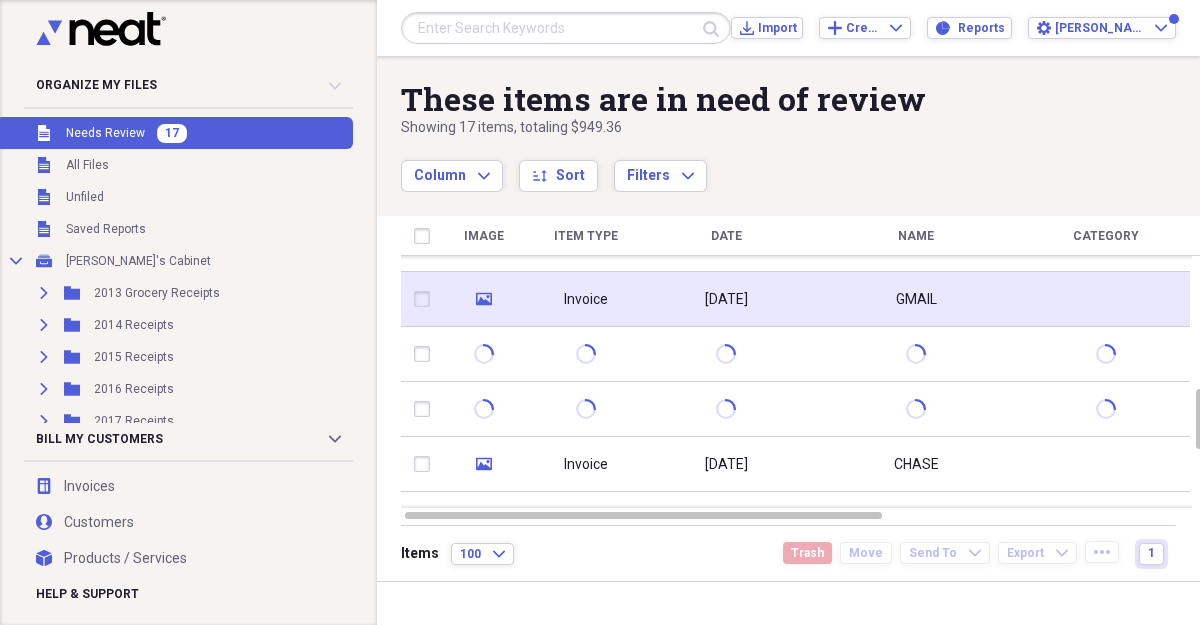 click on "Invoice" at bounding box center [586, 300] 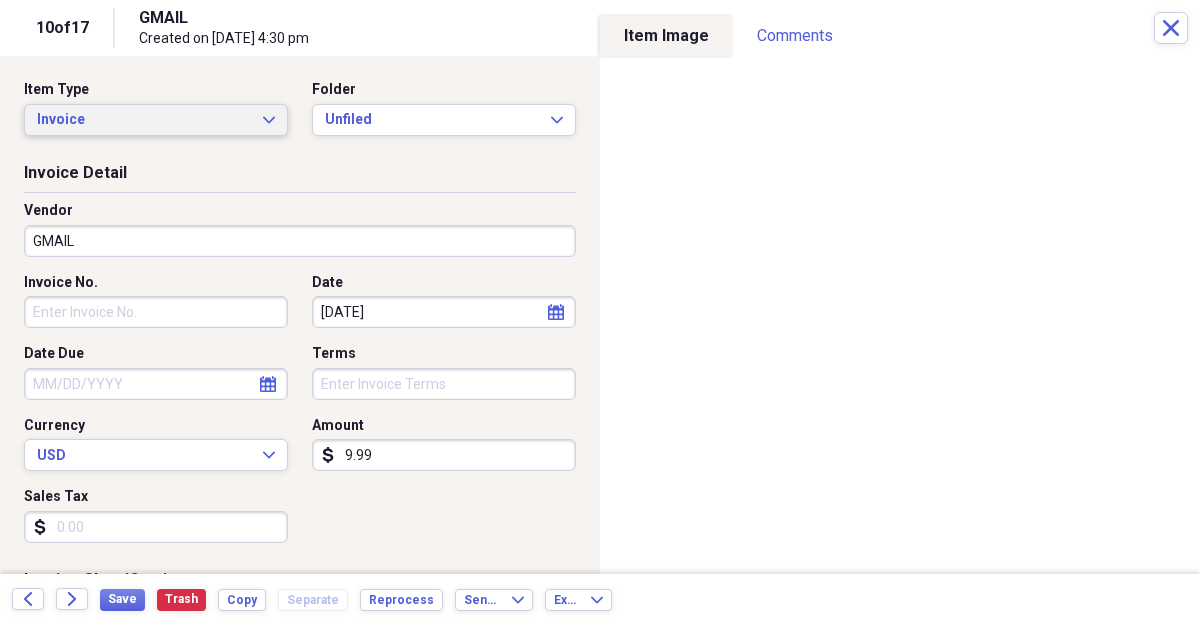 click on "Invoice Expand" at bounding box center (156, 120) 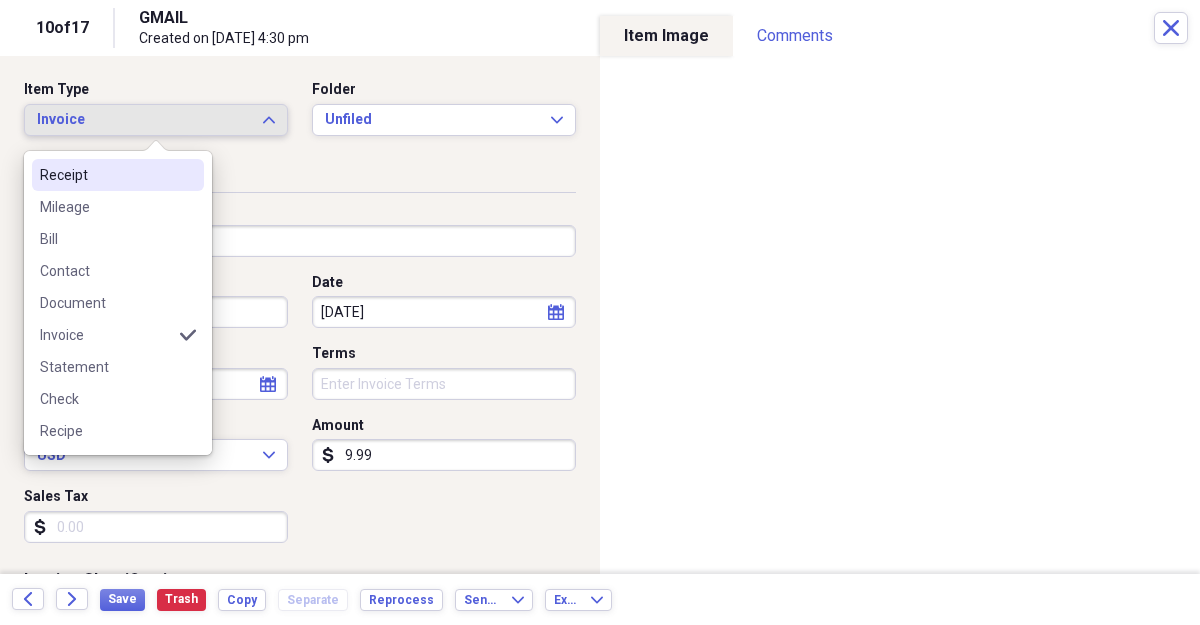 click 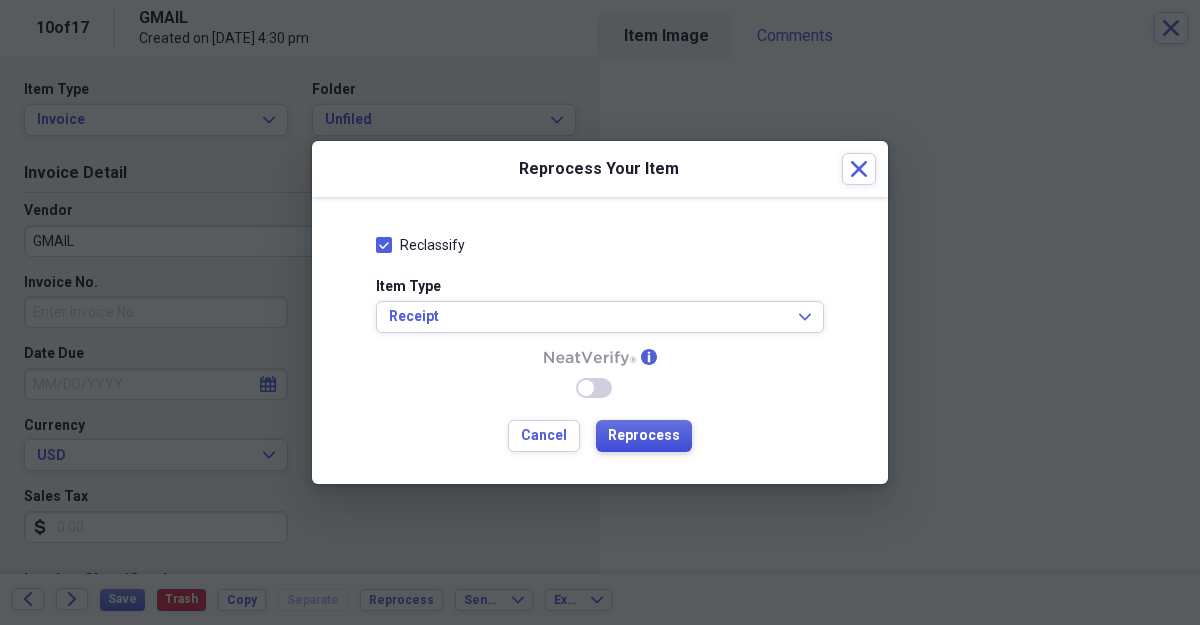 click on "Reprocess" at bounding box center [644, 436] 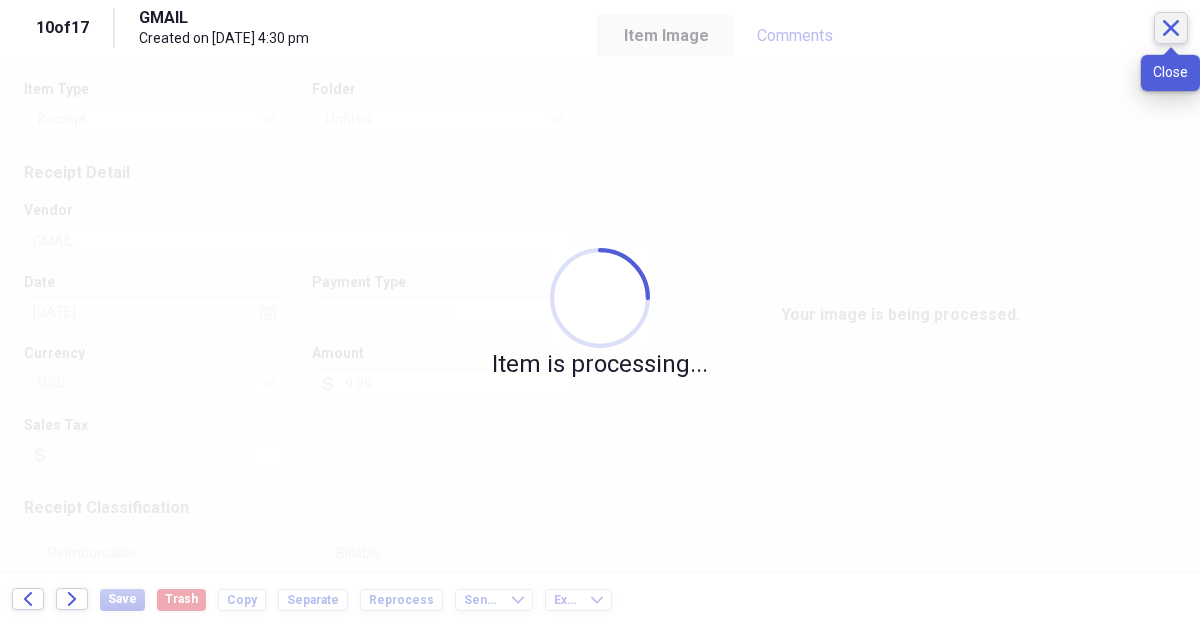 click on "Close" 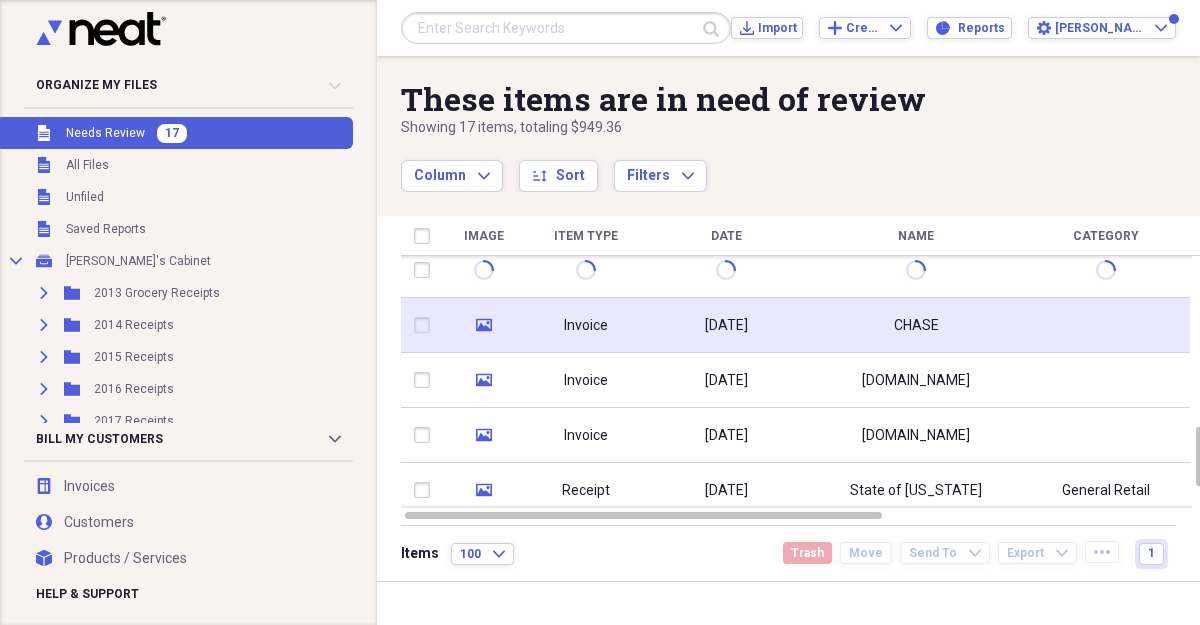 click on "media" at bounding box center (483, 325) 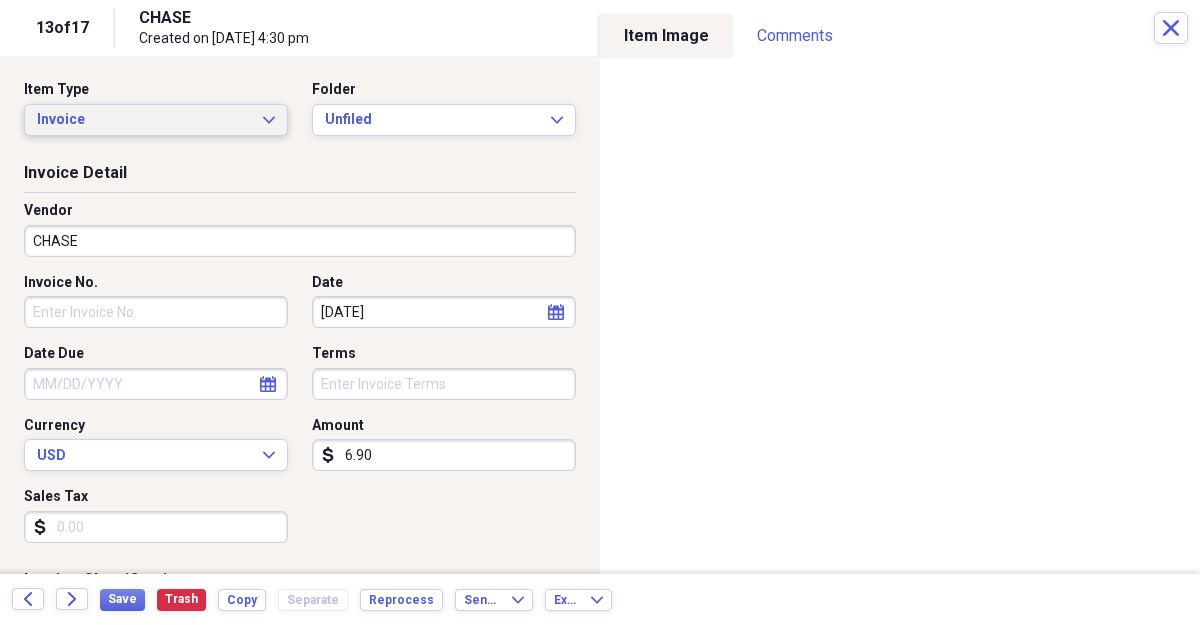 click on "Expand" 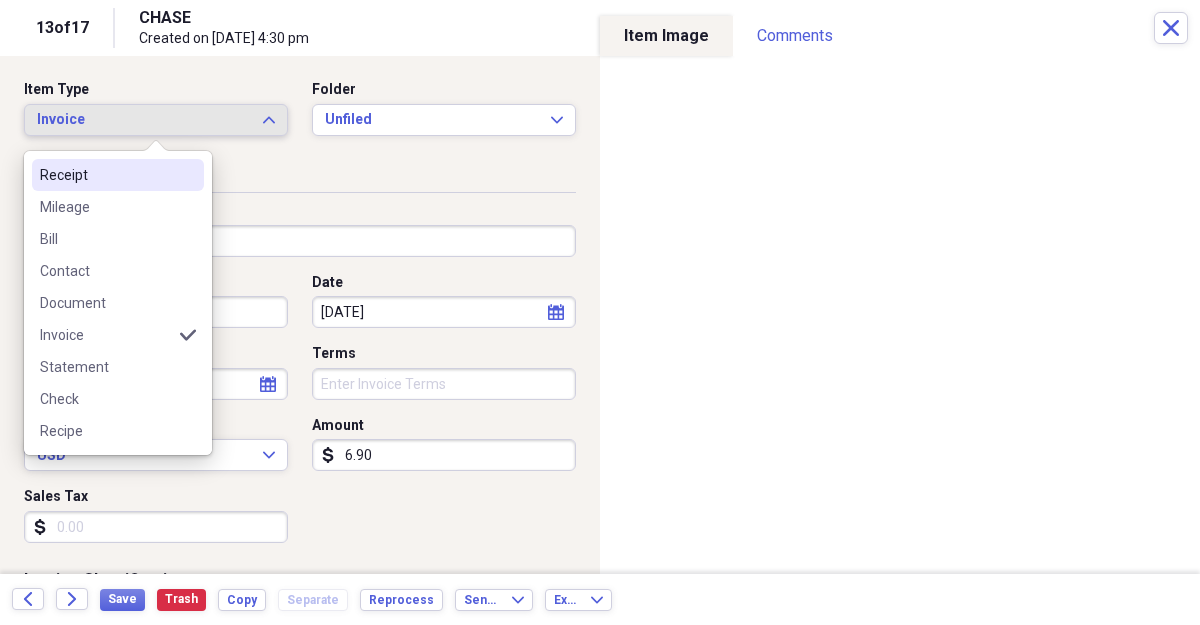 click on "Receipt" at bounding box center (106, 175) 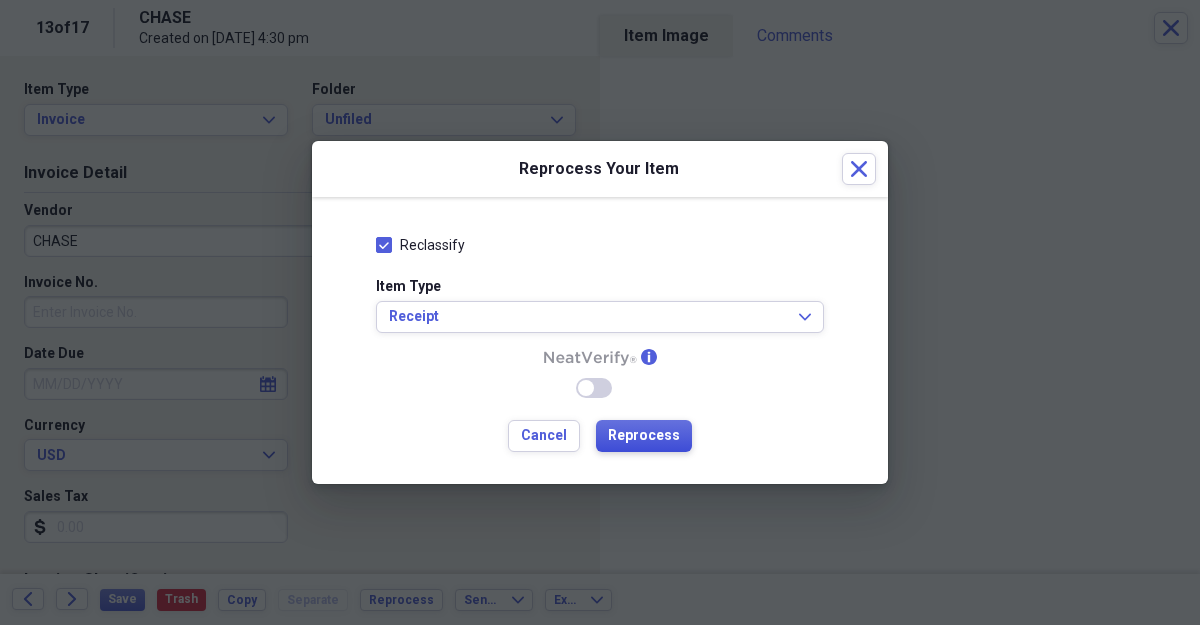 click on "Reprocess" at bounding box center [644, 436] 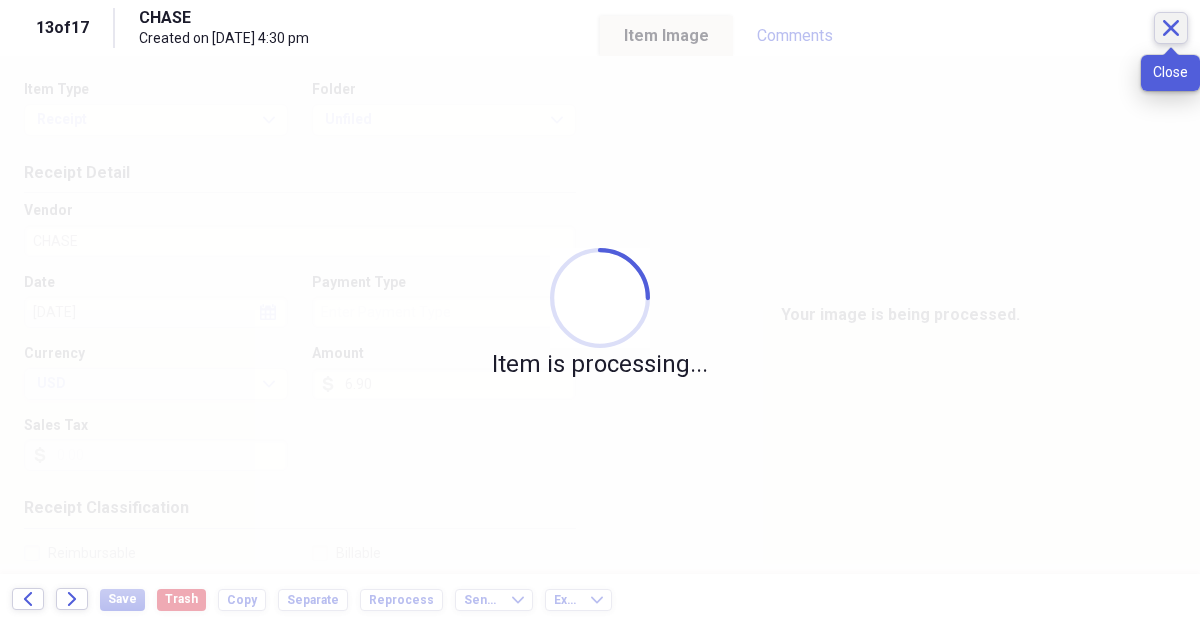 click on "Close" at bounding box center (1171, 28) 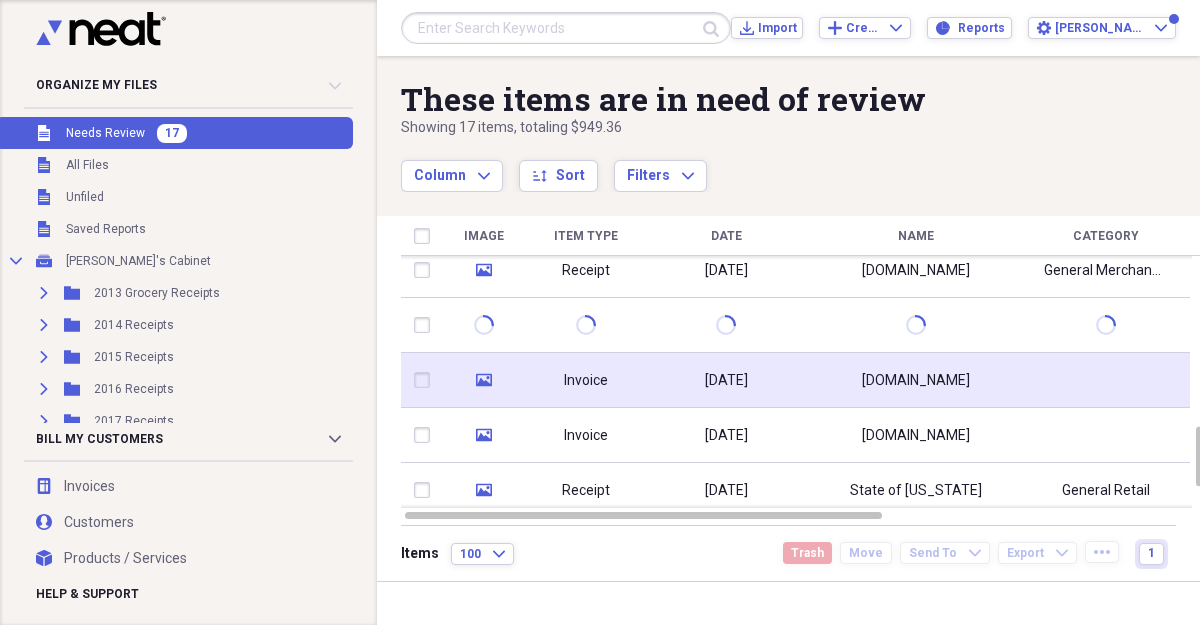 click on "Invoice" at bounding box center (586, 381) 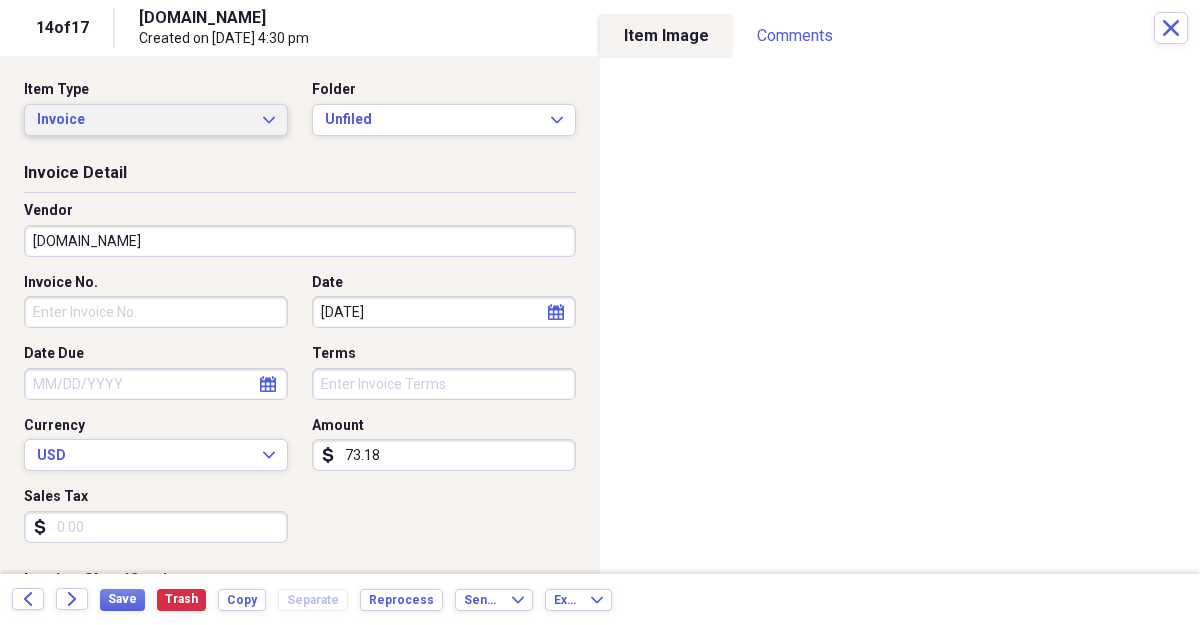 click on "Invoice Expand" at bounding box center (156, 120) 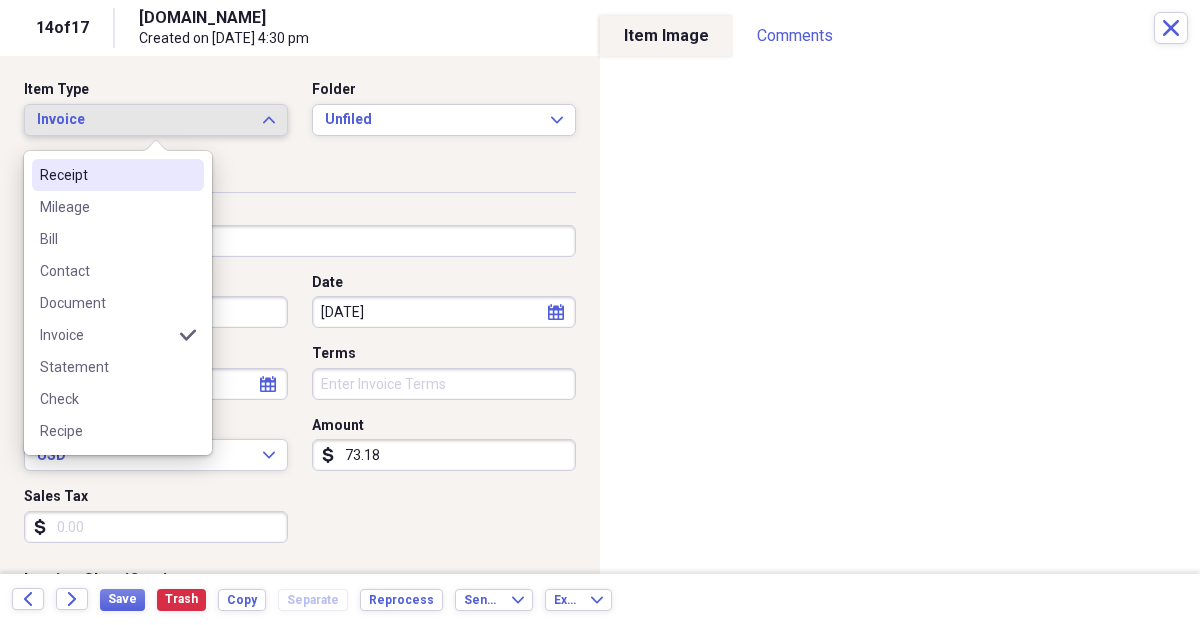 click on "Receipt" at bounding box center [118, 175] 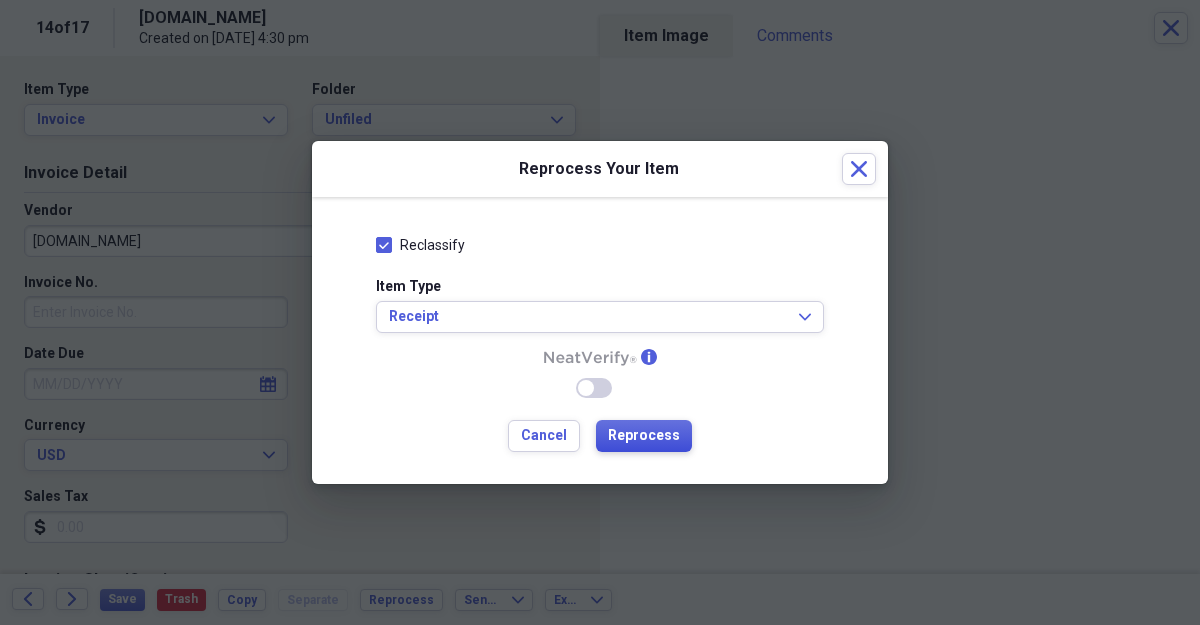 click on "Reprocess" at bounding box center [644, 436] 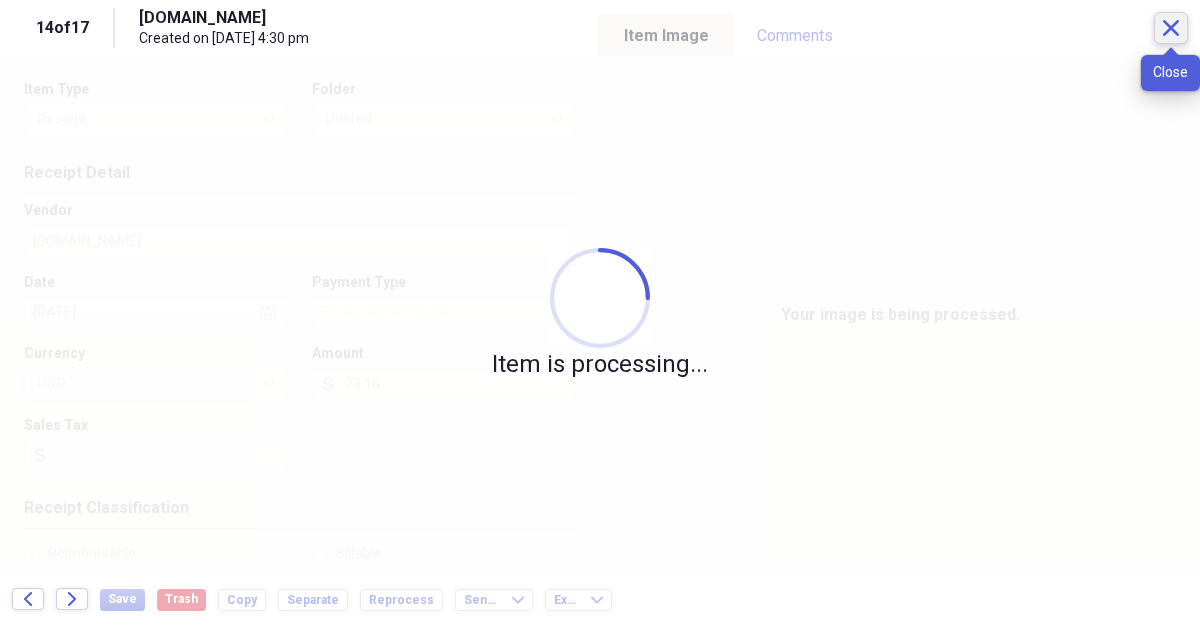click on "Close" at bounding box center (1171, 28) 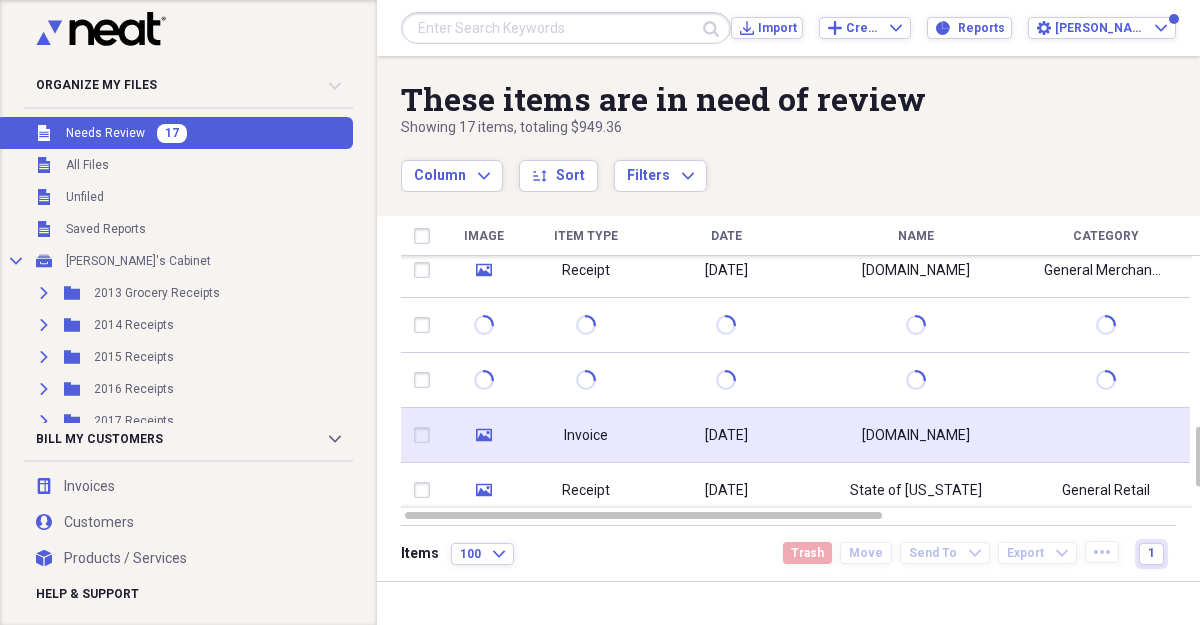 click on "Invoice" at bounding box center [586, 436] 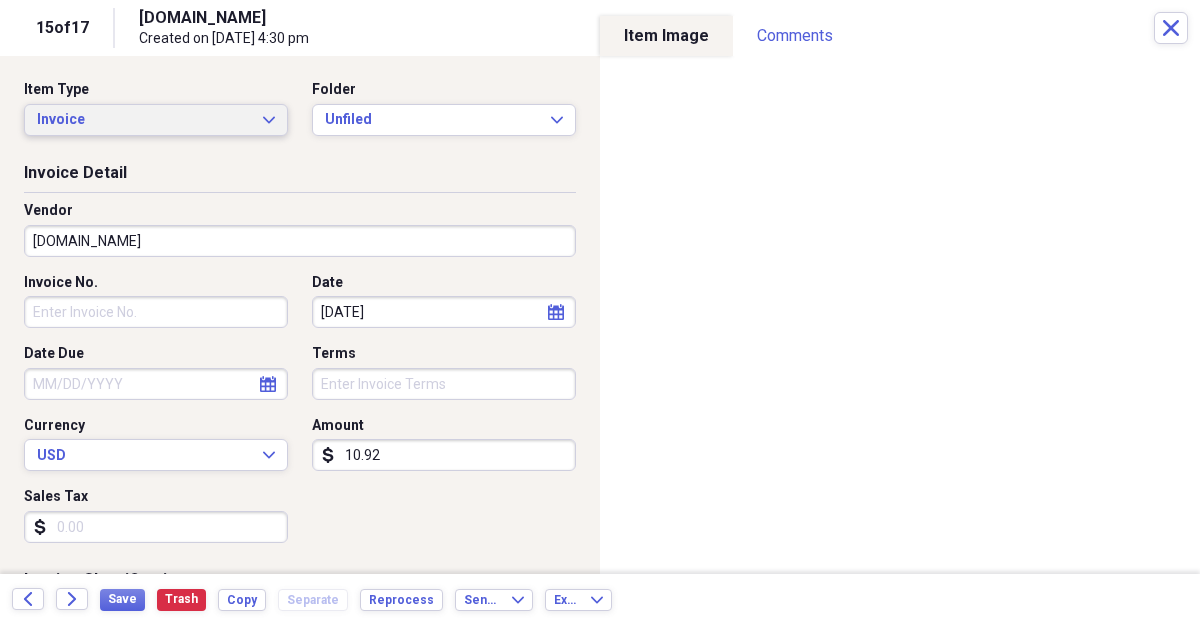 click on "Invoice Expand" at bounding box center (156, 120) 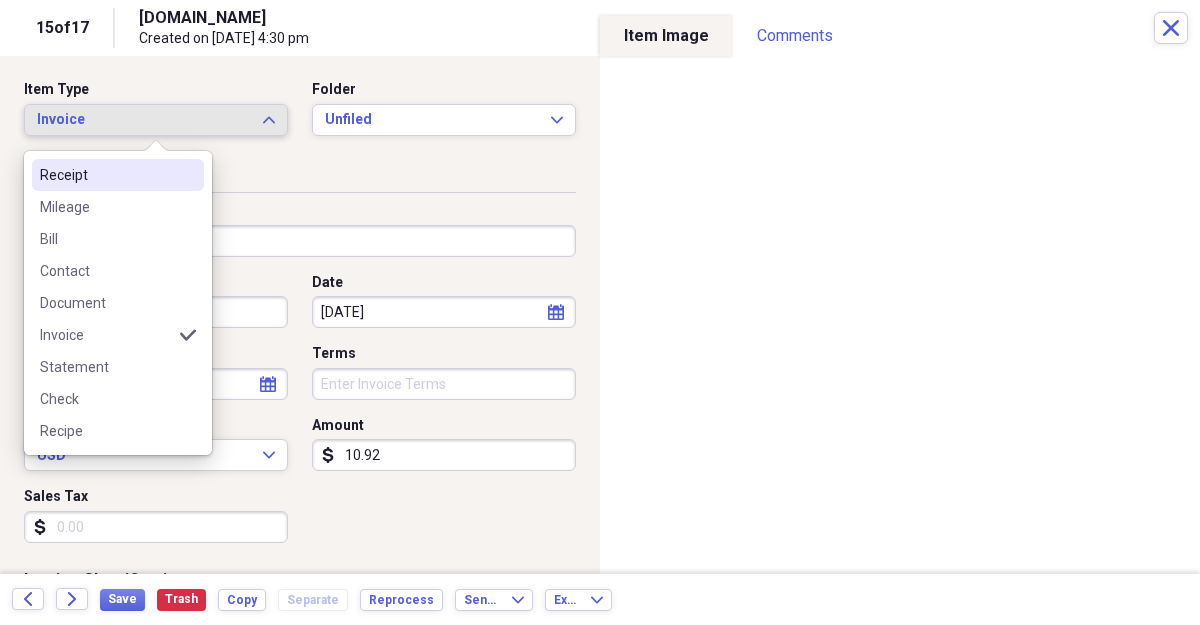 click on "Receipt" at bounding box center [118, 175] 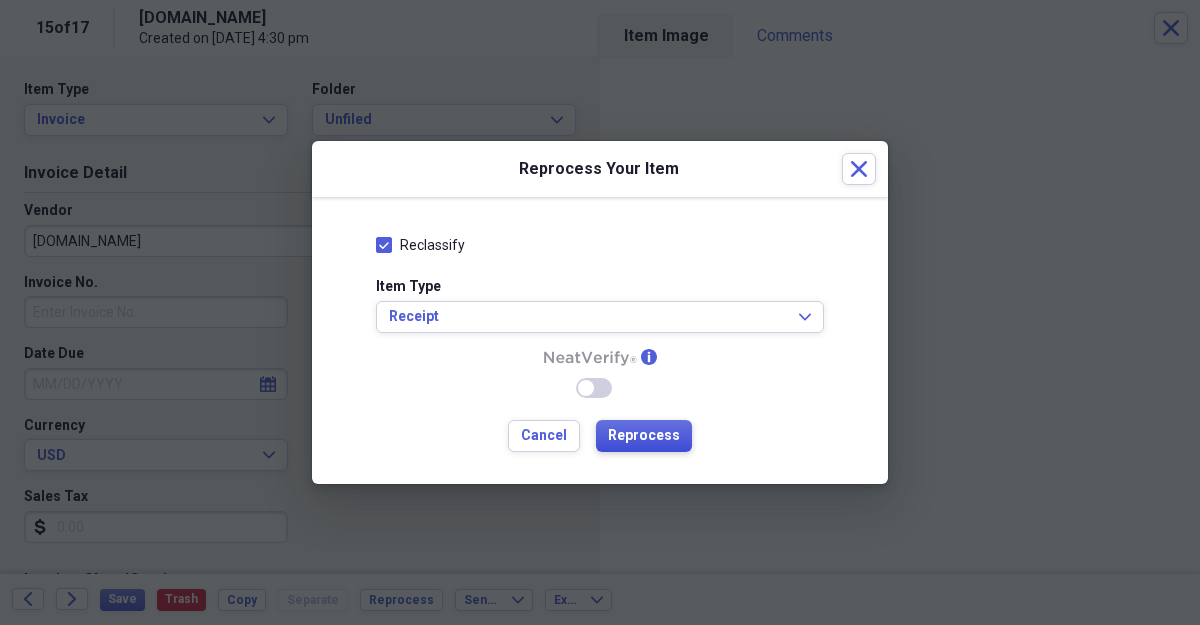 click on "Reprocess" at bounding box center [644, 436] 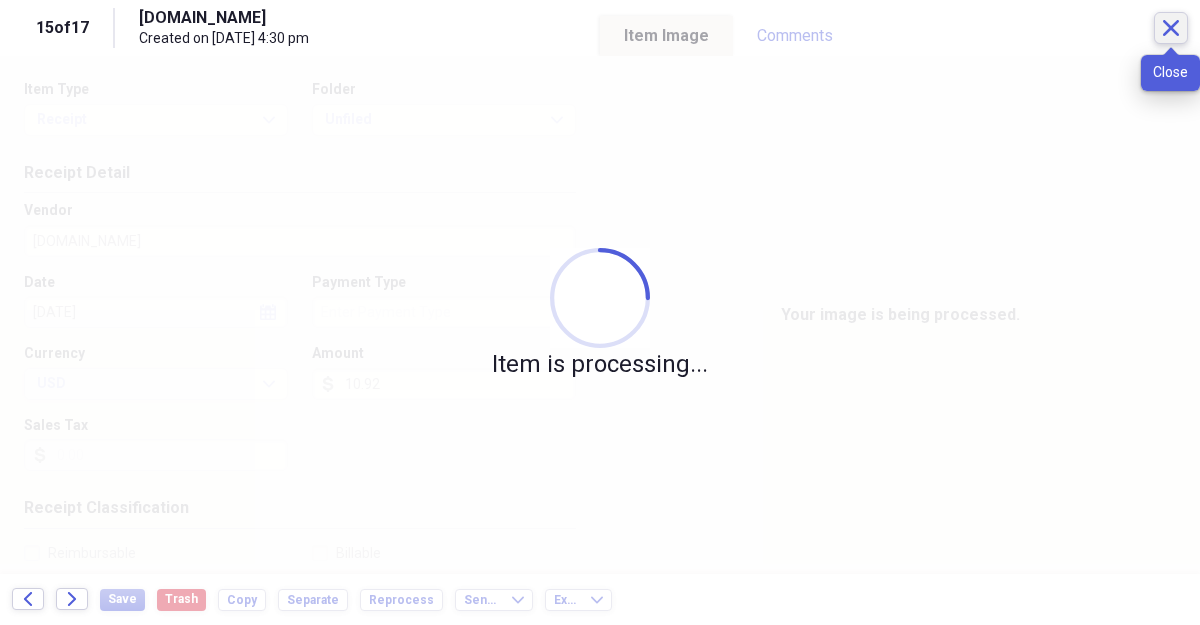 click on "Close" 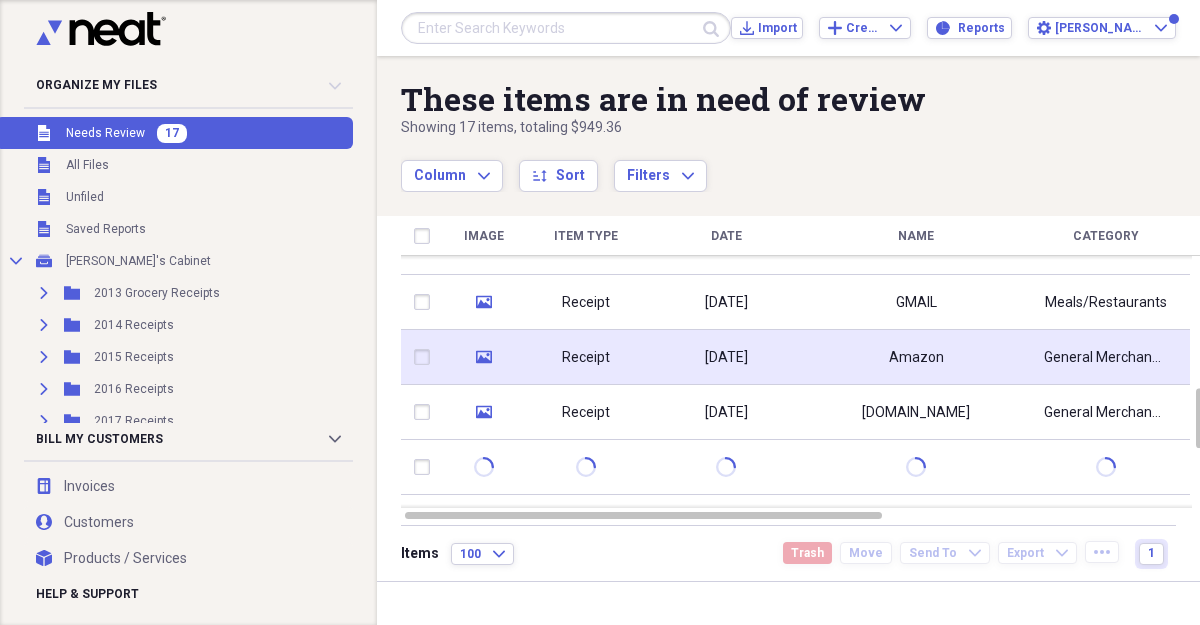 click on "[DATE]" at bounding box center [726, 358] 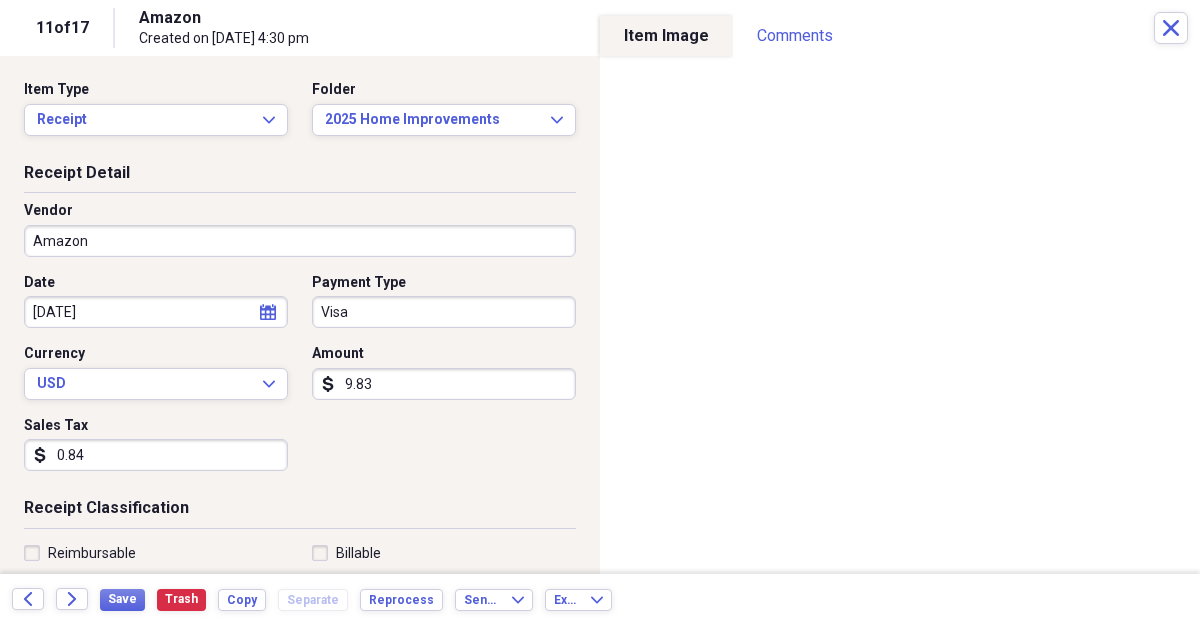 click on "Visa" at bounding box center [444, 312] 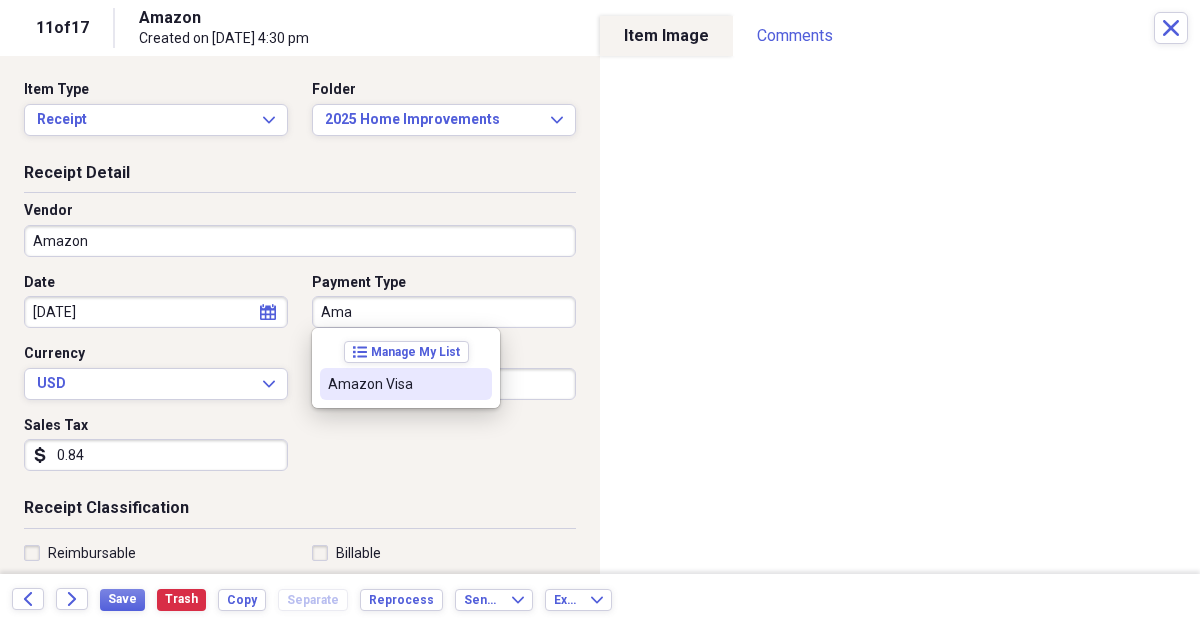 click on "Amazon Visa" at bounding box center (394, 384) 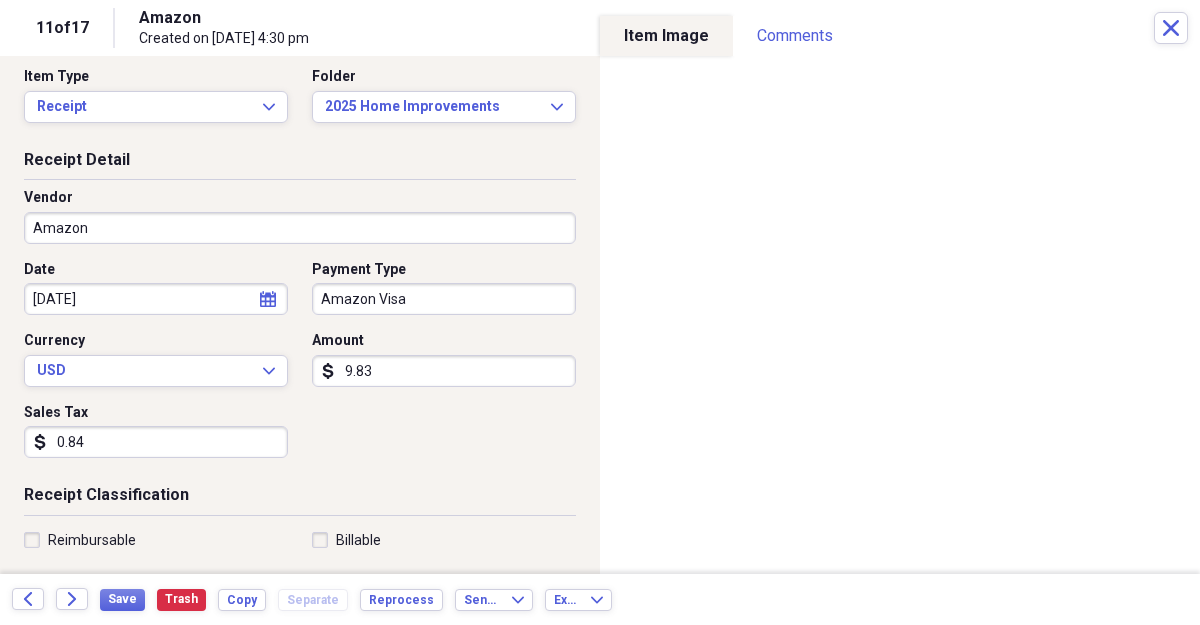 scroll, scrollTop: 17, scrollLeft: 0, axis: vertical 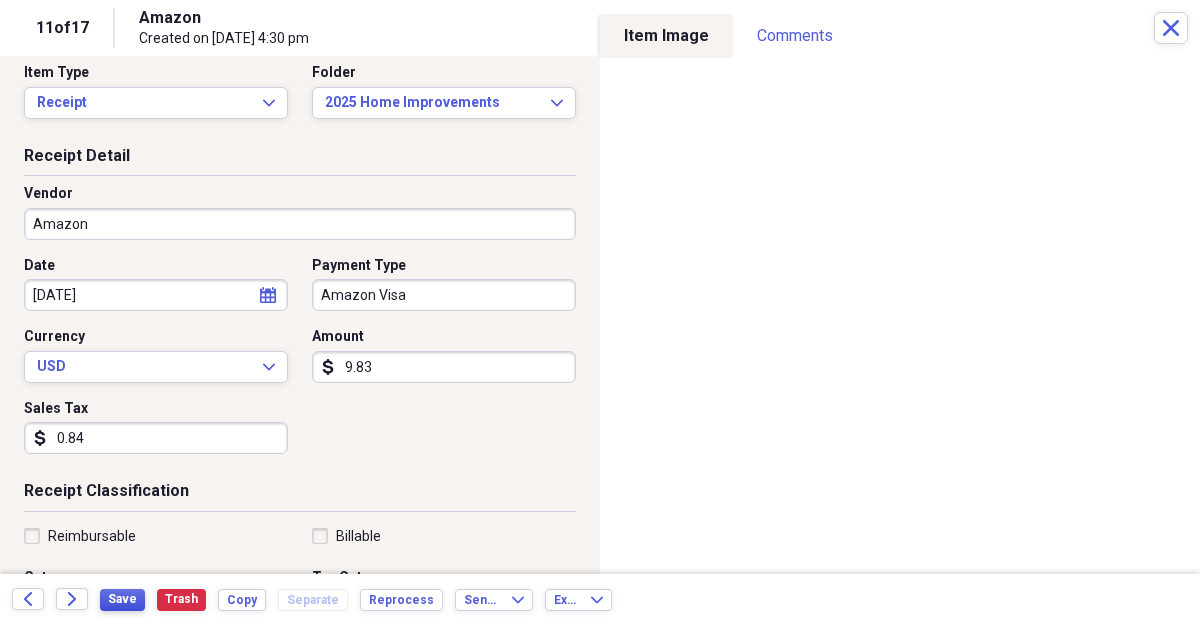 click on "Save" at bounding box center (122, 599) 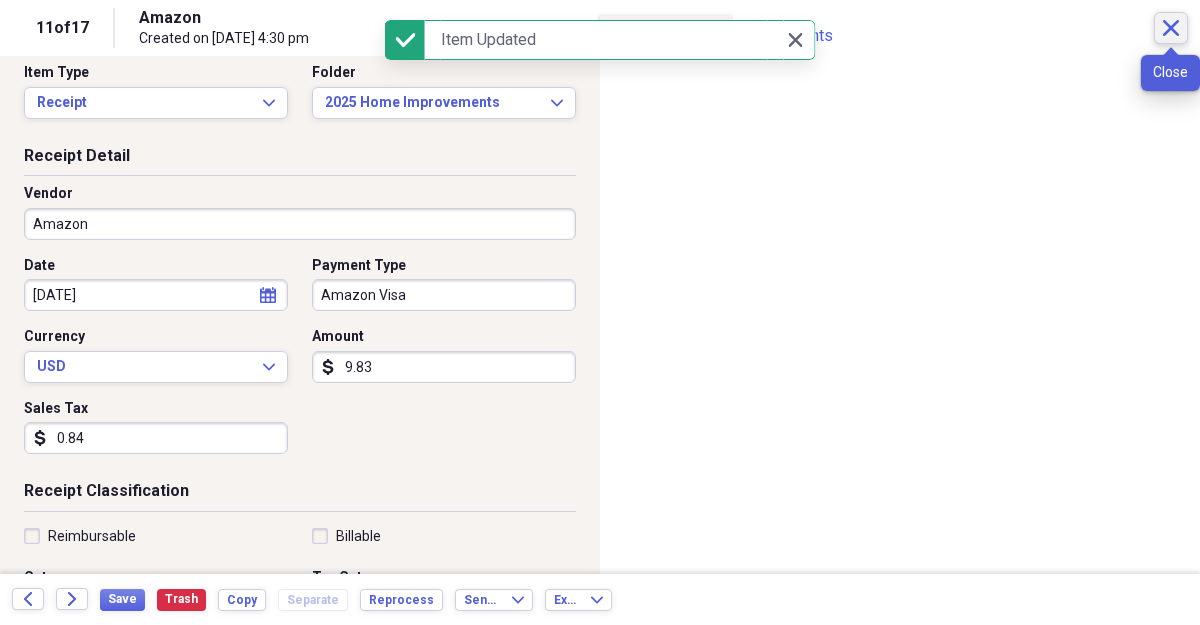 click on "Close" 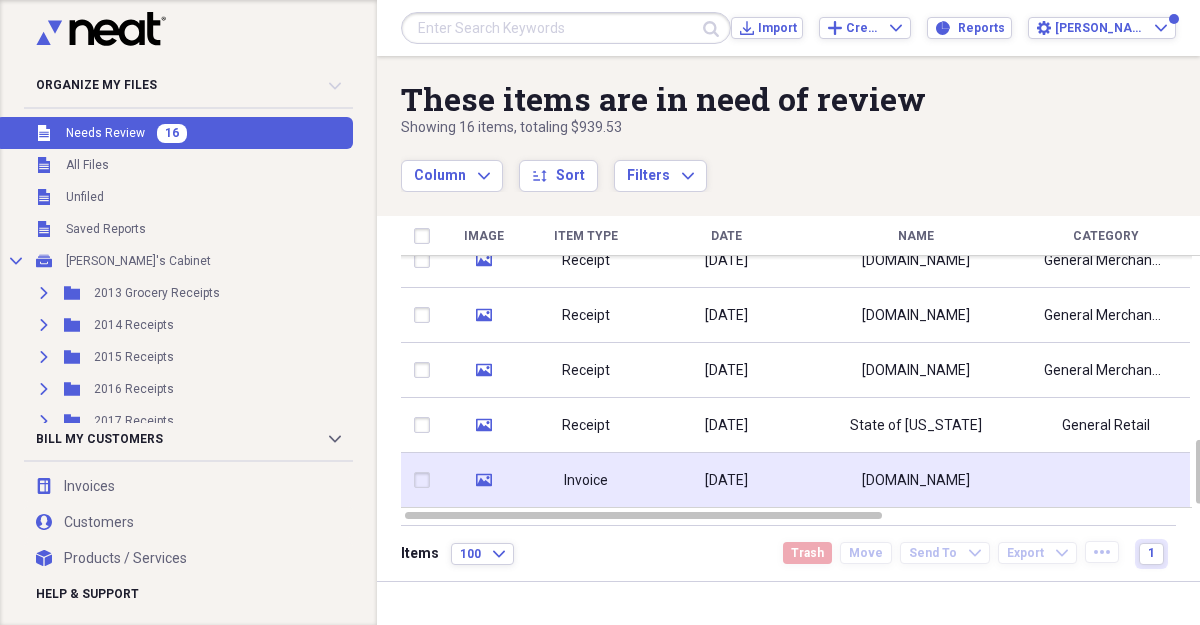click on "[DATE]" at bounding box center [726, 481] 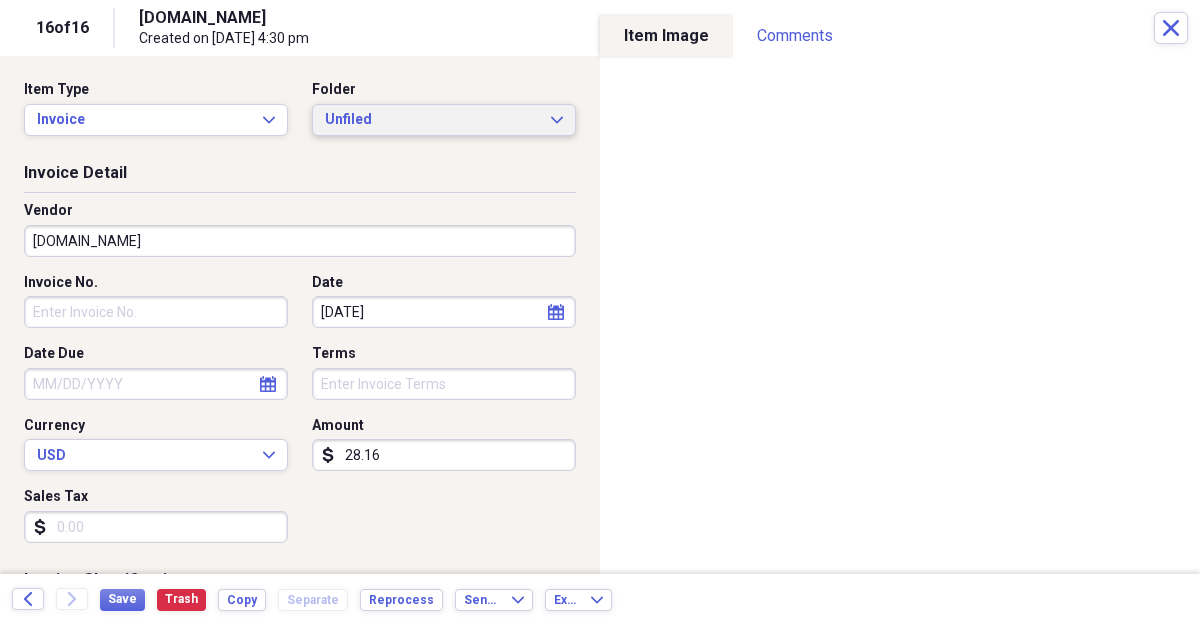 click on "Expand" 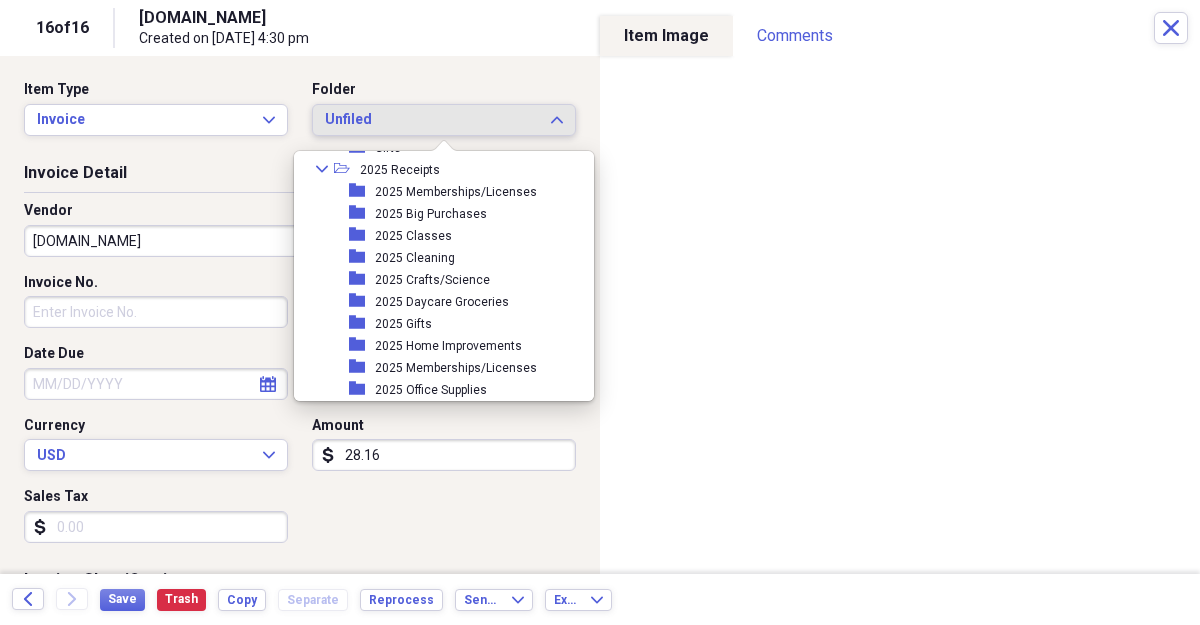 scroll, scrollTop: 647, scrollLeft: 0, axis: vertical 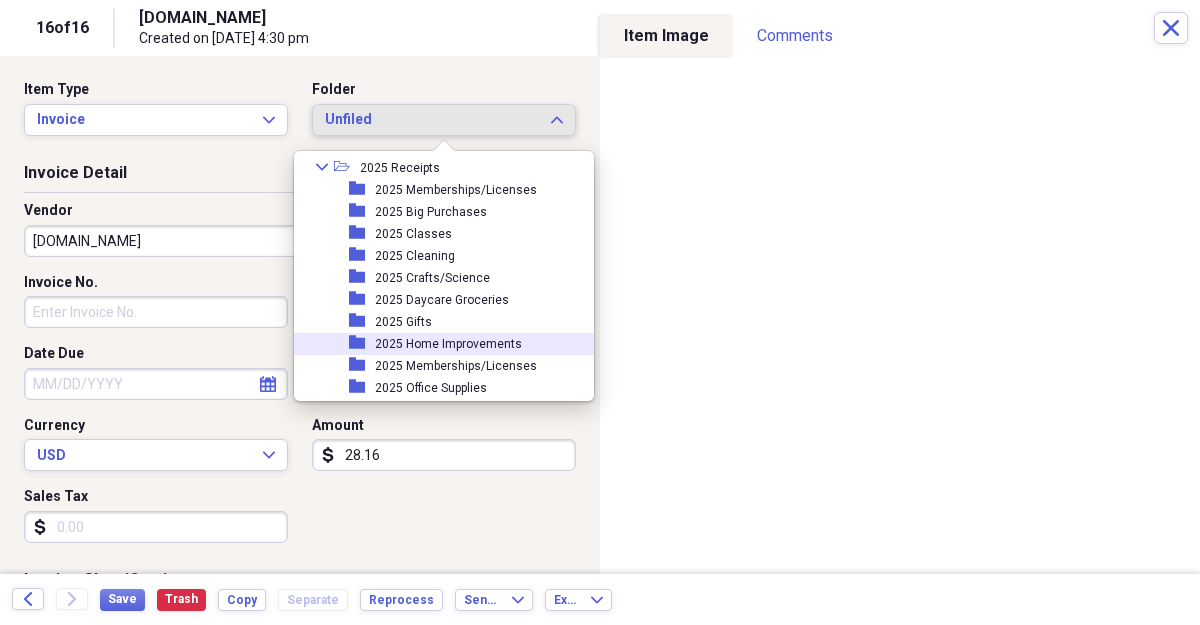 click on "2025 Home Improvements" at bounding box center [448, 344] 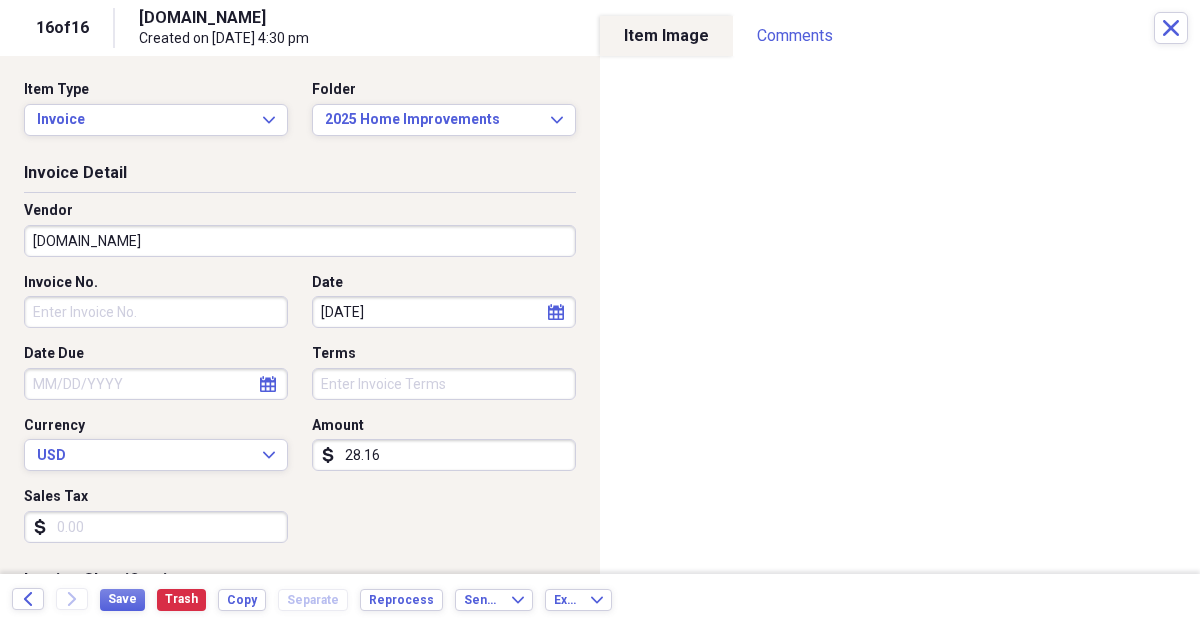 click on "Vendor [DOMAIN_NAME]" at bounding box center [300, 237] 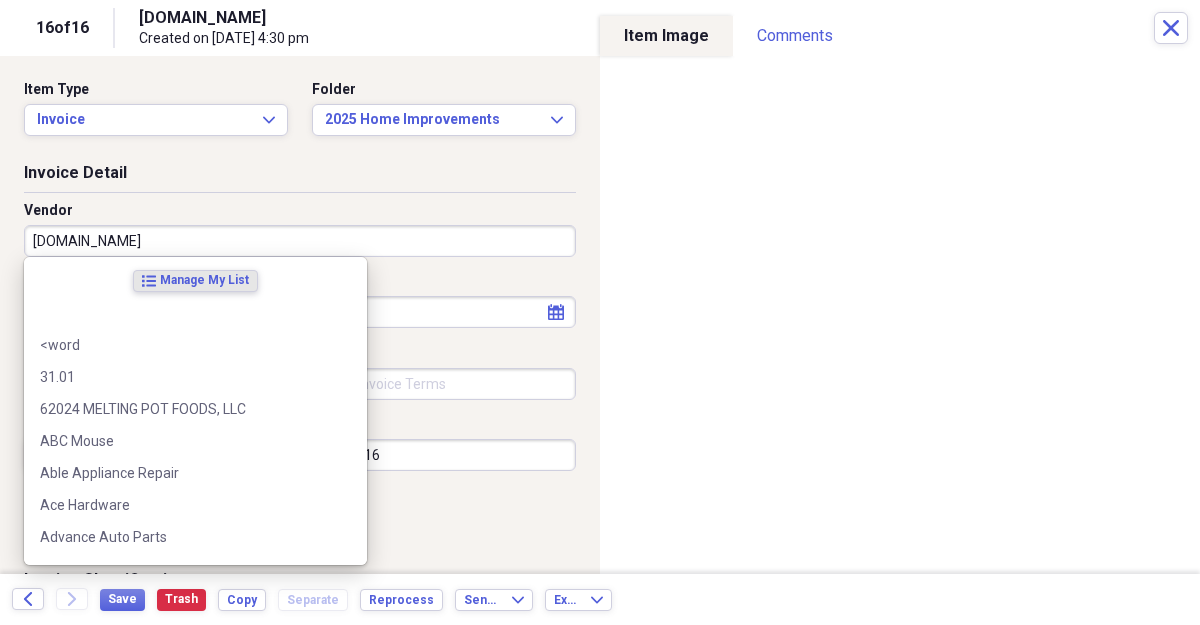 click on "[DOMAIN_NAME]" at bounding box center (300, 241) 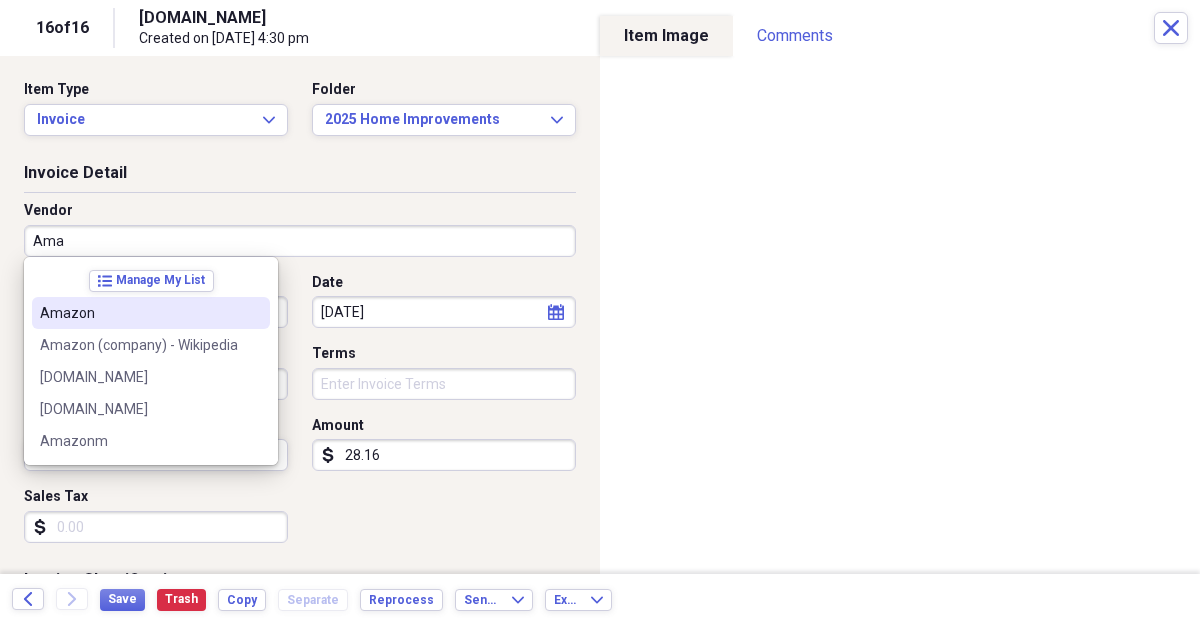 click on "Amazon" at bounding box center [139, 313] 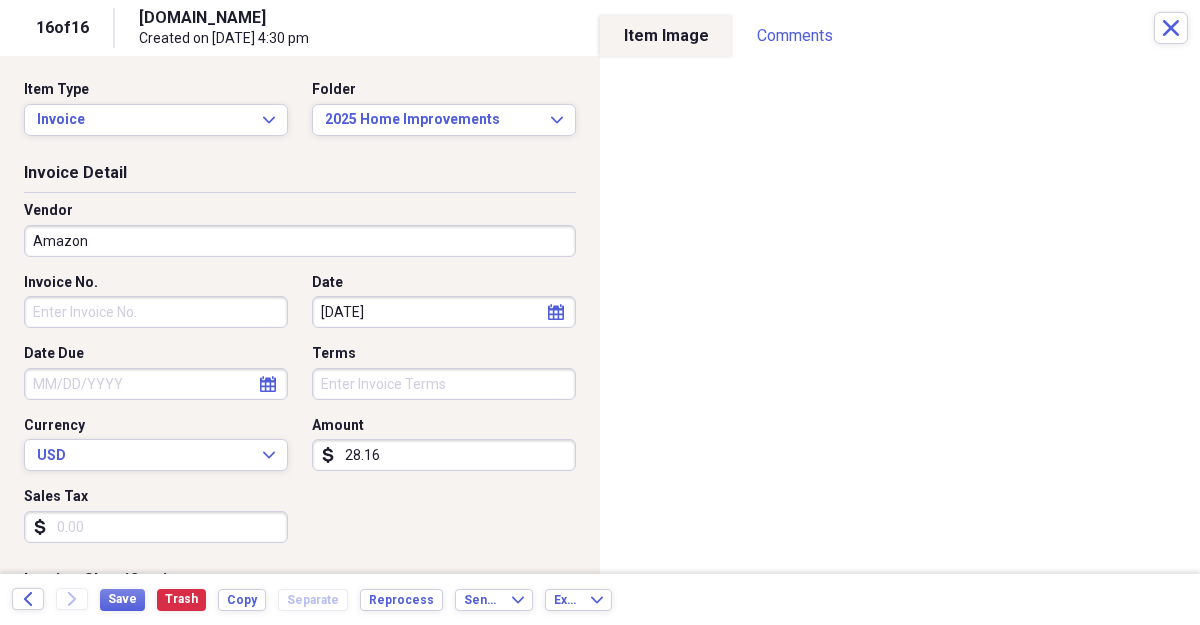 type on "General Merchandise" 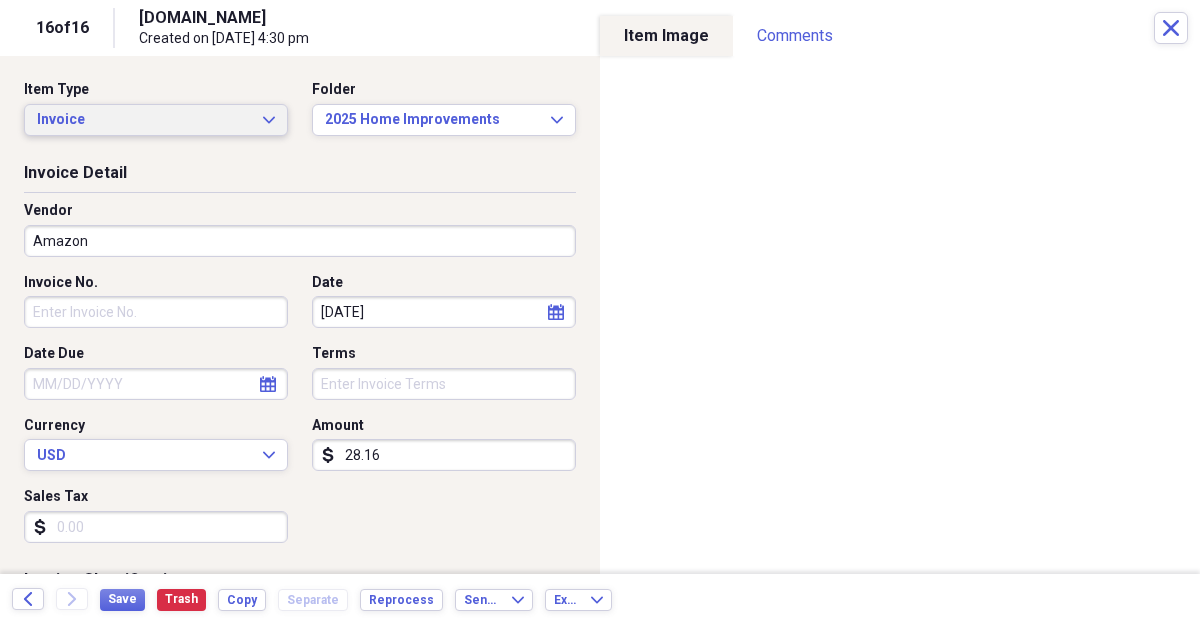 click on "Invoice Expand" at bounding box center [156, 120] 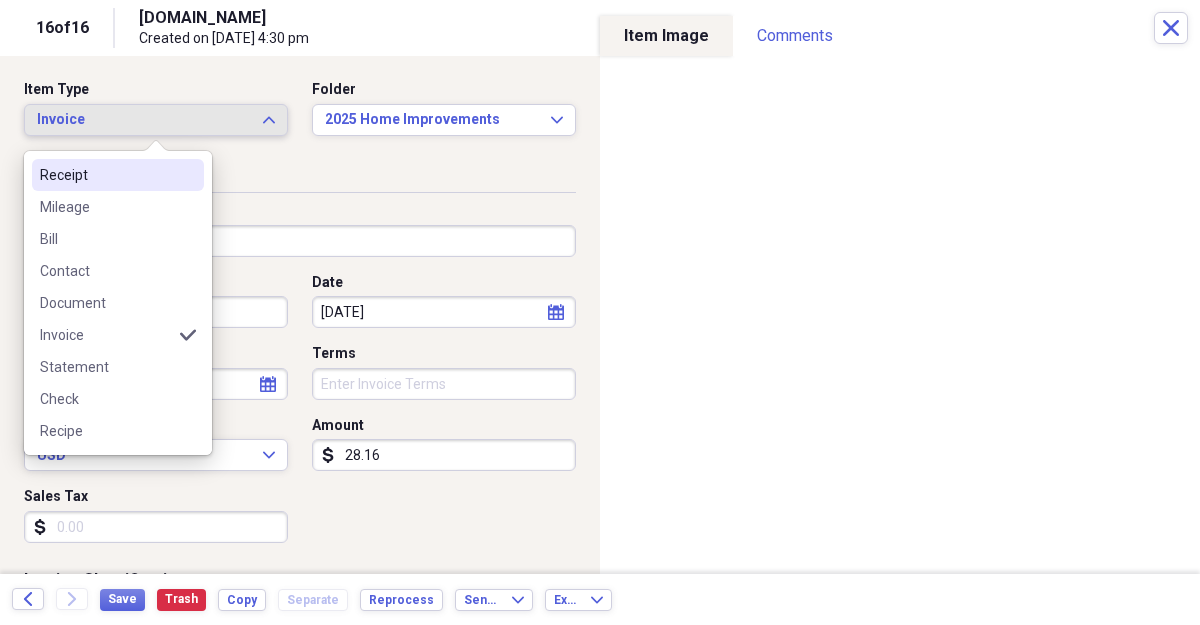 click 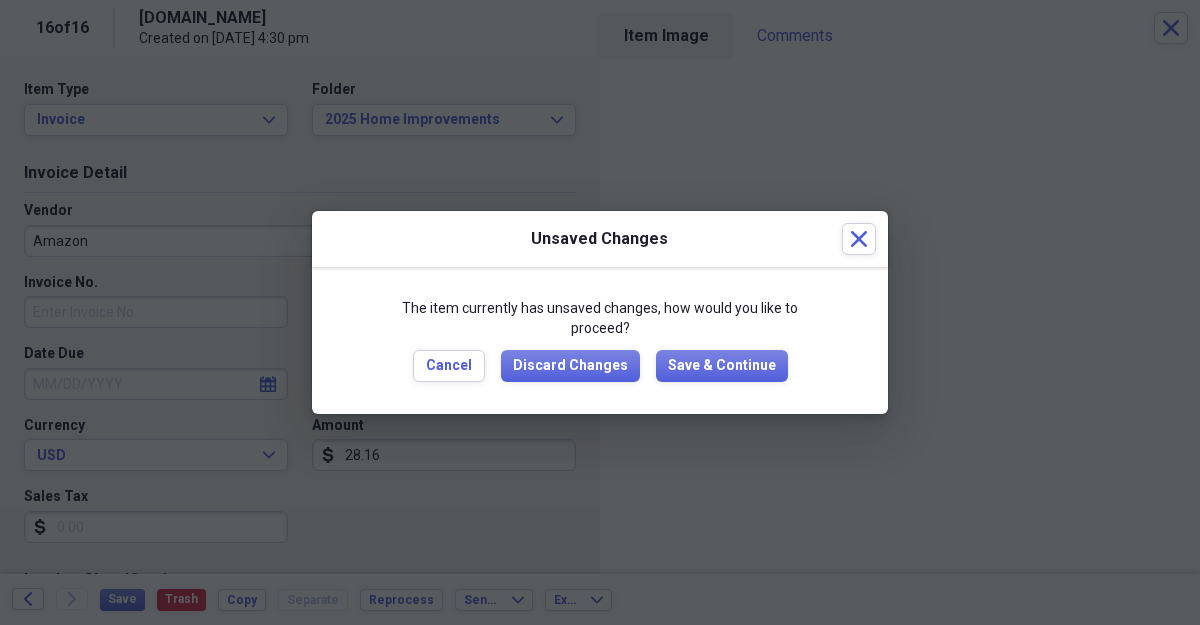 click at bounding box center (600, 312) 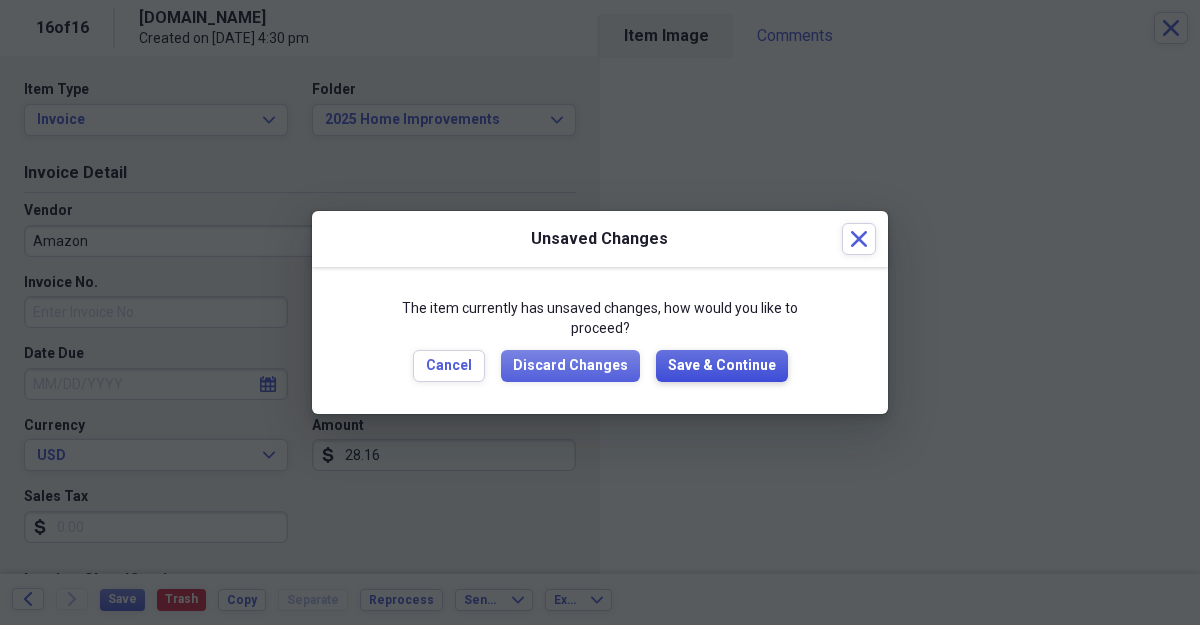 click on "Save & Continue" at bounding box center (722, 366) 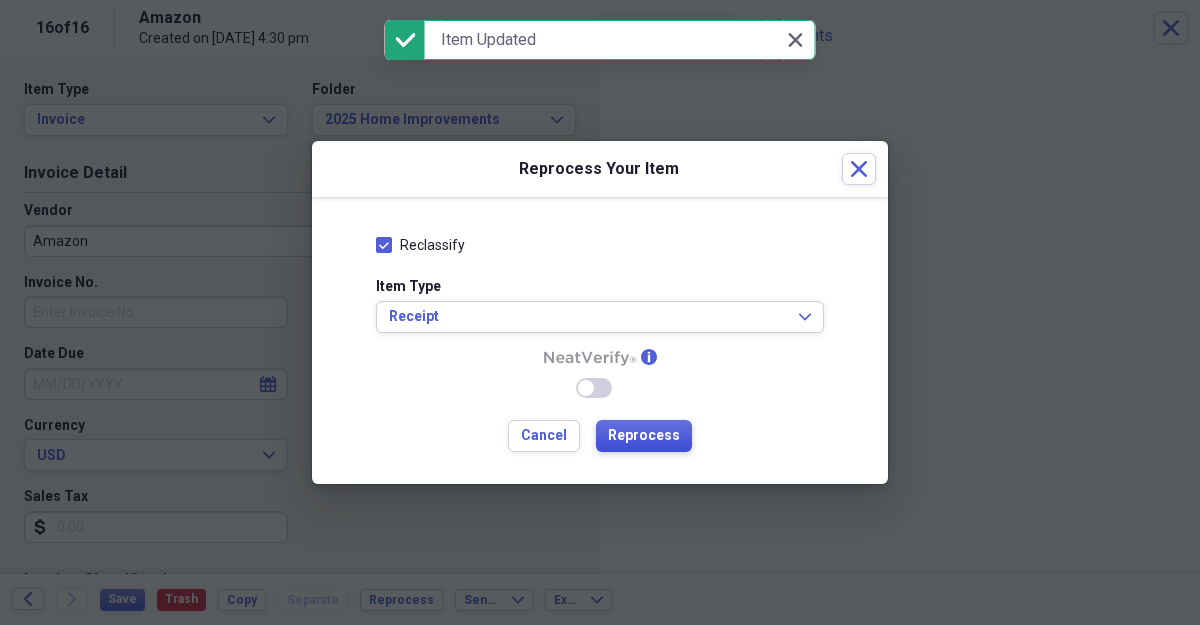 click on "Reprocess" at bounding box center [644, 436] 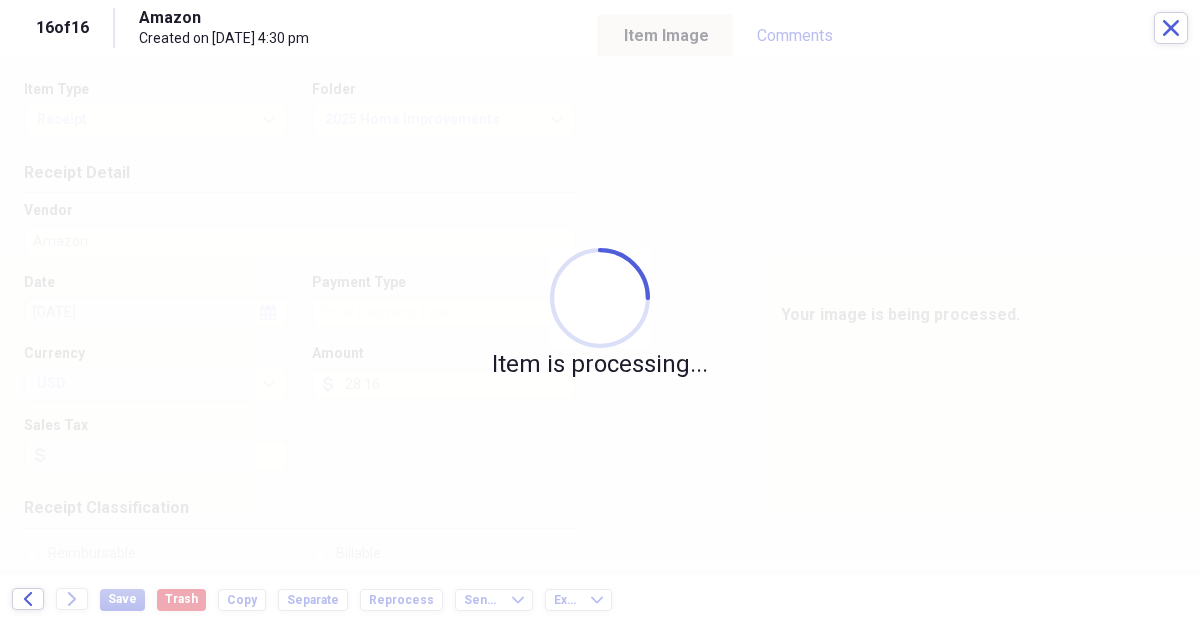 type on "Visa" 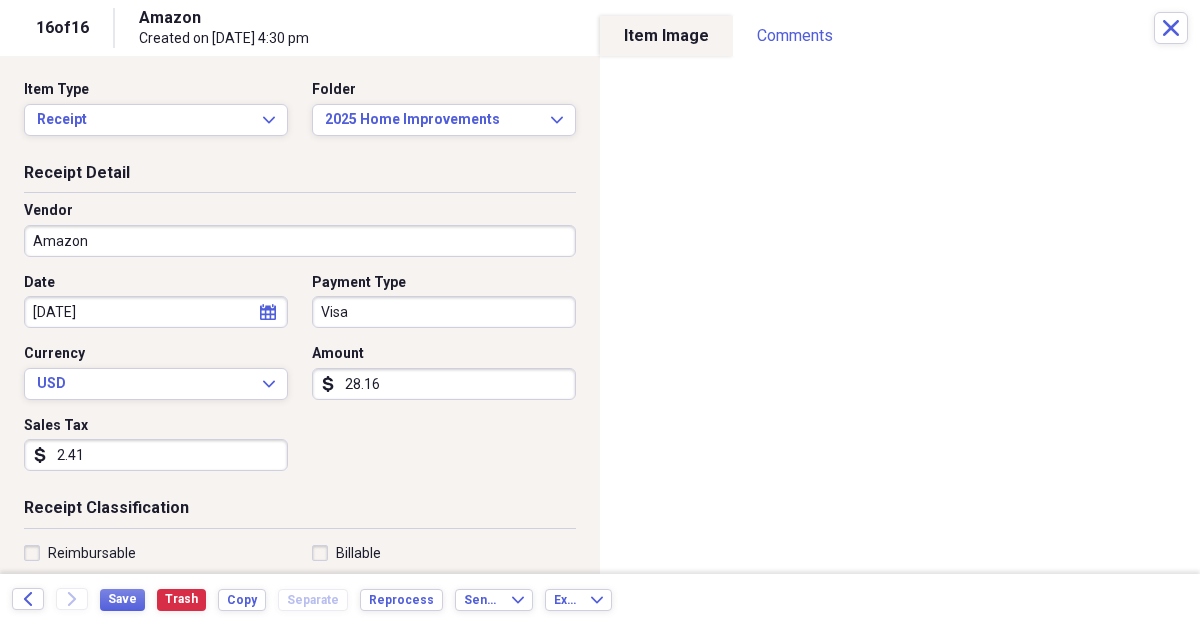 click on "Visa" at bounding box center (444, 312) 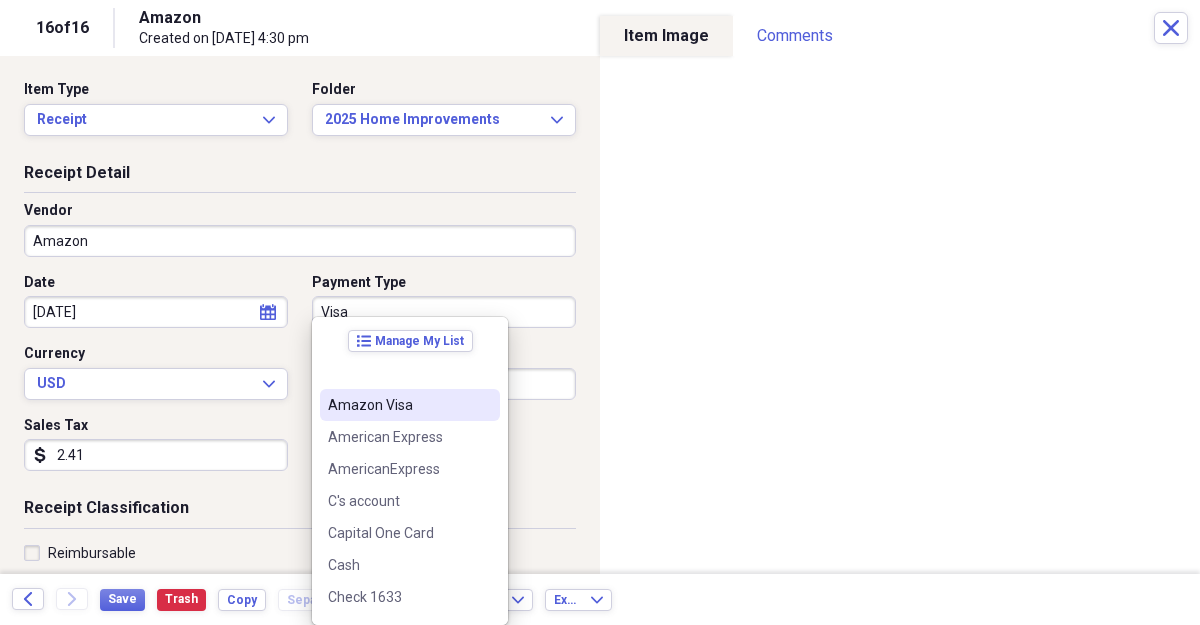 click on "Amazon Visa" at bounding box center [398, 405] 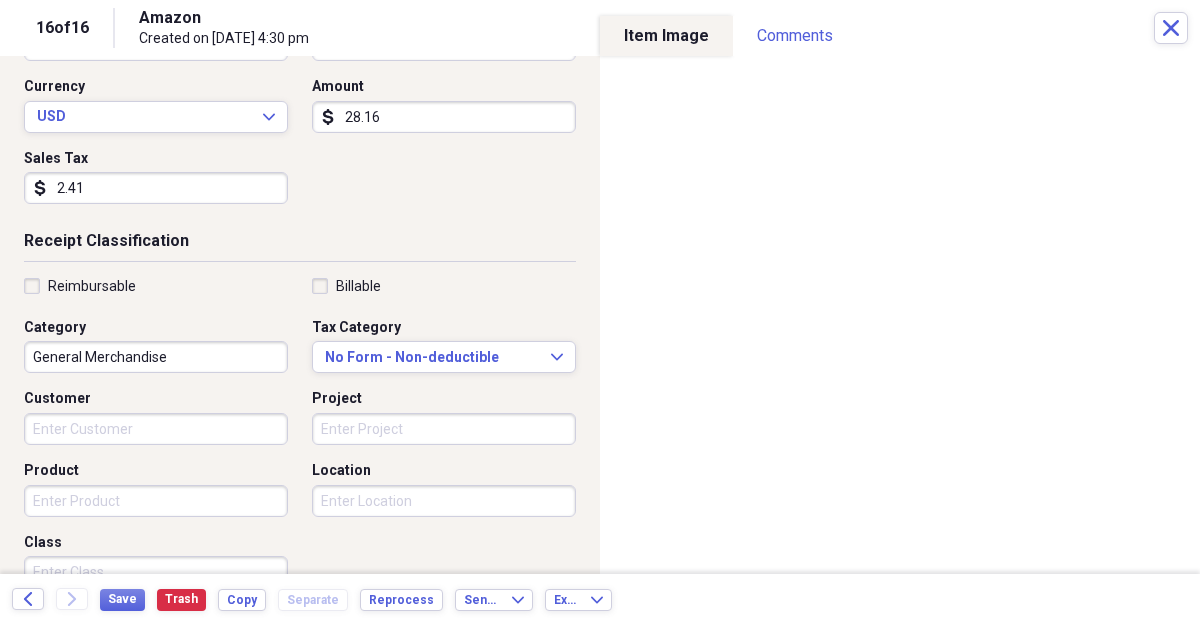 scroll, scrollTop: 268, scrollLeft: 0, axis: vertical 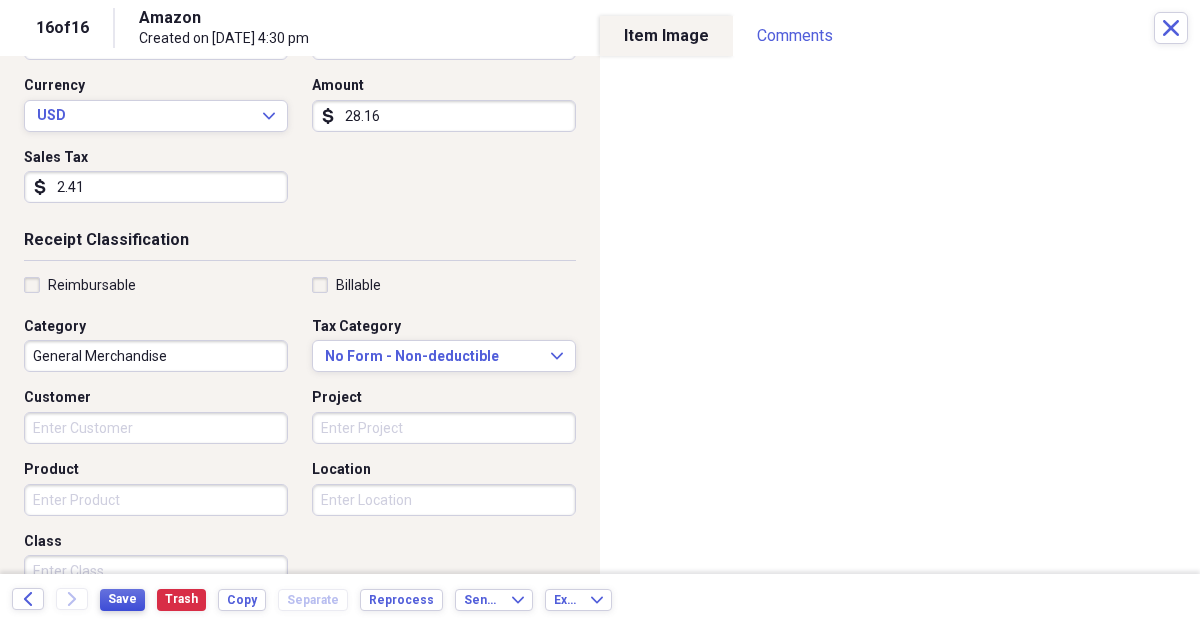 click on "Save" at bounding box center (122, 599) 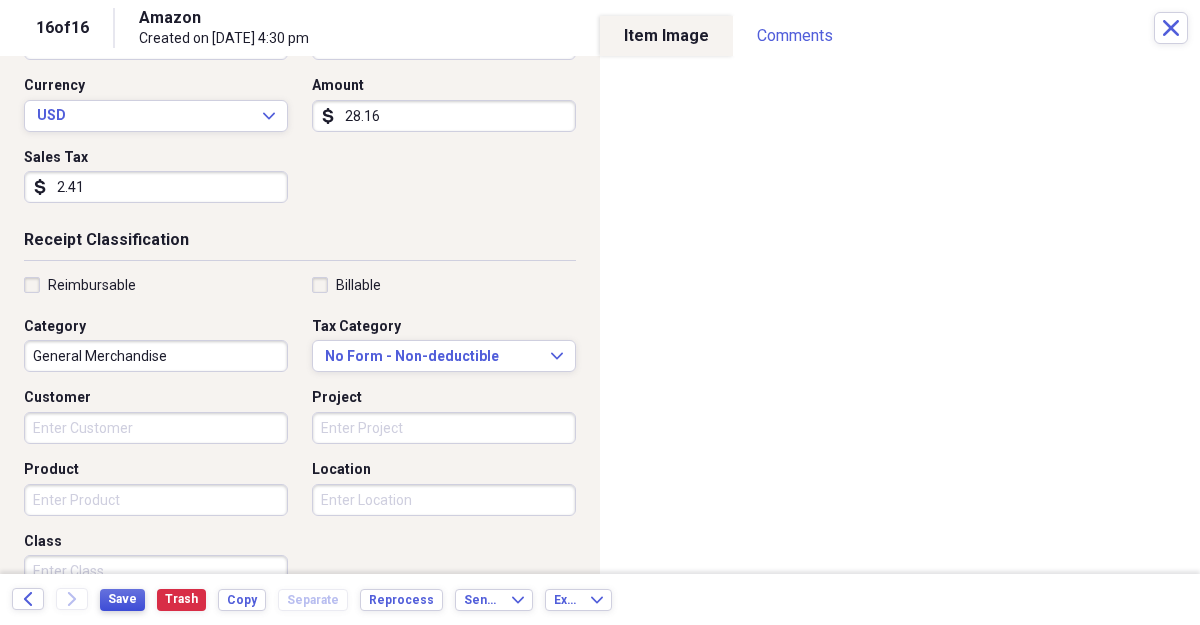 click on "Save" at bounding box center (122, 599) 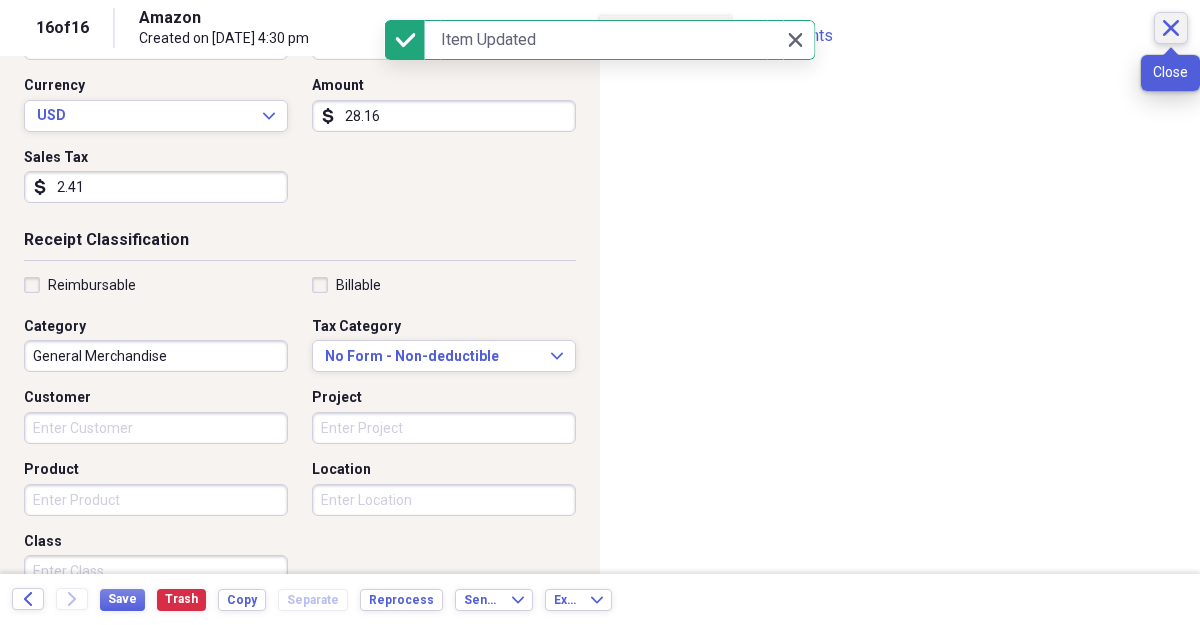 click on "Close" at bounding box center [1171, 28] 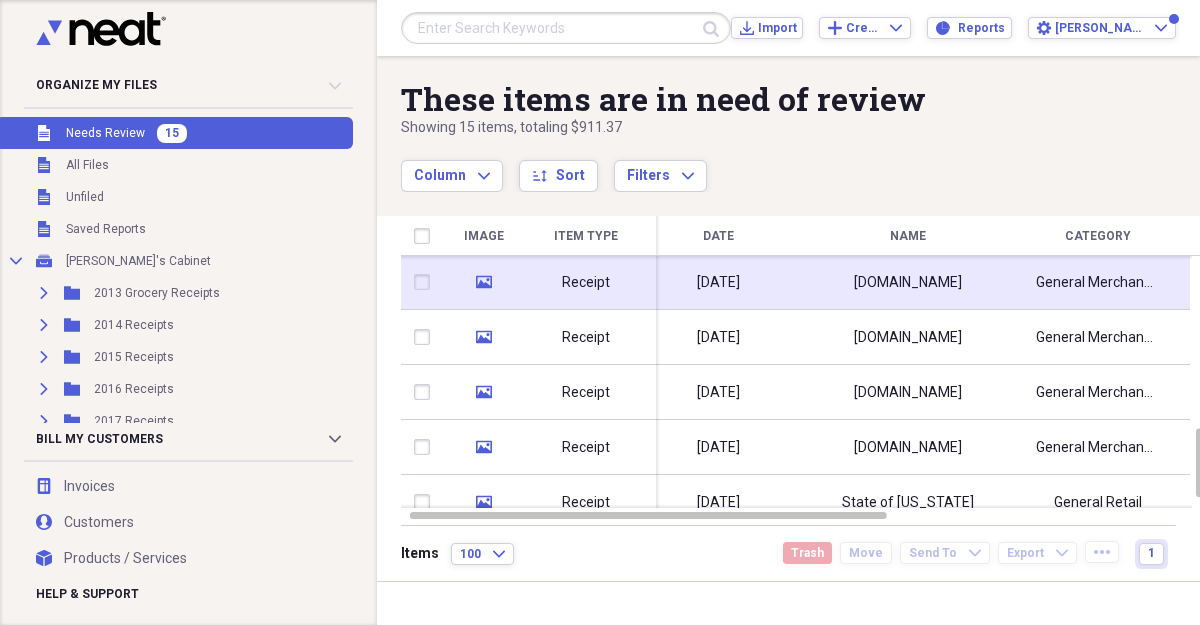 click on "[DATE]" at bounding box center (718, 283) 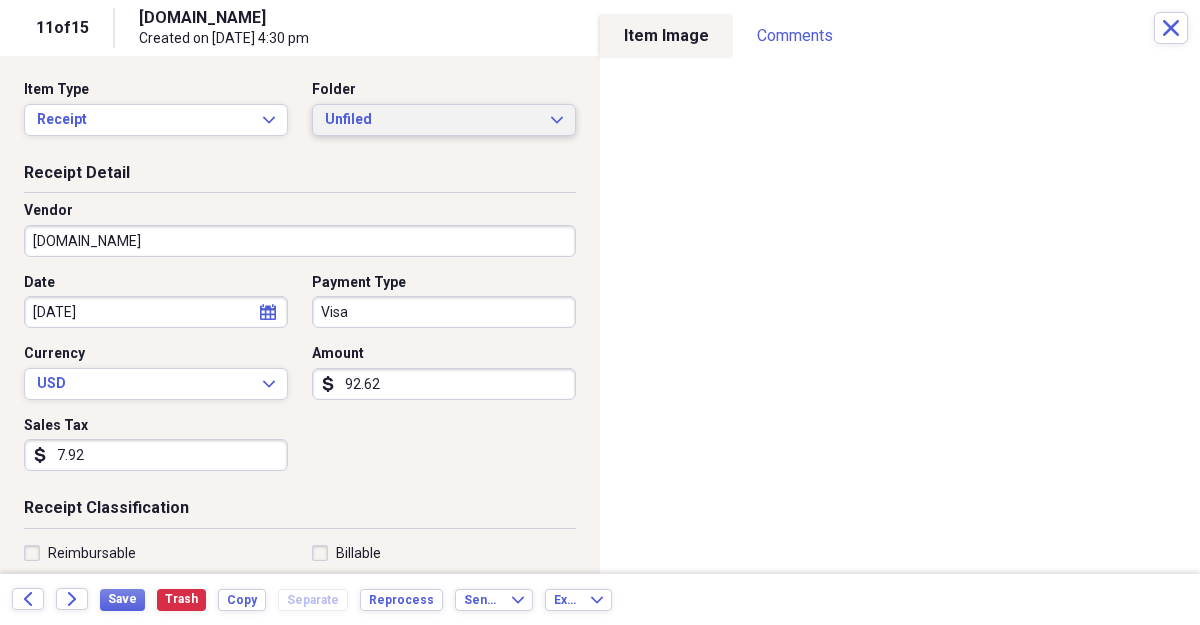 click on "Expand" 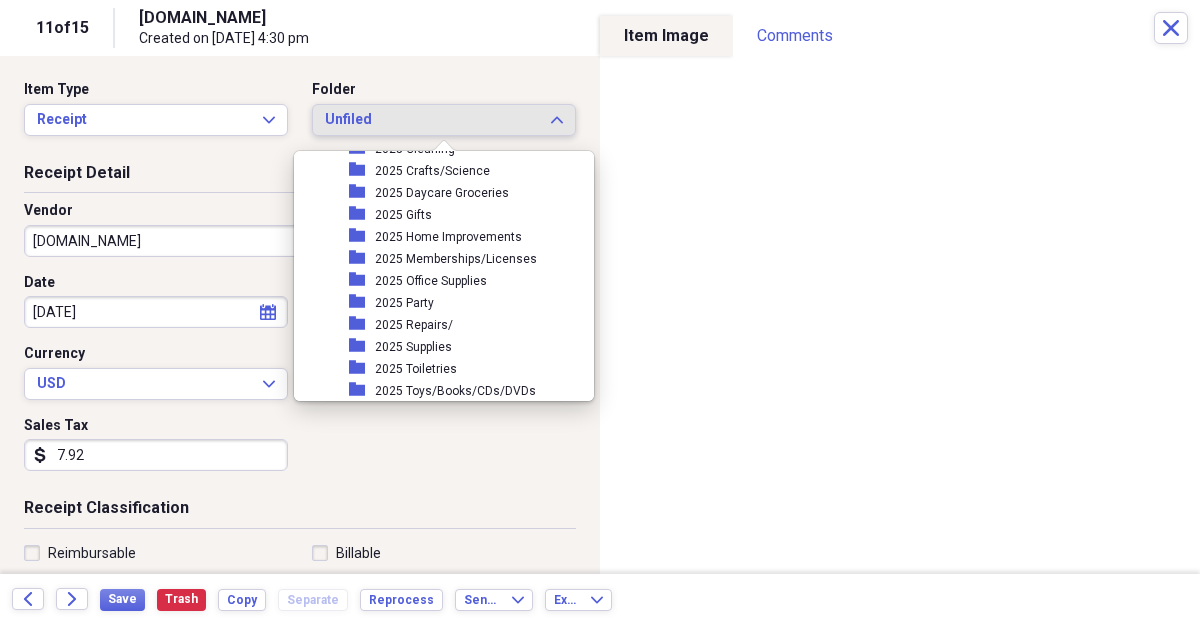 scroll, scrollTop: 756, scrollLeft: 0, axis: vertical 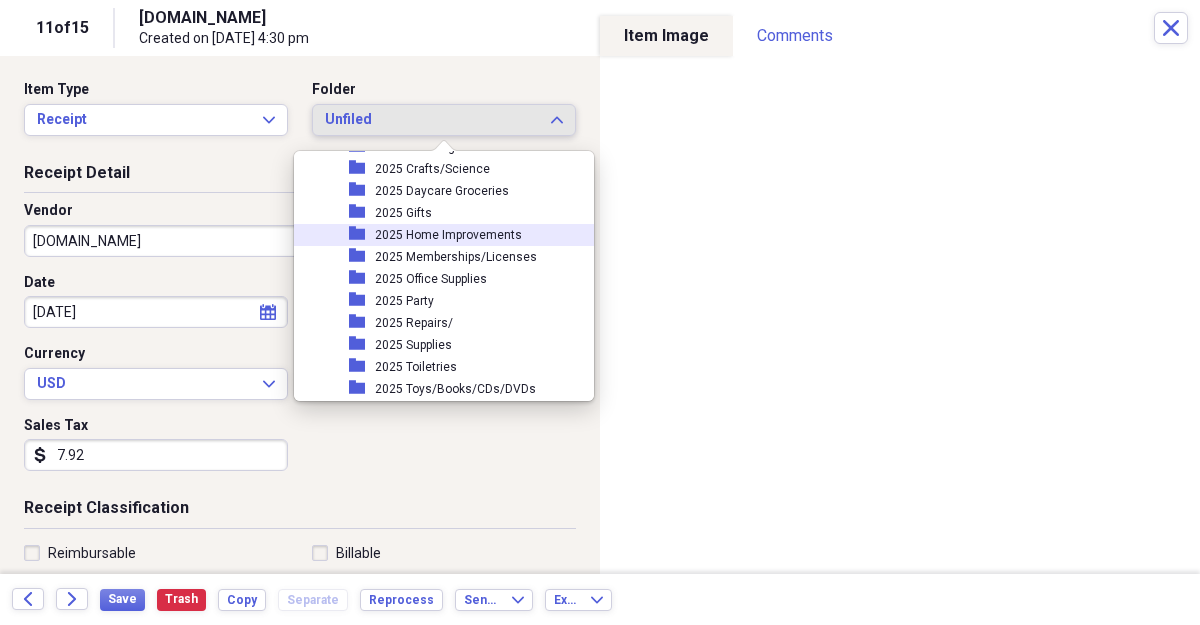 click on "2025 Home Improvements" at bounding box center (448, 235) 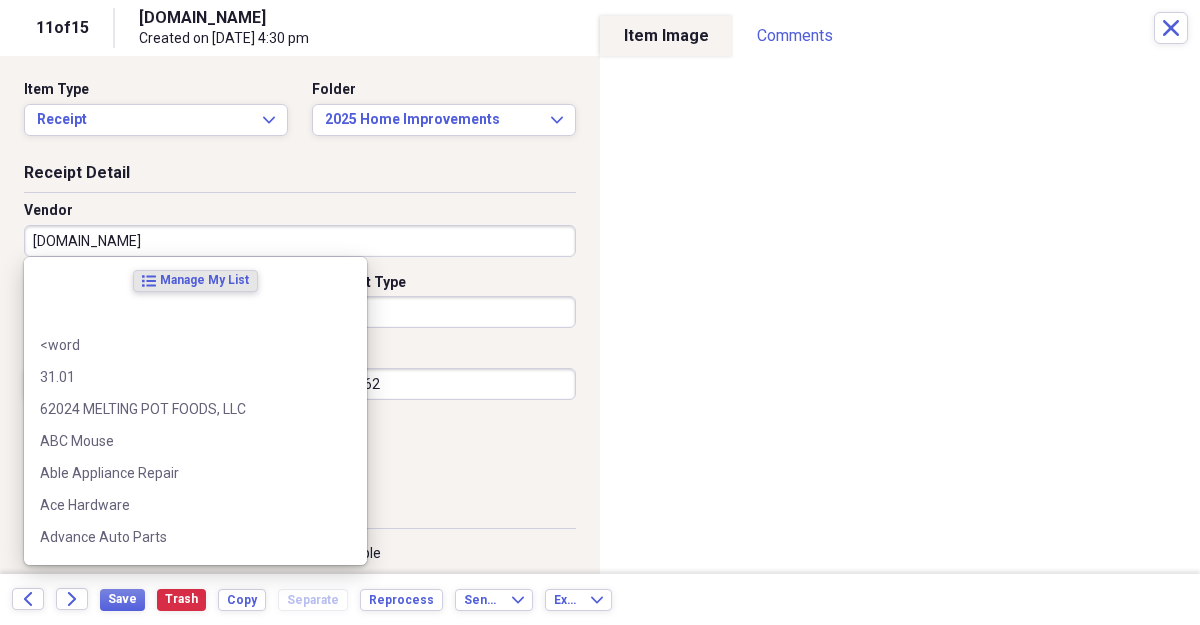 click on "[DOMAIN_NAME]" at bounding box center (300, 241) 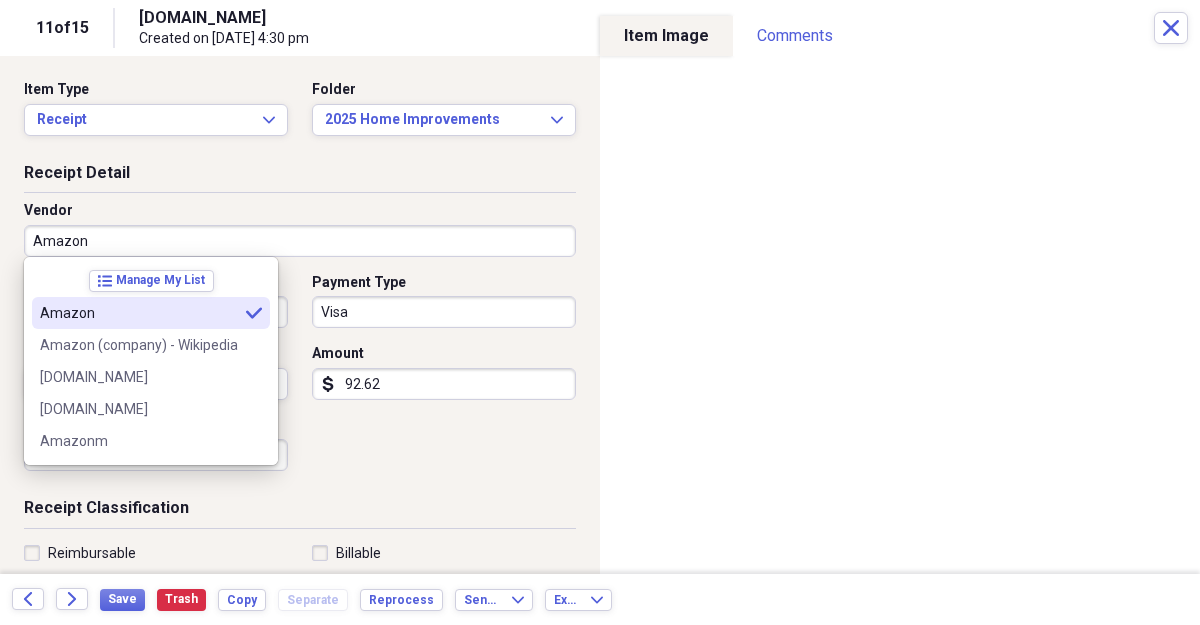 type on "Amazon" 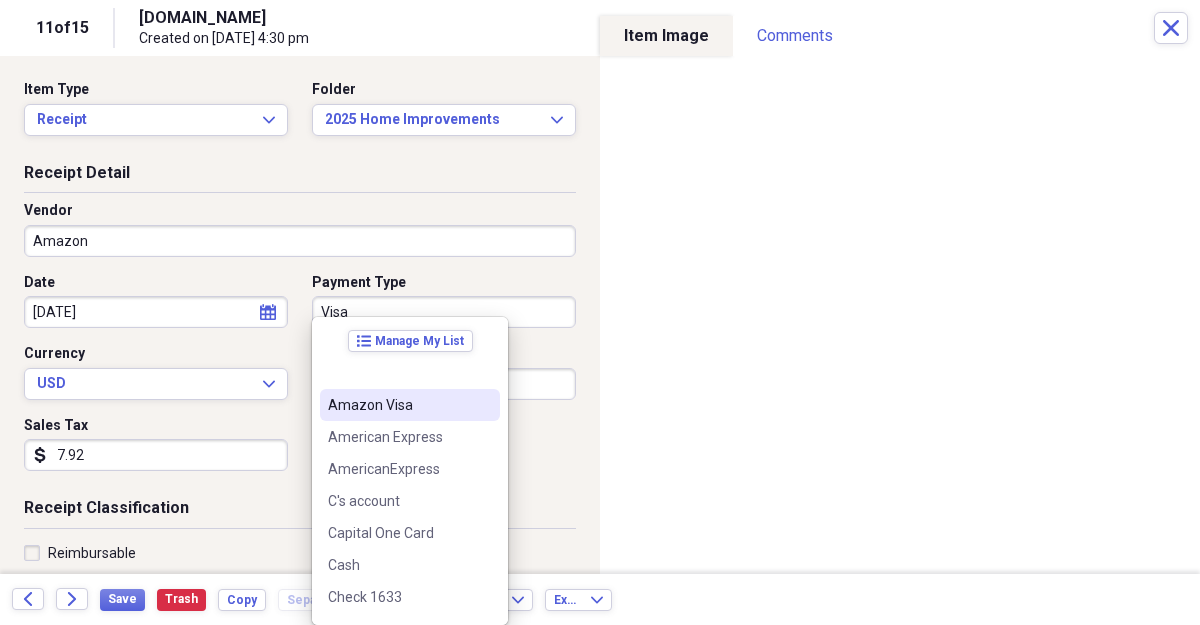 click on "Amazon Visa" at bounding box center [398, 405] 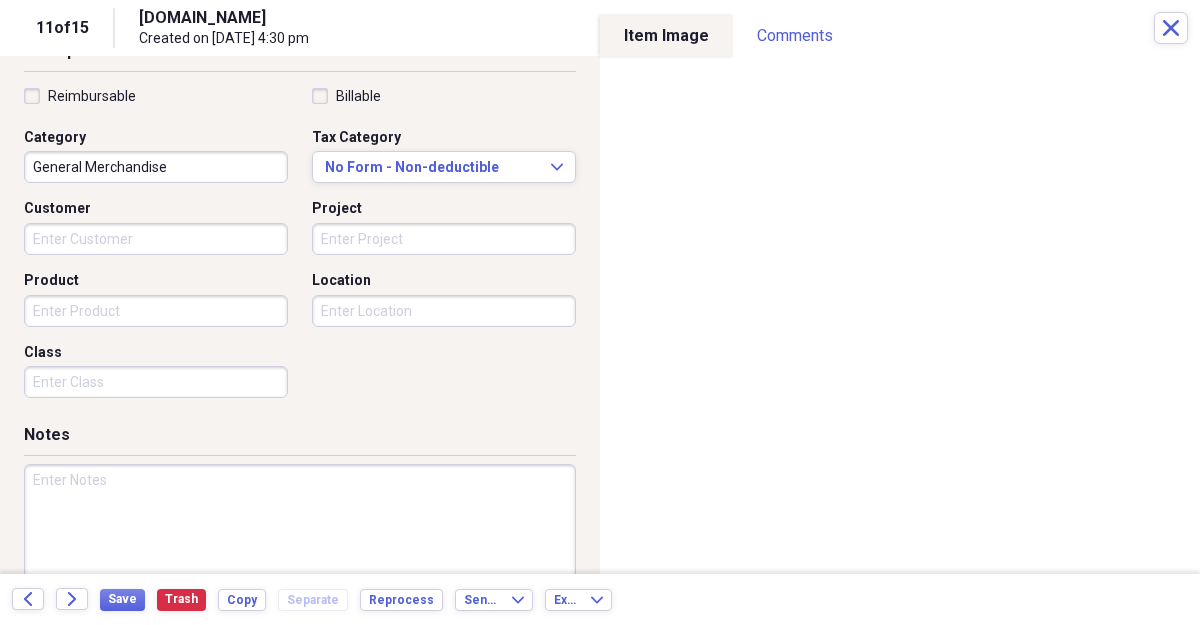 scroll, scrollTop: 502, scrollLeft: 0, axis: vertical 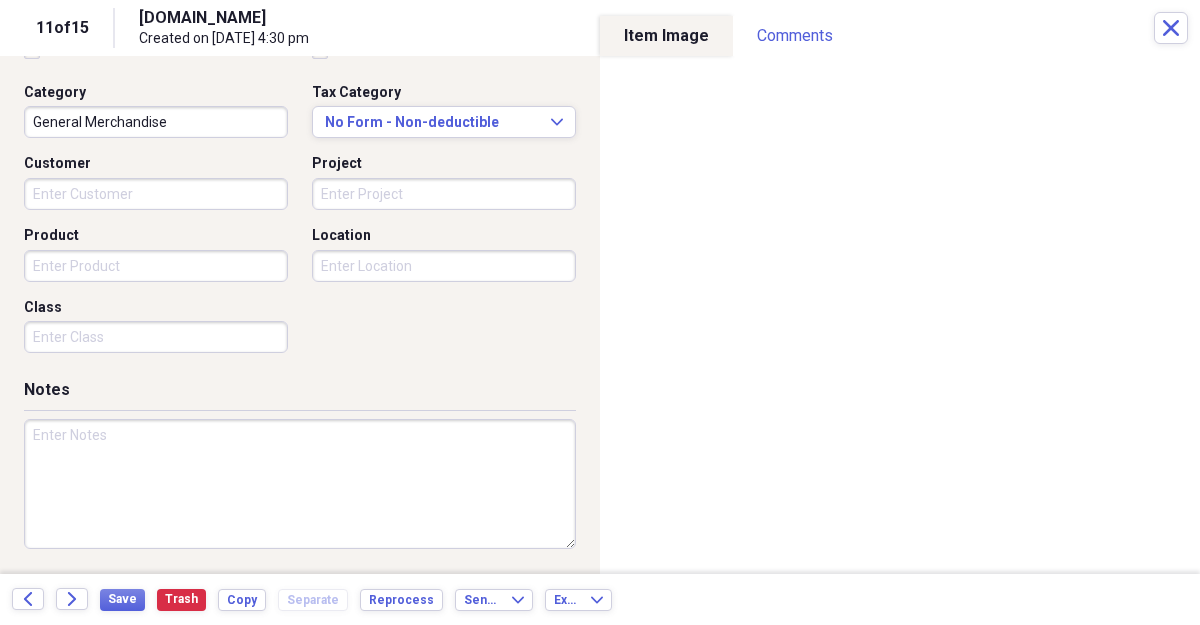 click at bounding box center [300, 484] 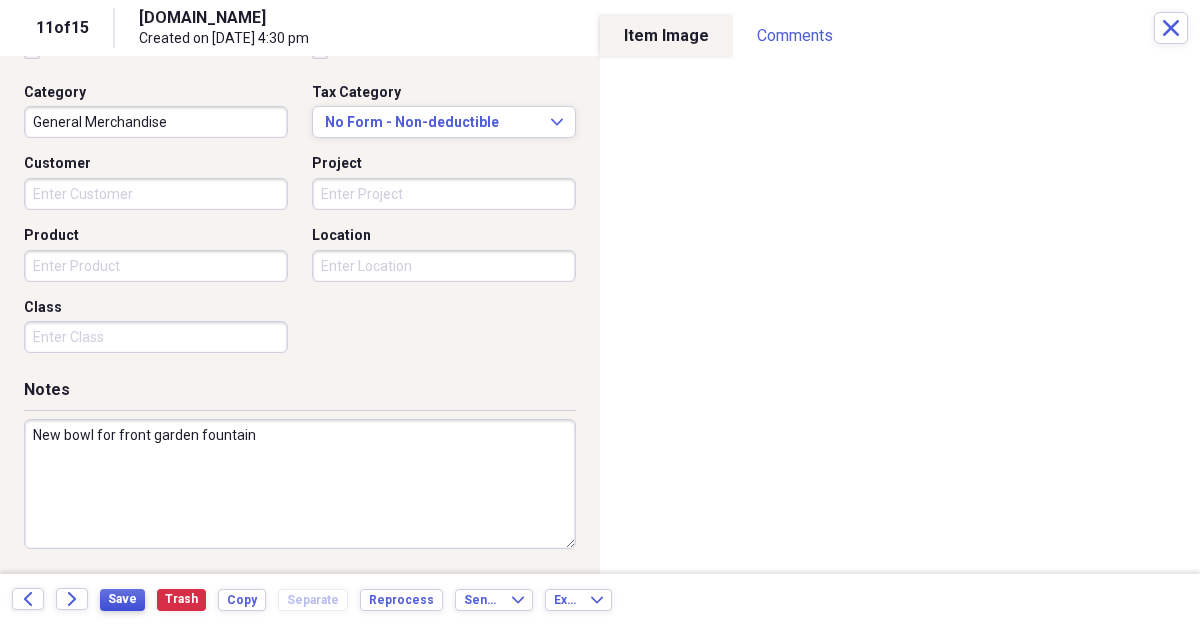 type on "New bowl for front garden fountain" 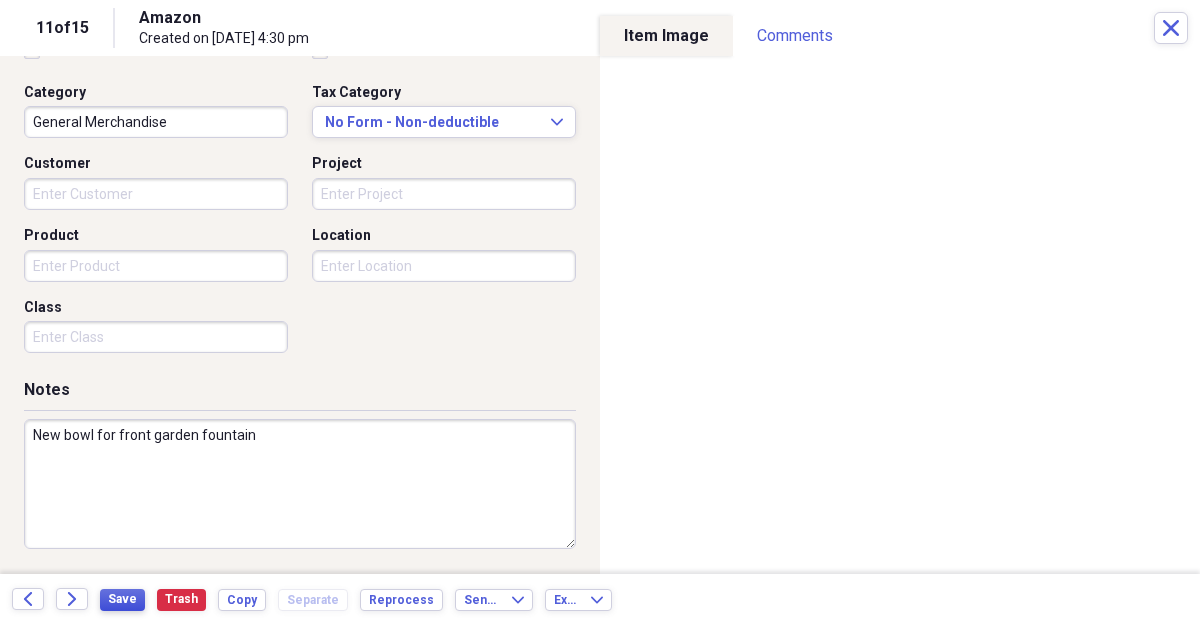 click on "Save" at bounding box center (122, 599) 